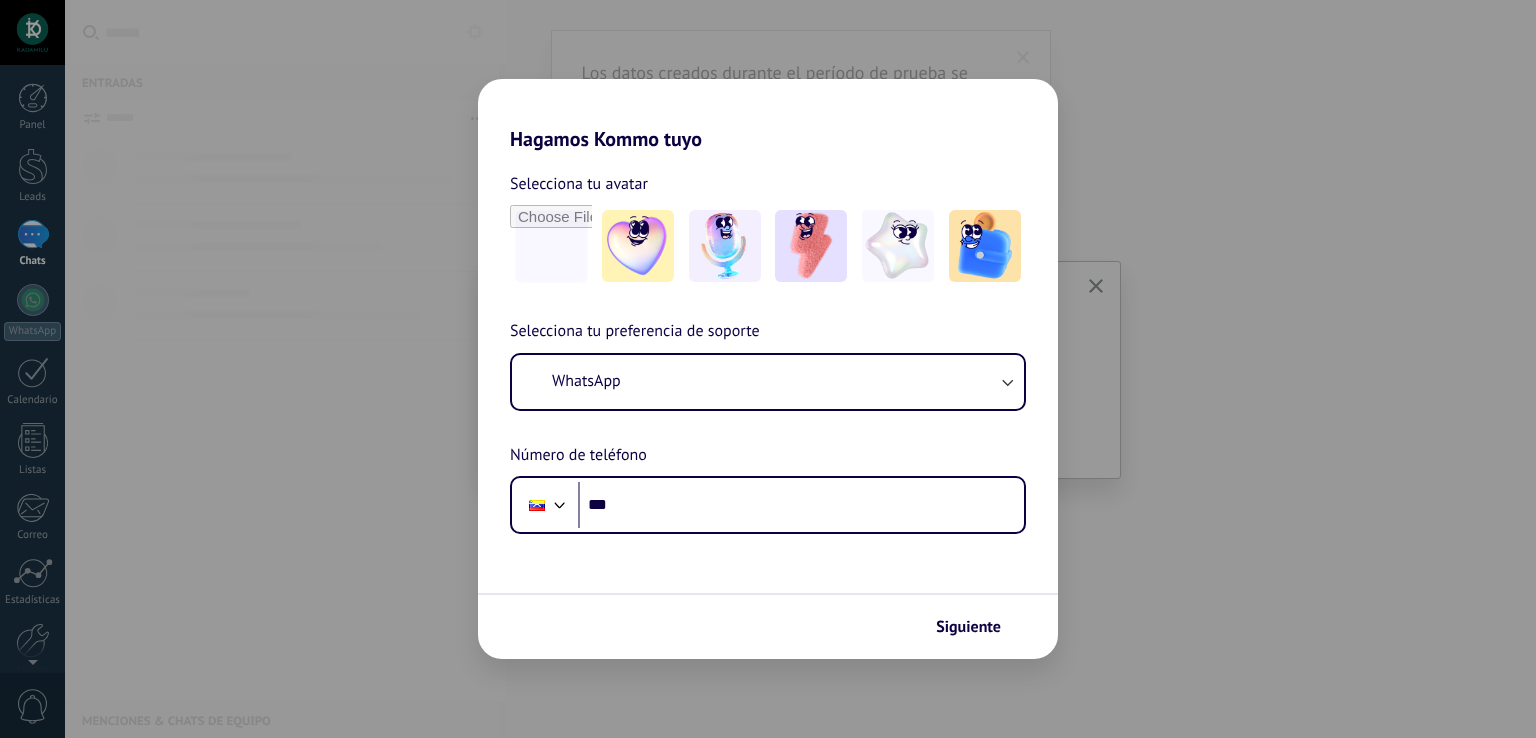 scroll, scrollTop: 0, scrollLeft: 0, axis: both 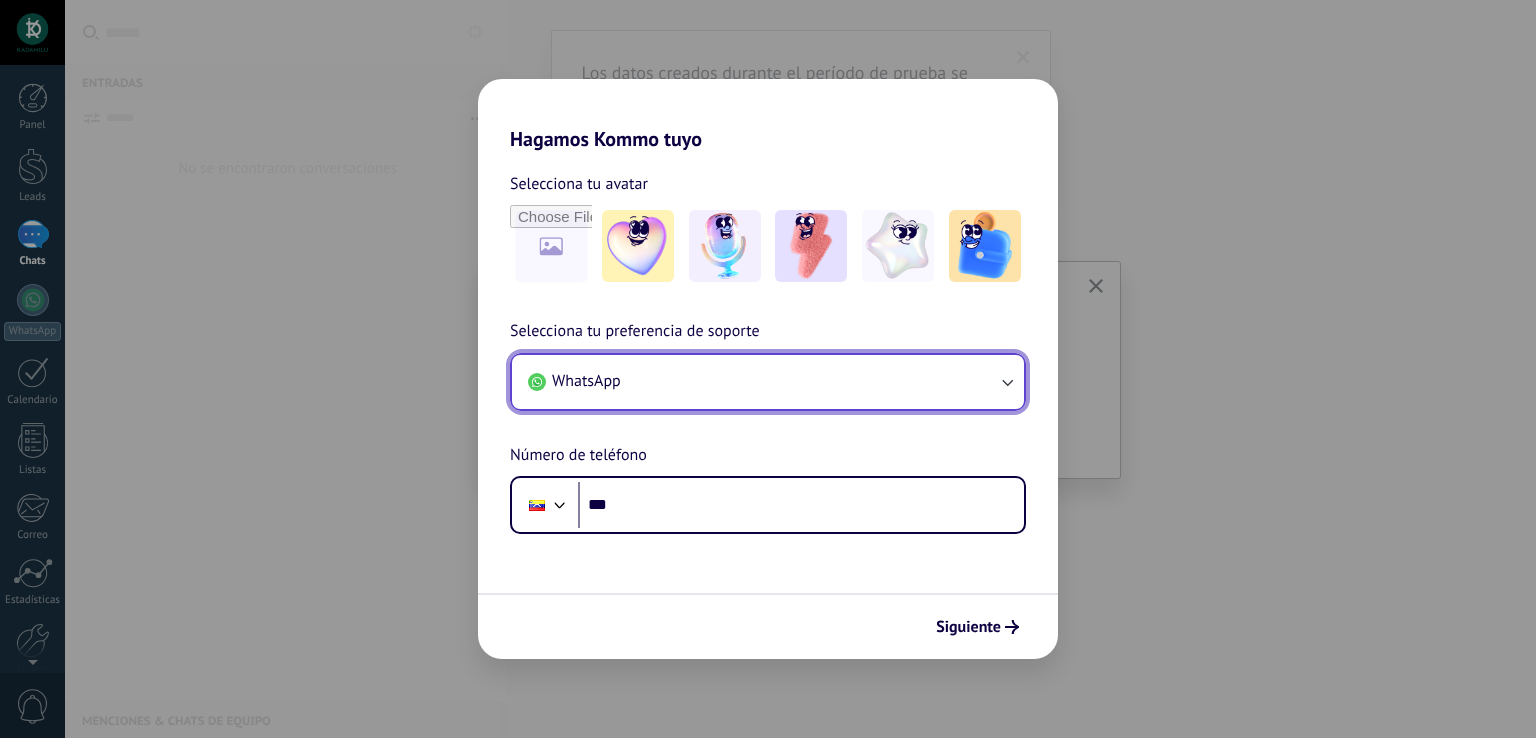 click on "WhatsApp" at bounding box center [768, 382] 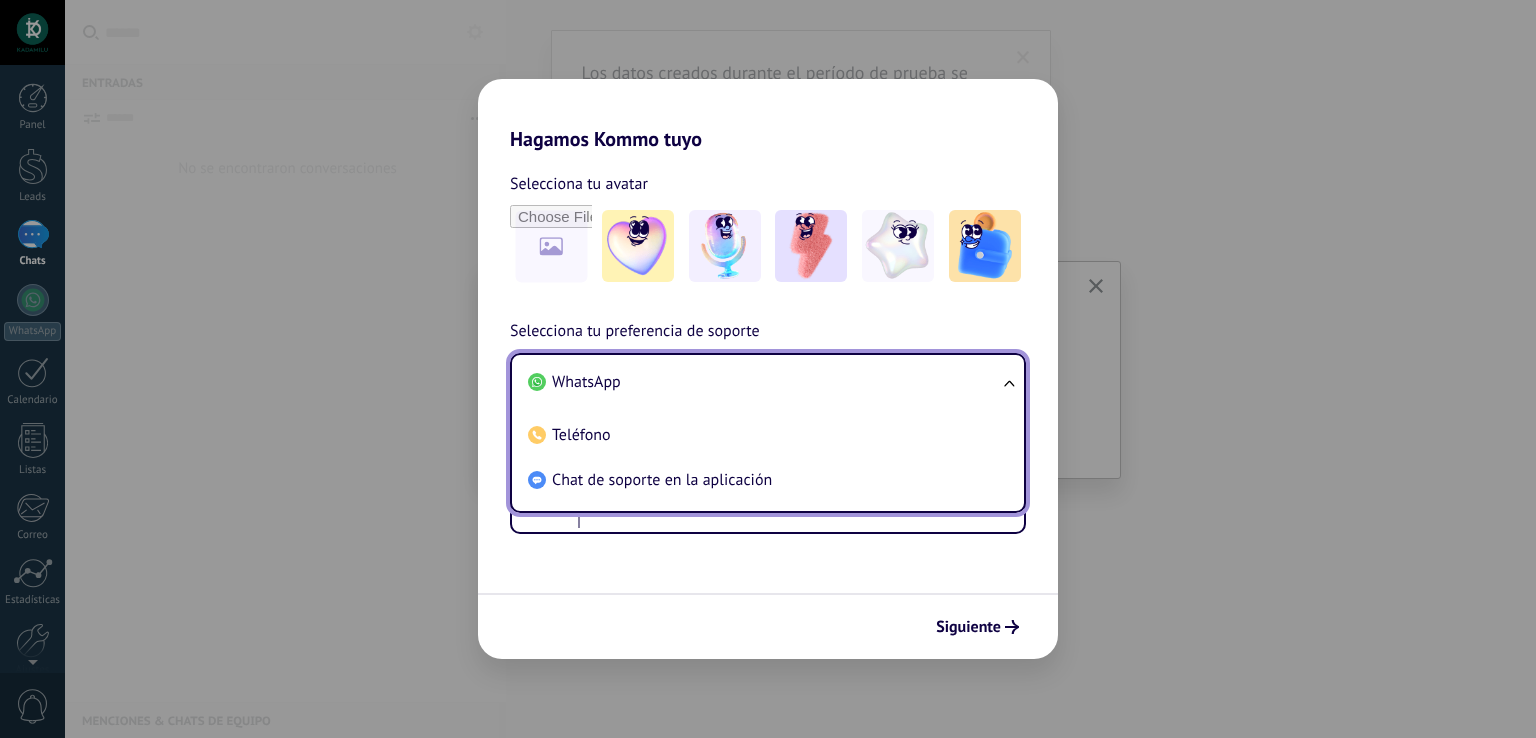 click on "WhatsApp" at bounding box center (764, 382) 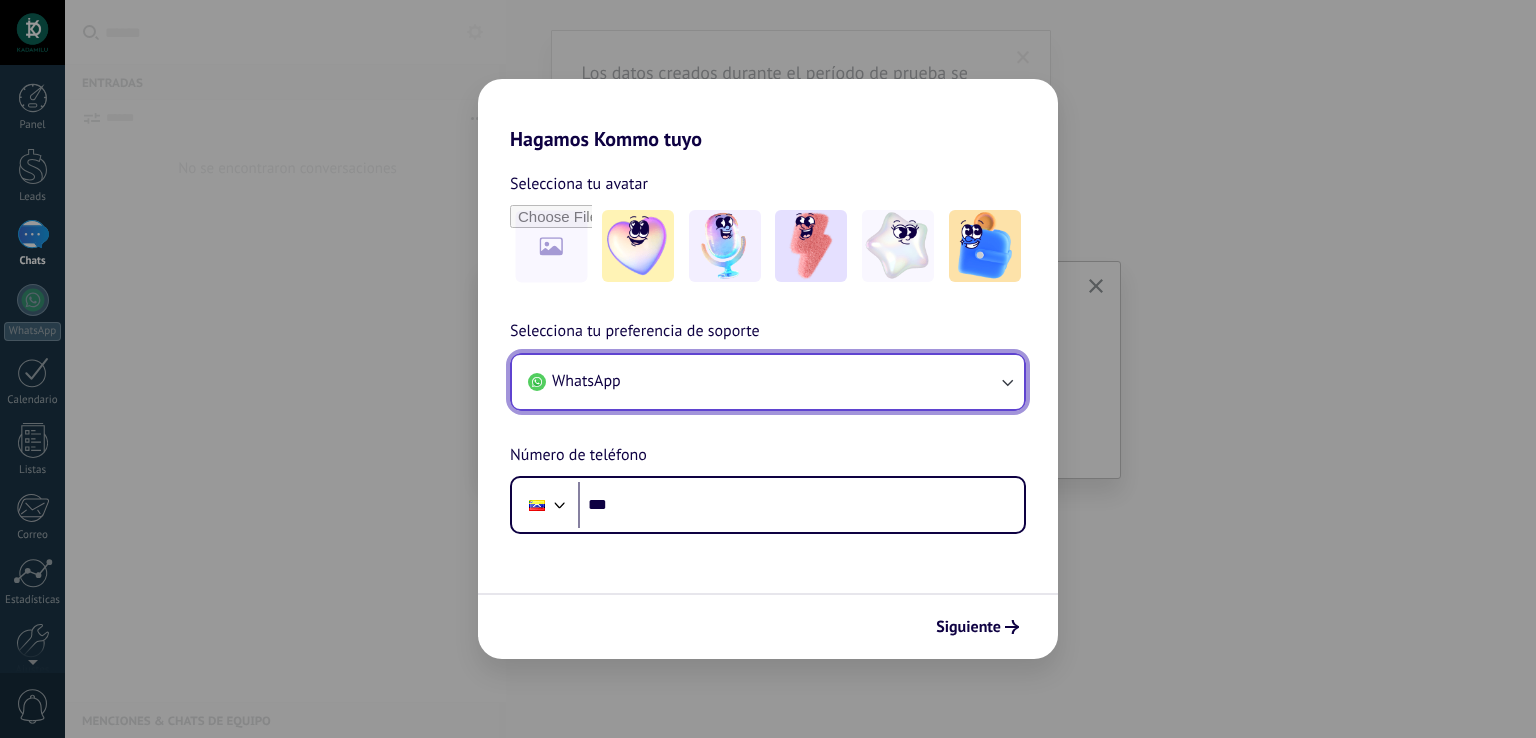 click on "WhatsApp" at bounding box center [768, 382] 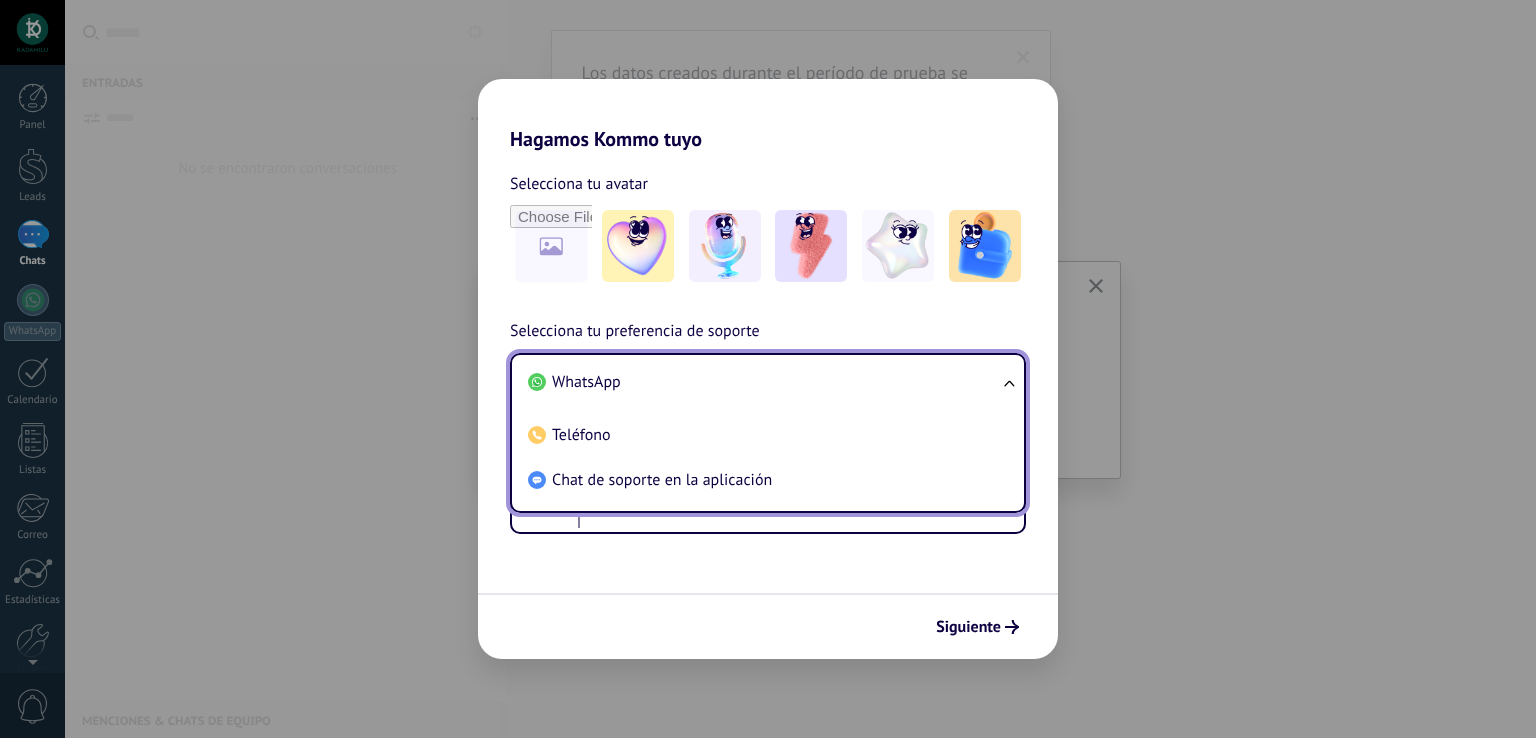 click on "WhatsApp" at bounding box center (764, 382) 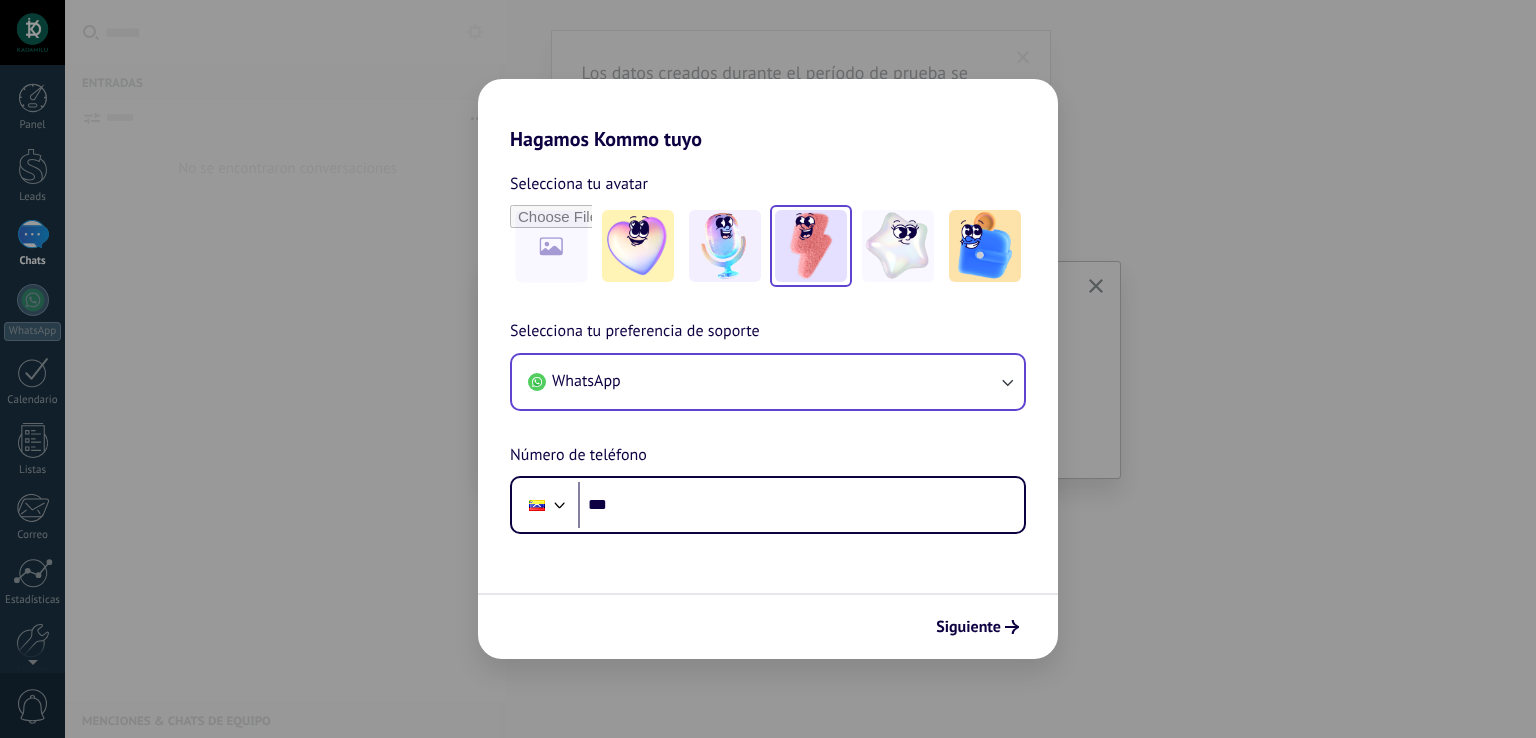 click at bounding box center (811, 246) 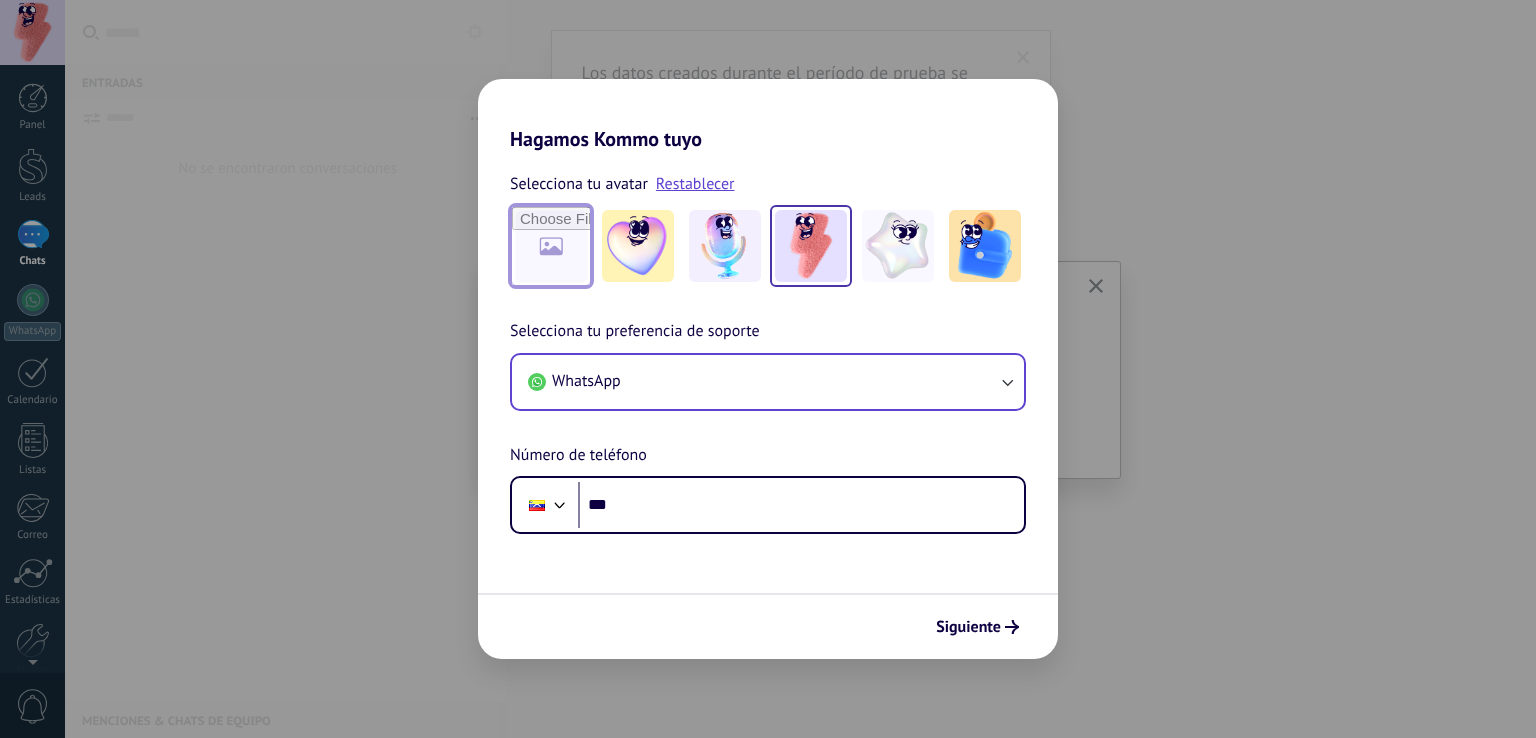 click at bounding box center [551, 246] 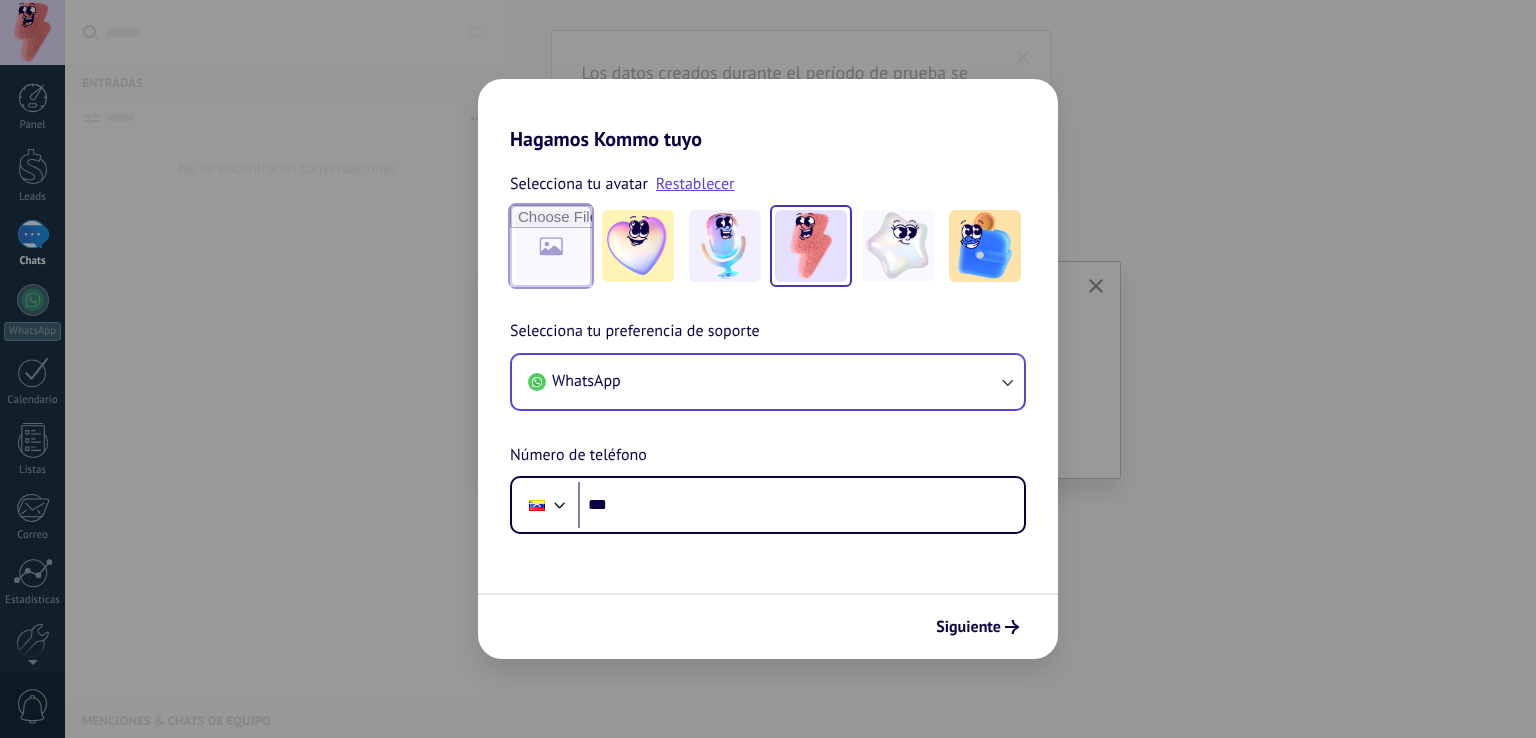 scroll, scrollTop: 0, scrollLeft: 0, axis: both 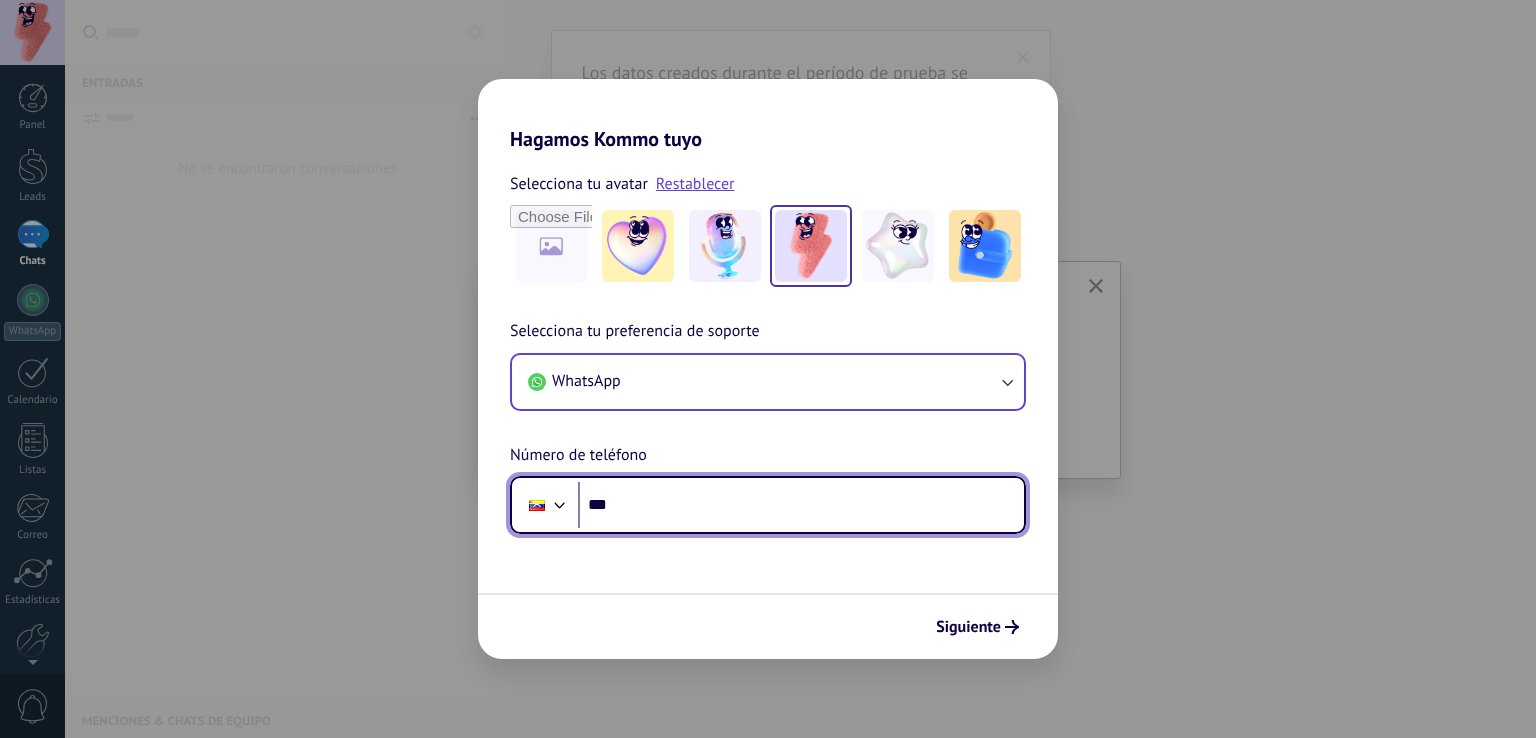 click on "***" at bounding box center (801, 505) 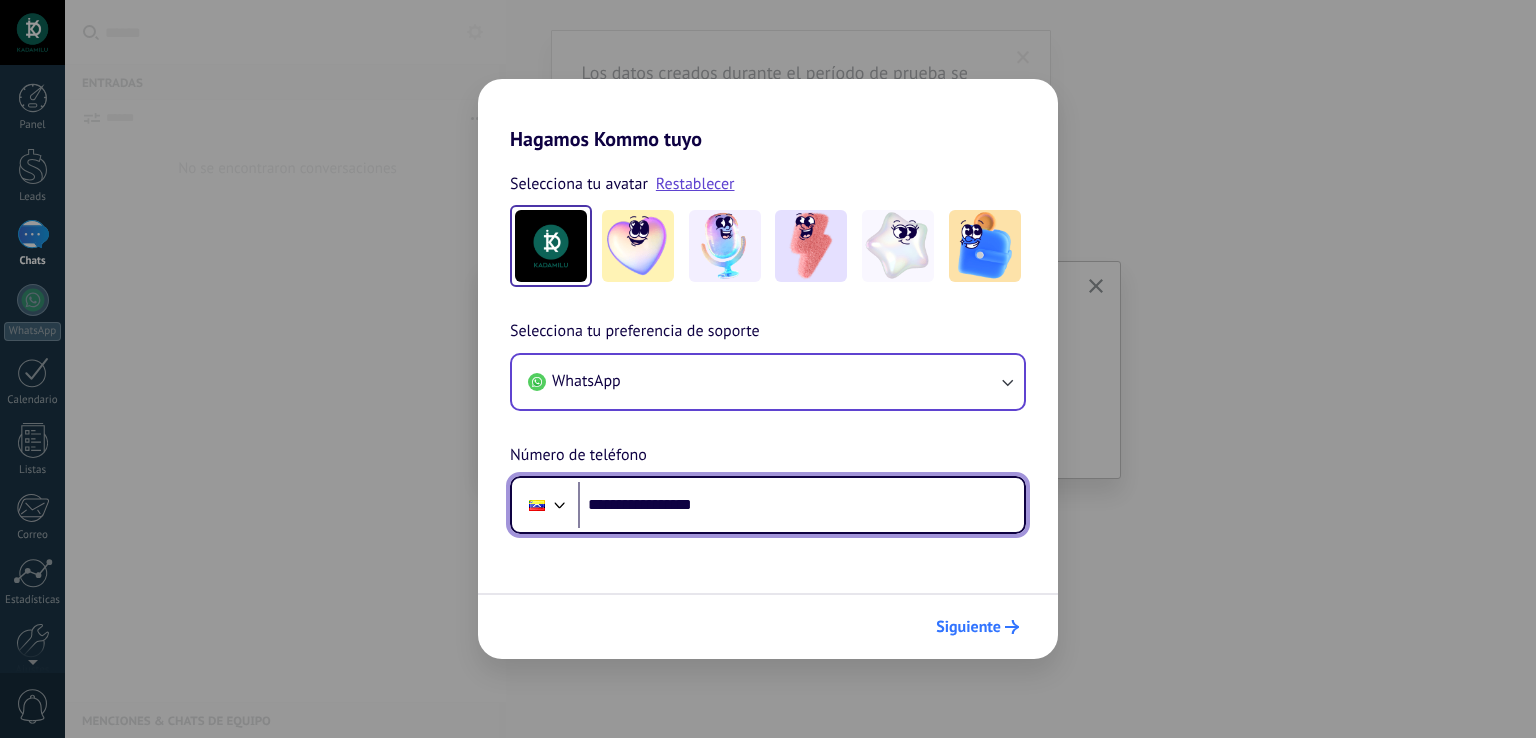type on "**********" 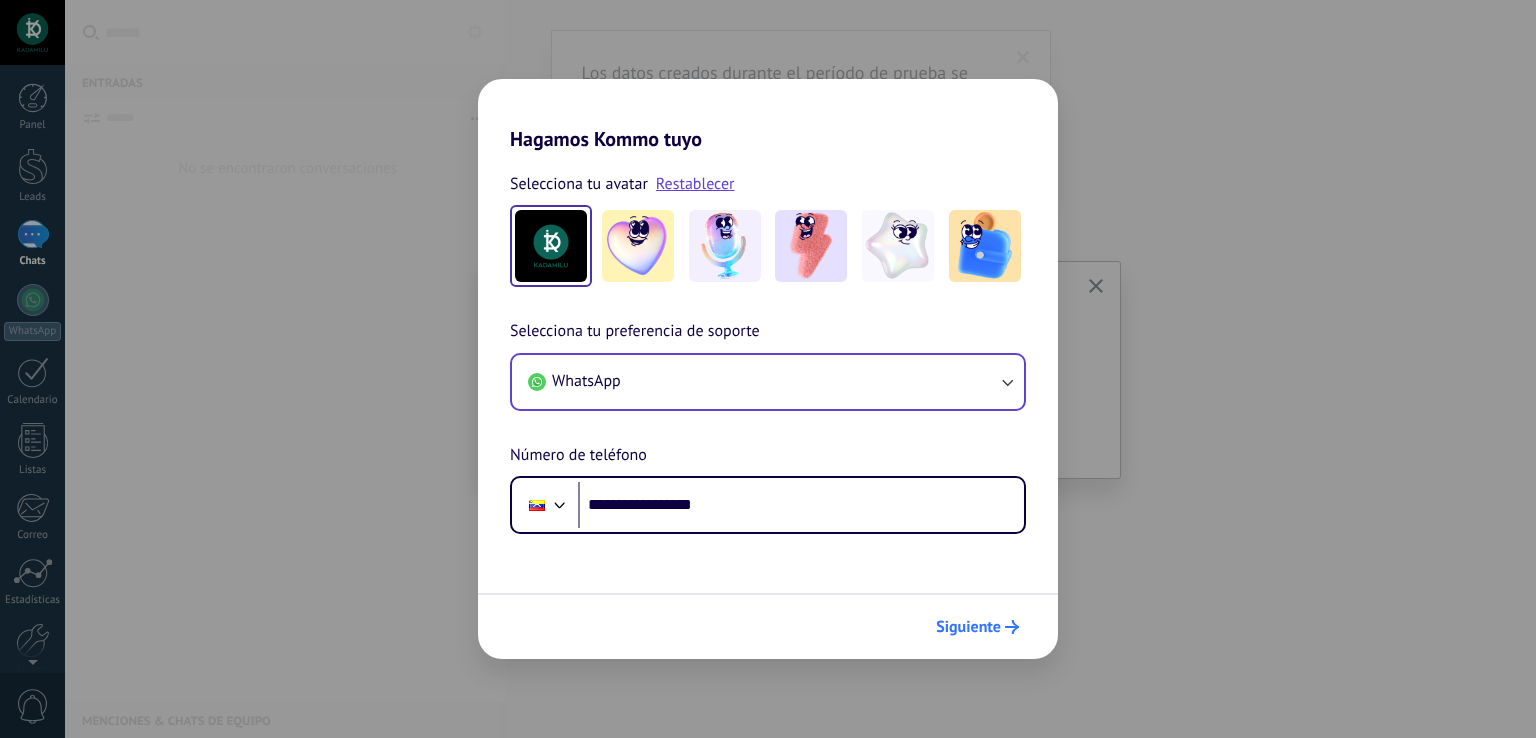 click on "Siguiente" at bounding box center [968, 627] 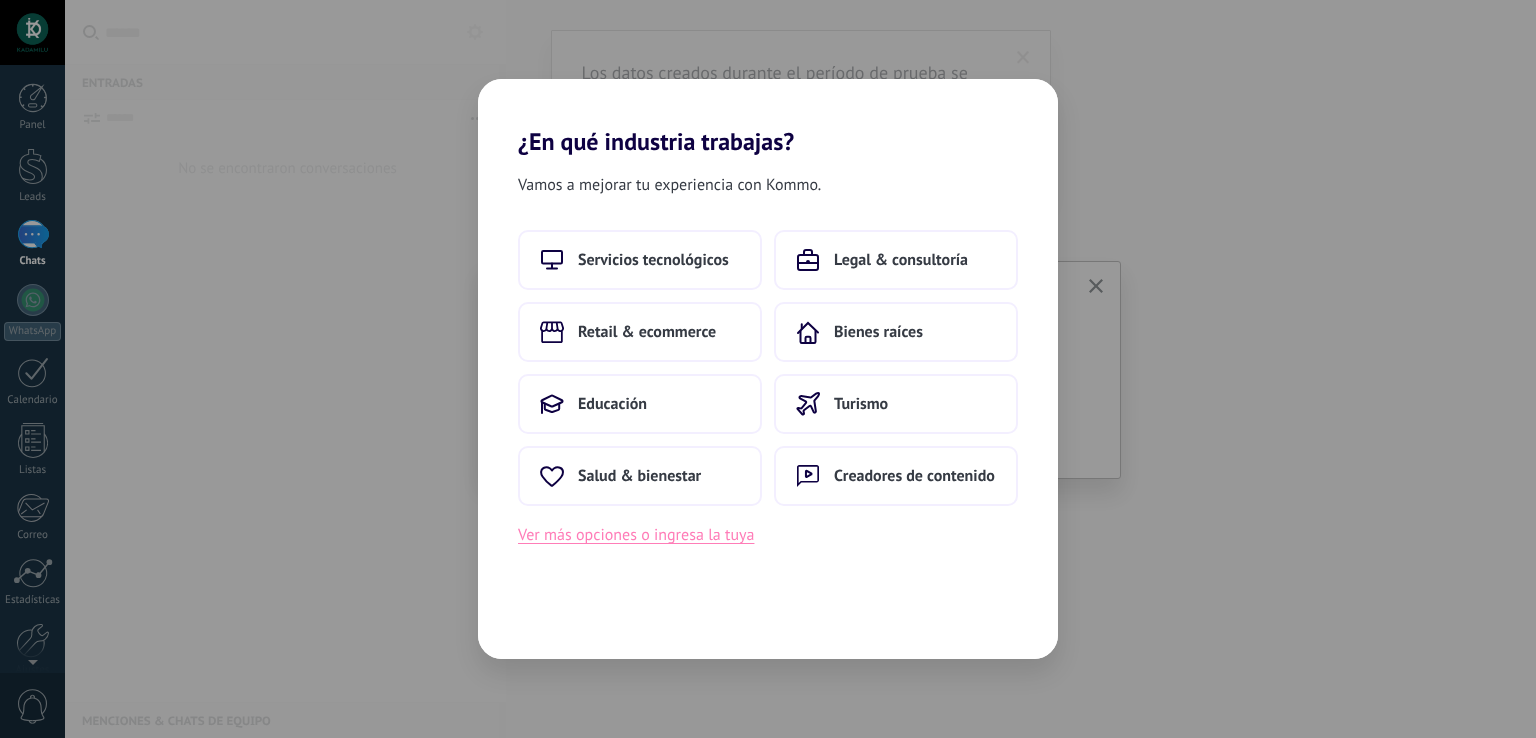 click on "Ver más opciones o ingresa la tuya" at bounding box center [636, 535] 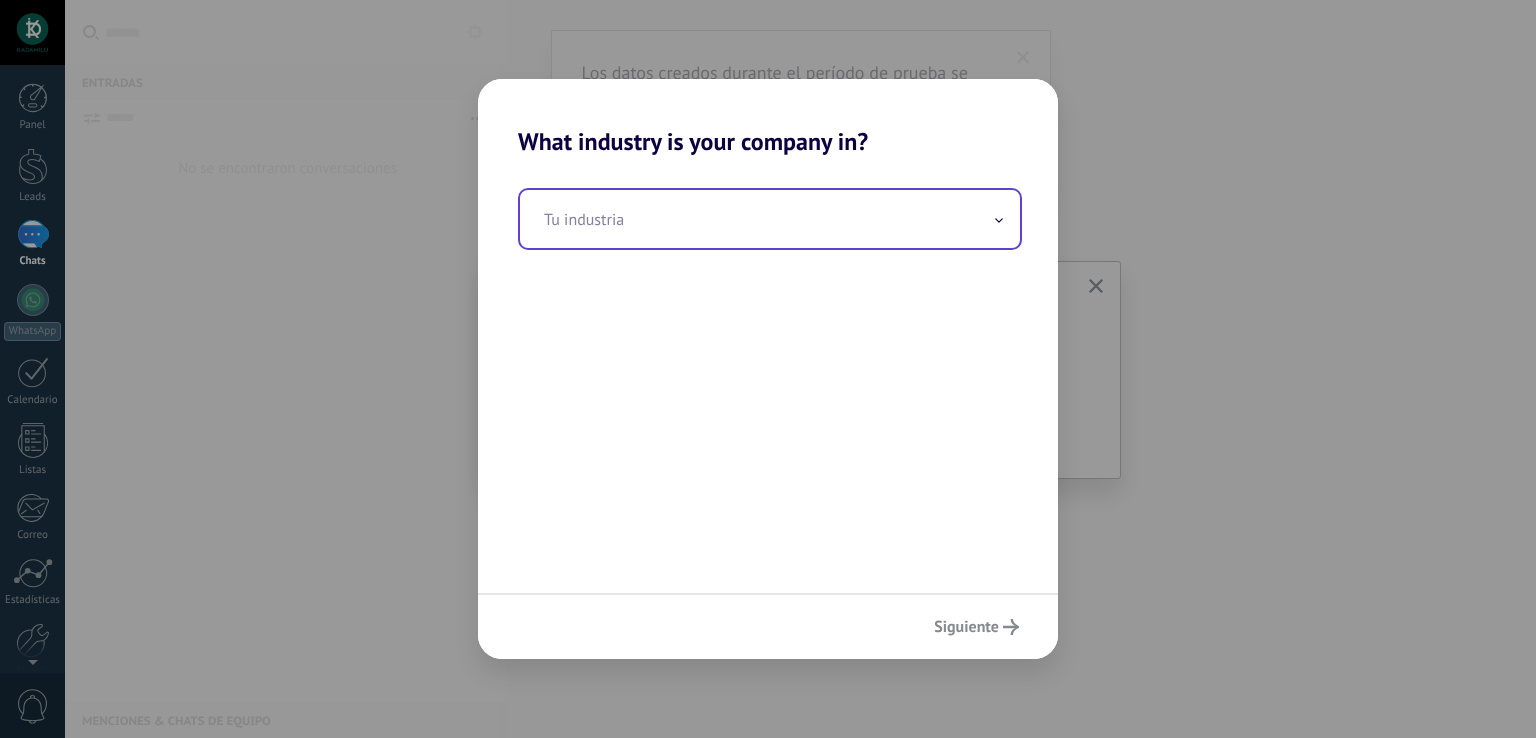 click at bounding box center (770, 219) 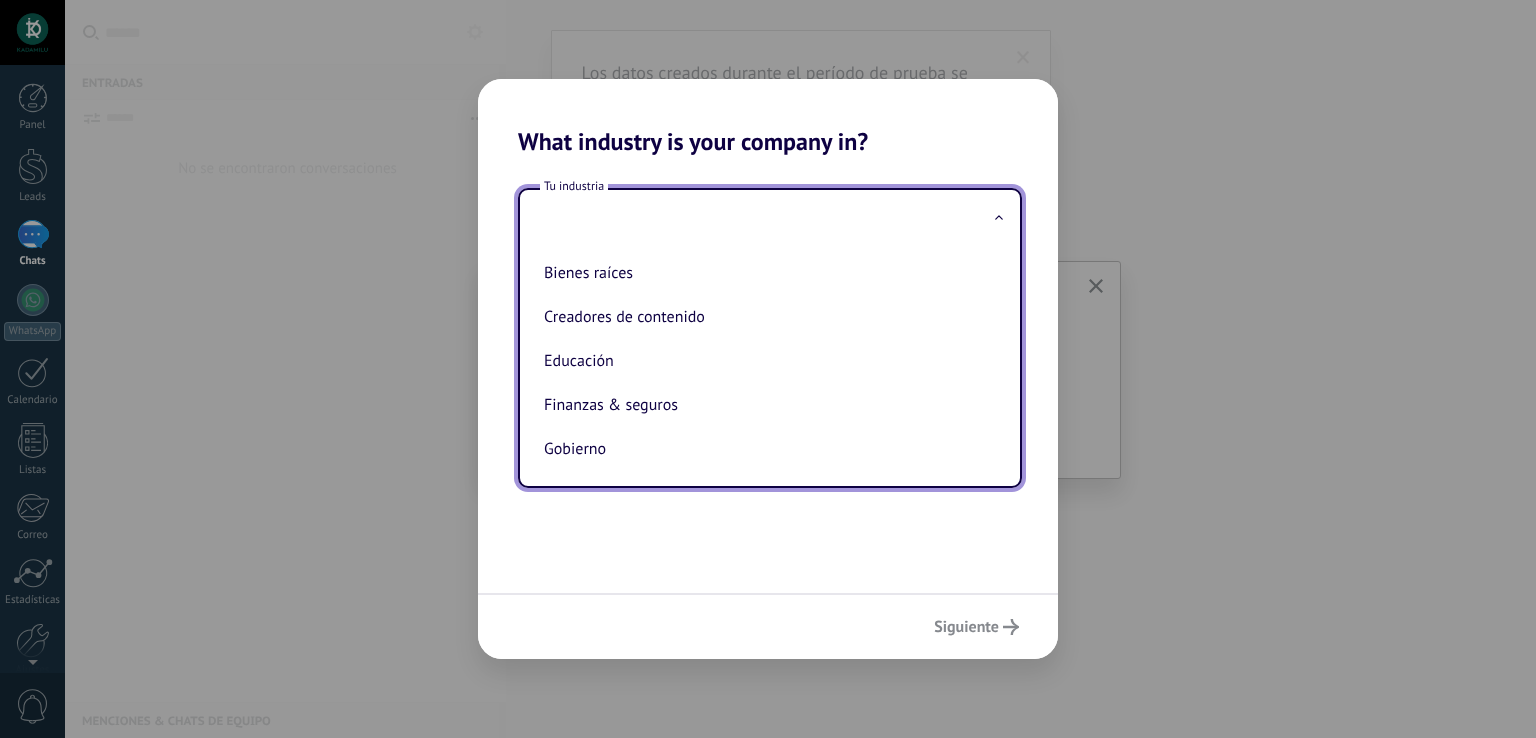 scroll, scrollTop: 43, scrollLeft: 0, axis: vertical 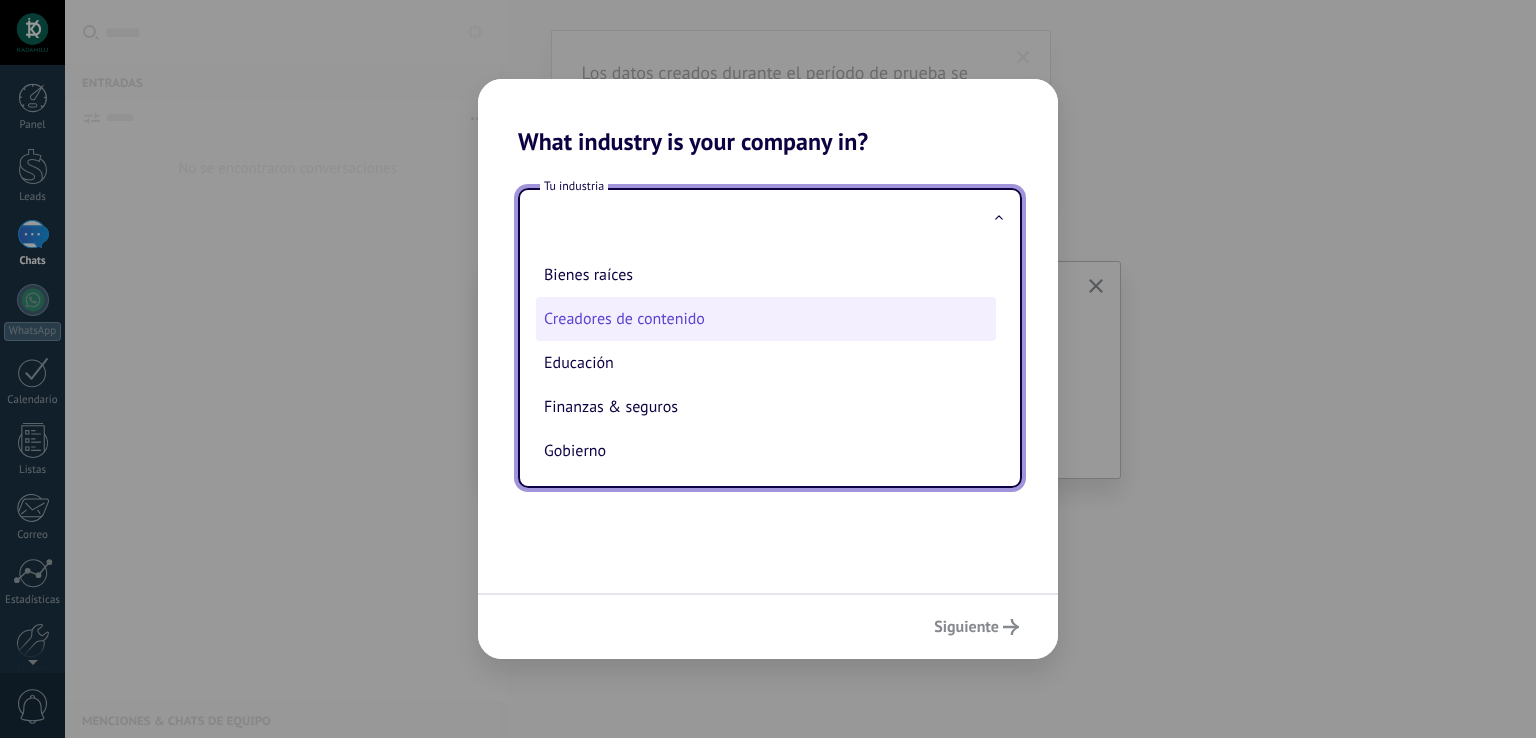 click on "Creadores de contenido" at bounding box center [766, 319] 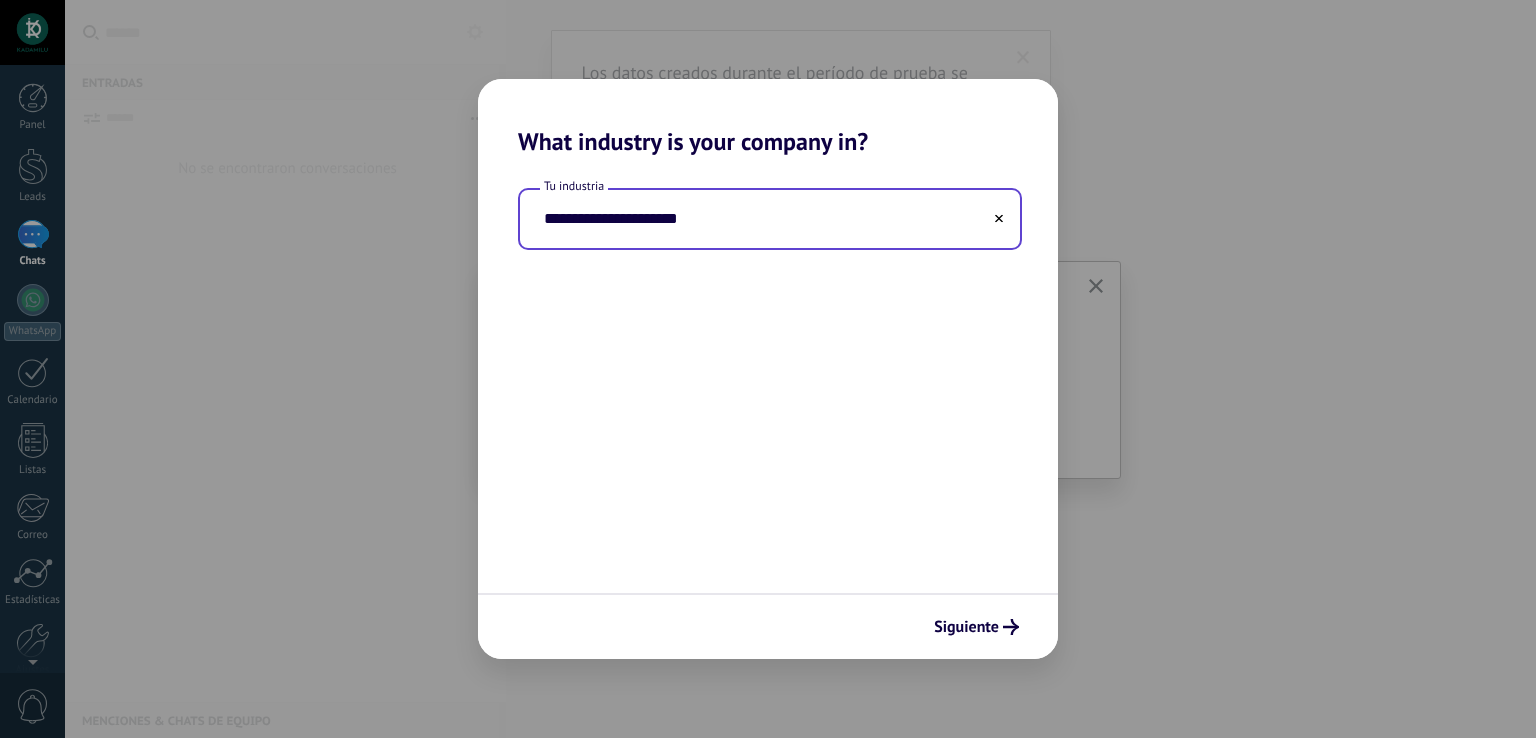 click on "**********" at bounding box center (770, 219) 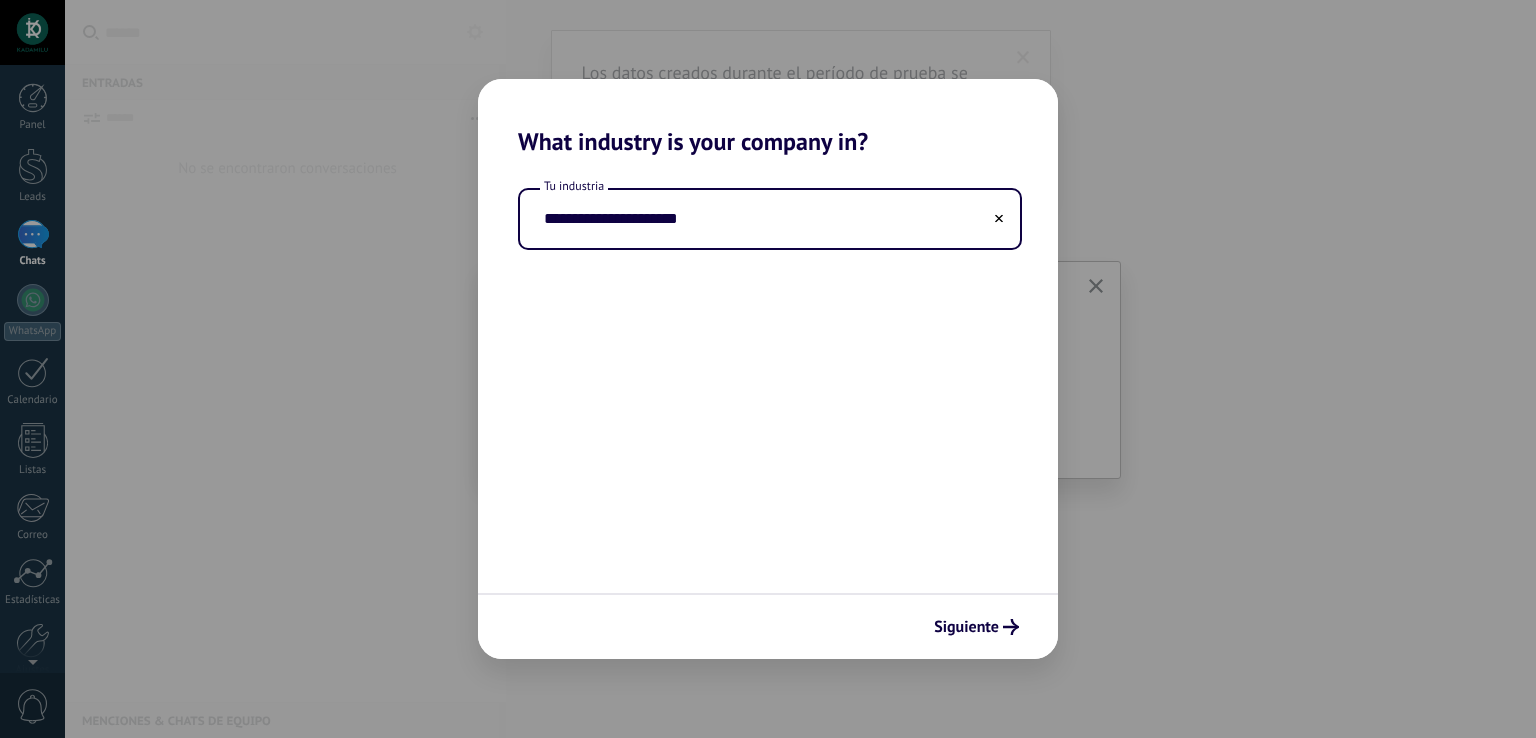 drag, startPoint x: 888, startPoint y: 457, endPoint x: 1044, endPoint y: 230, distance: 275.436 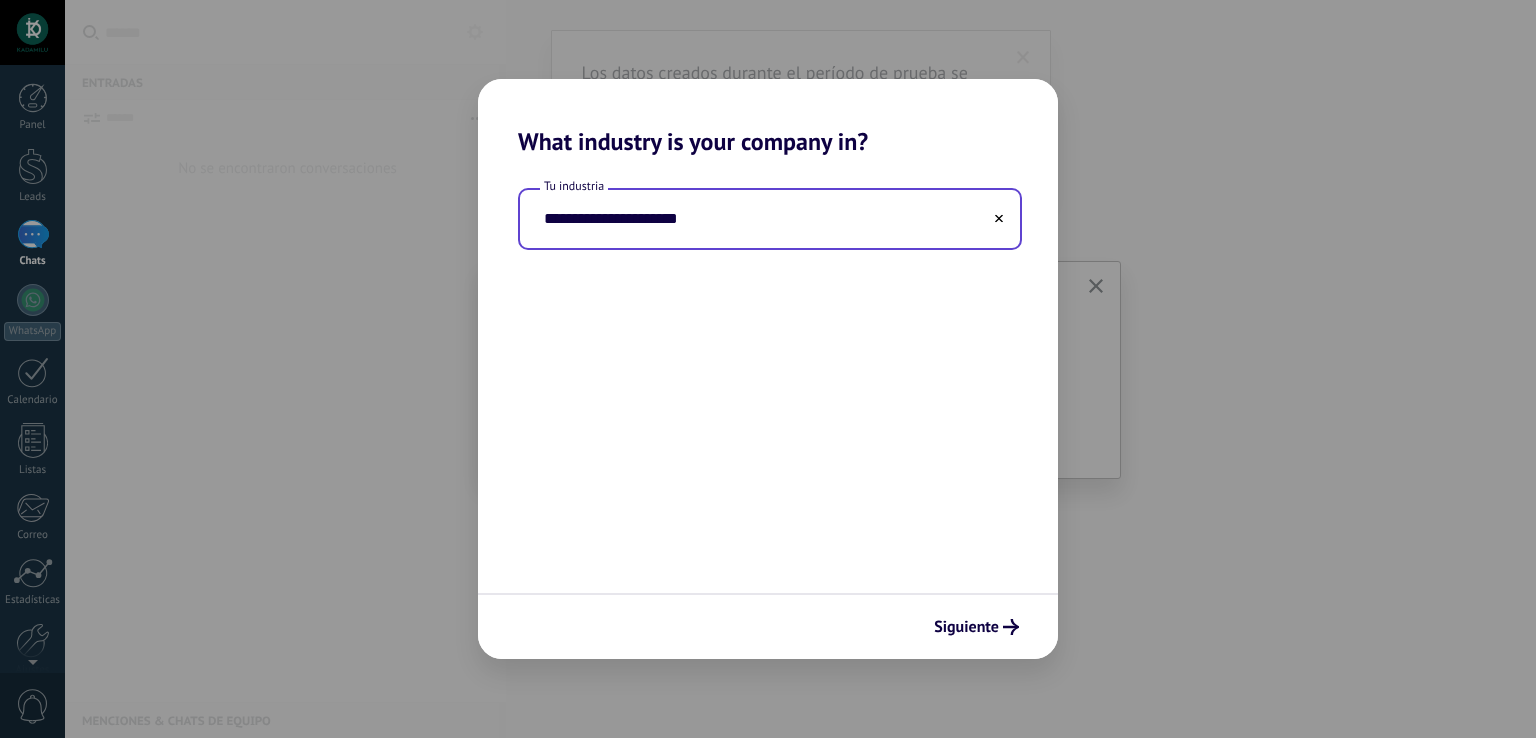 drag, startPoint x: 968, startPoint y: 212, endPoint x: 1003, endPoint y: 224, distance: 37 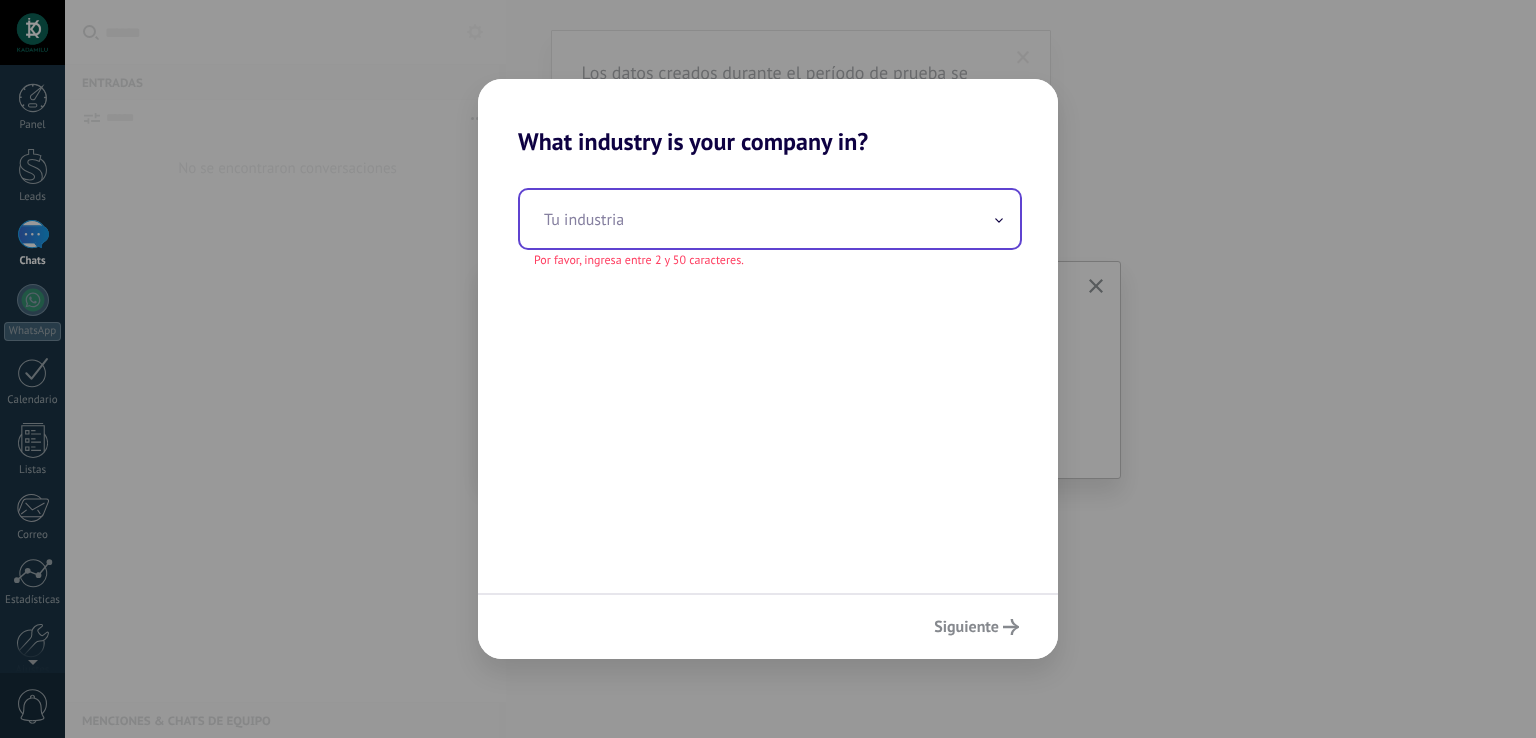 click at bounding box center [770, 219] 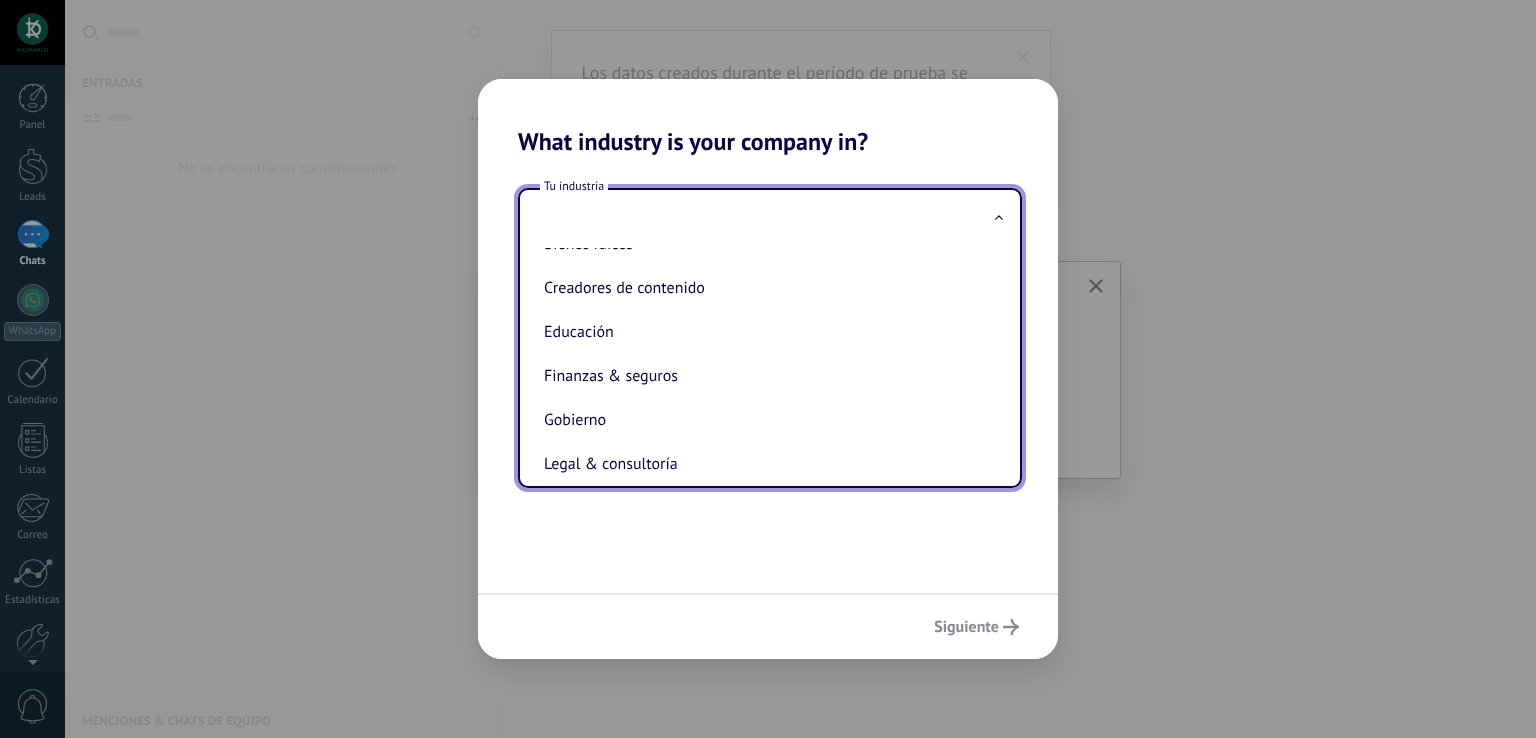 scroll, scrollTop: 44, scrollLeft: 0, axis: vertical 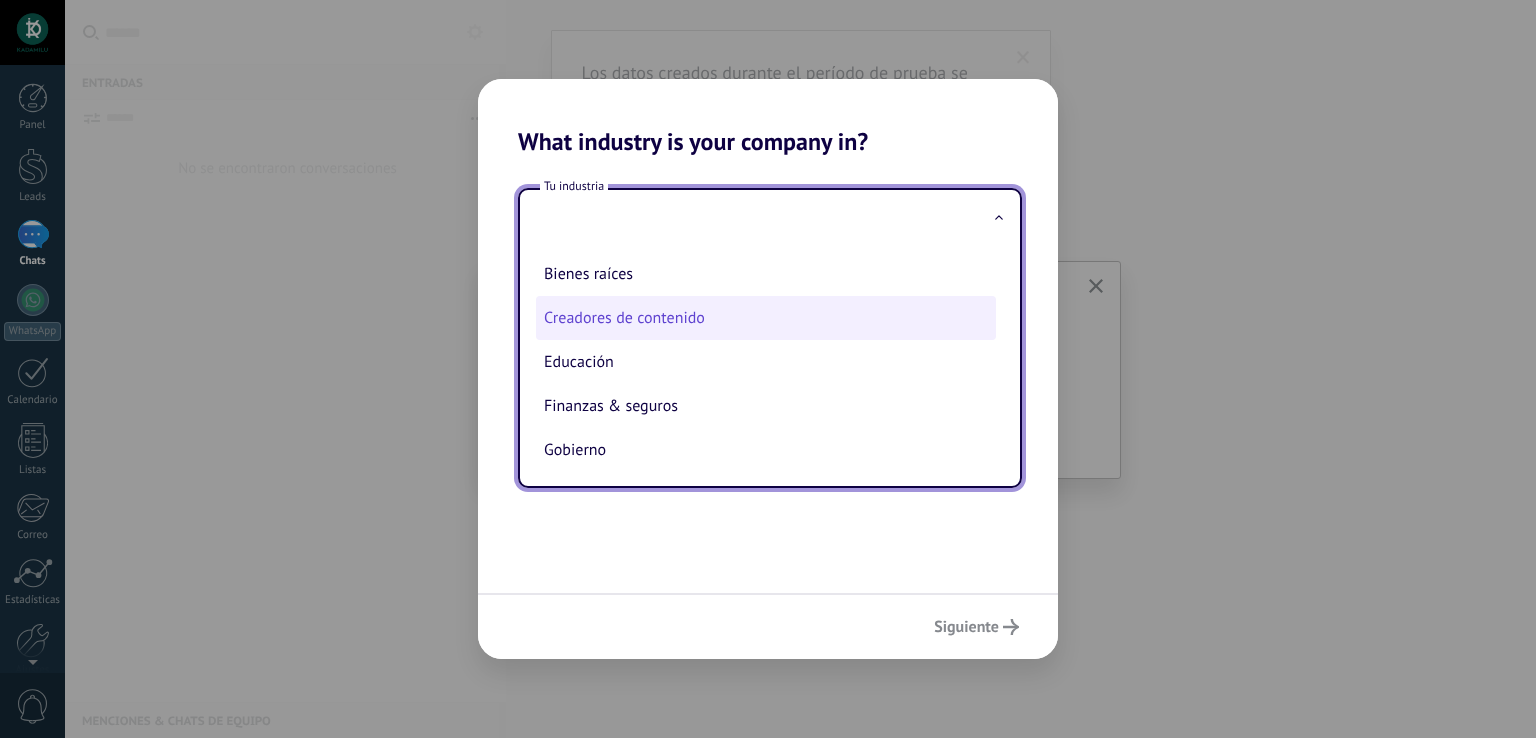 click on "Creadores de contenido" at bounding box center (766, 318) 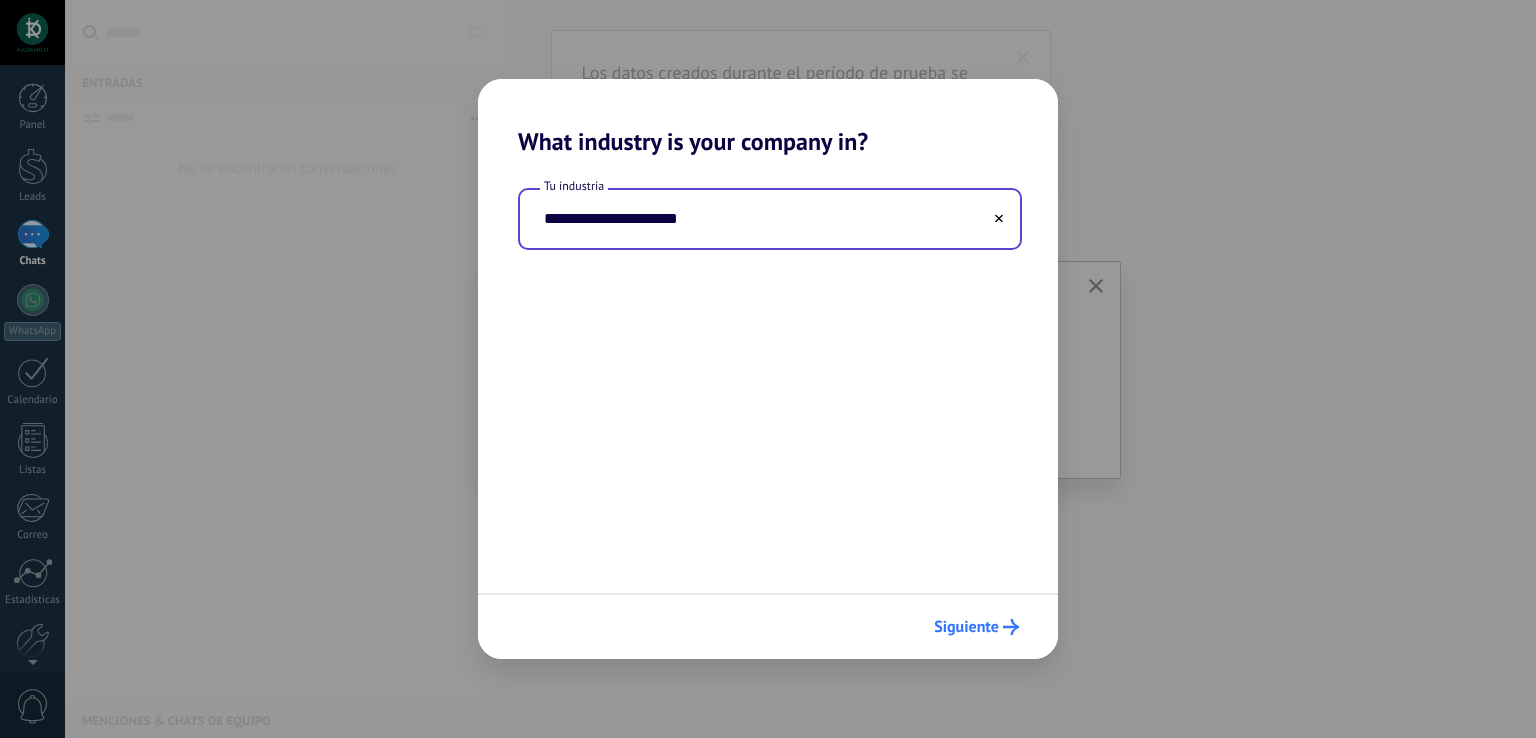 click on "Siguiente" at bounding box center (966, 627) 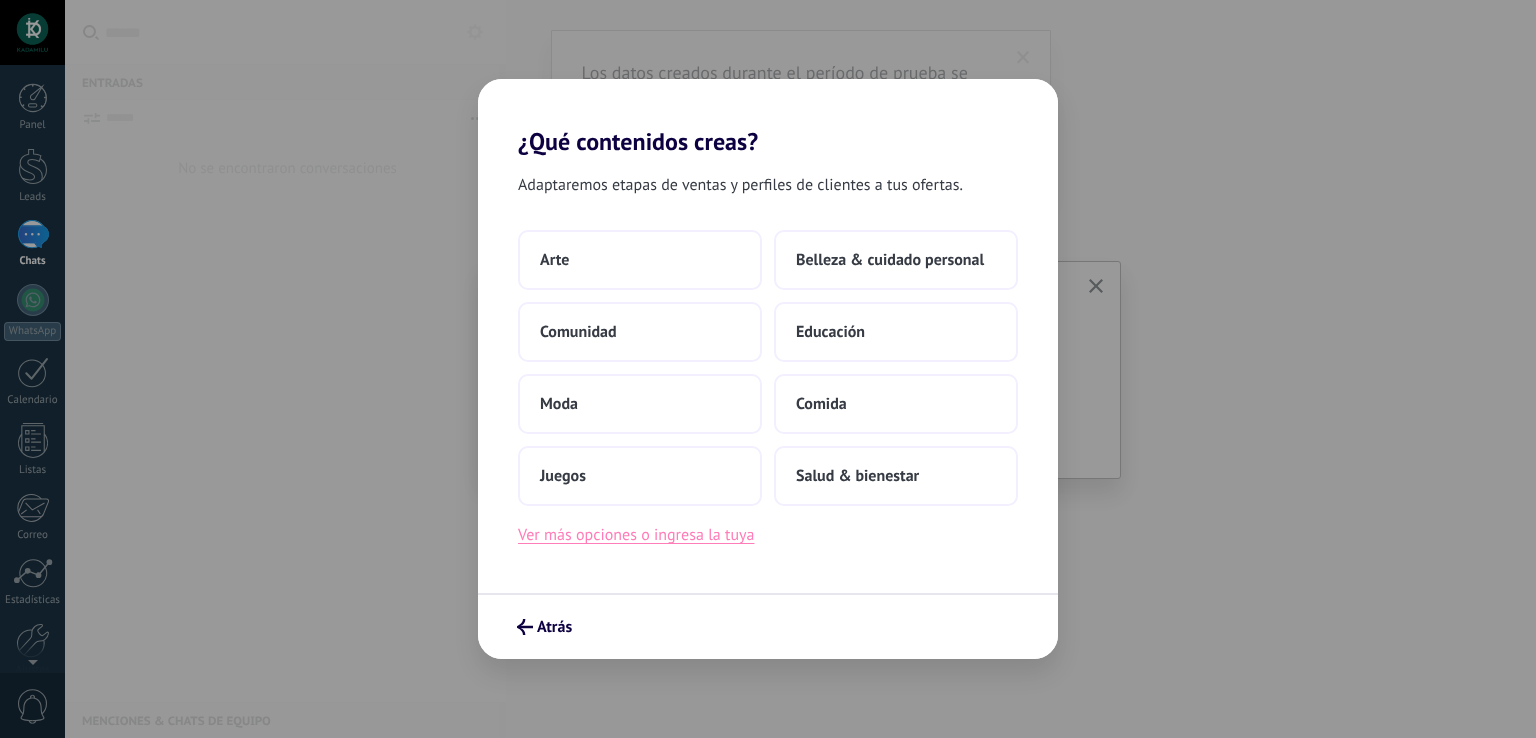 click on "Ver más opciones o ingresa la tuya" at bounding box center [636, 535] 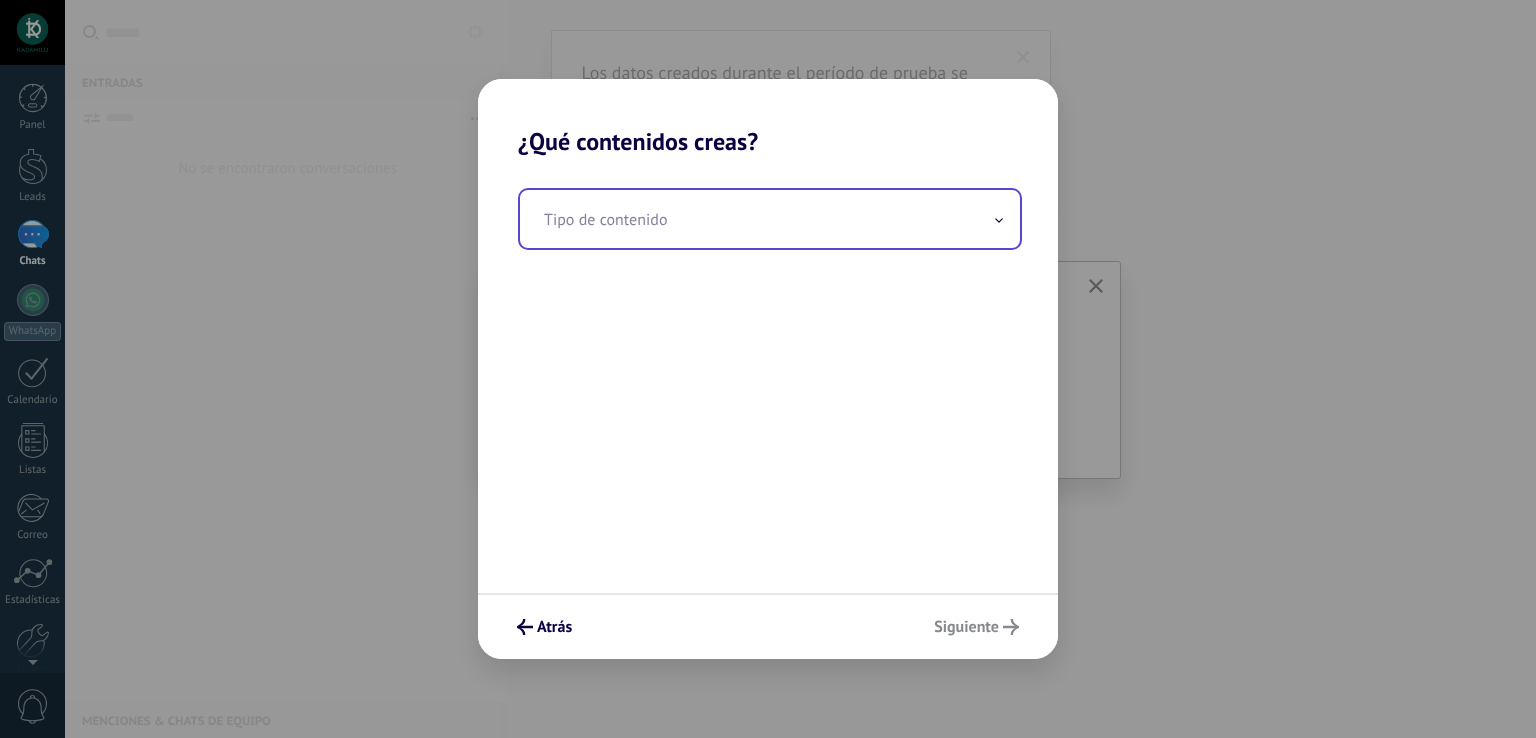 click at bounding box center (770, 219) 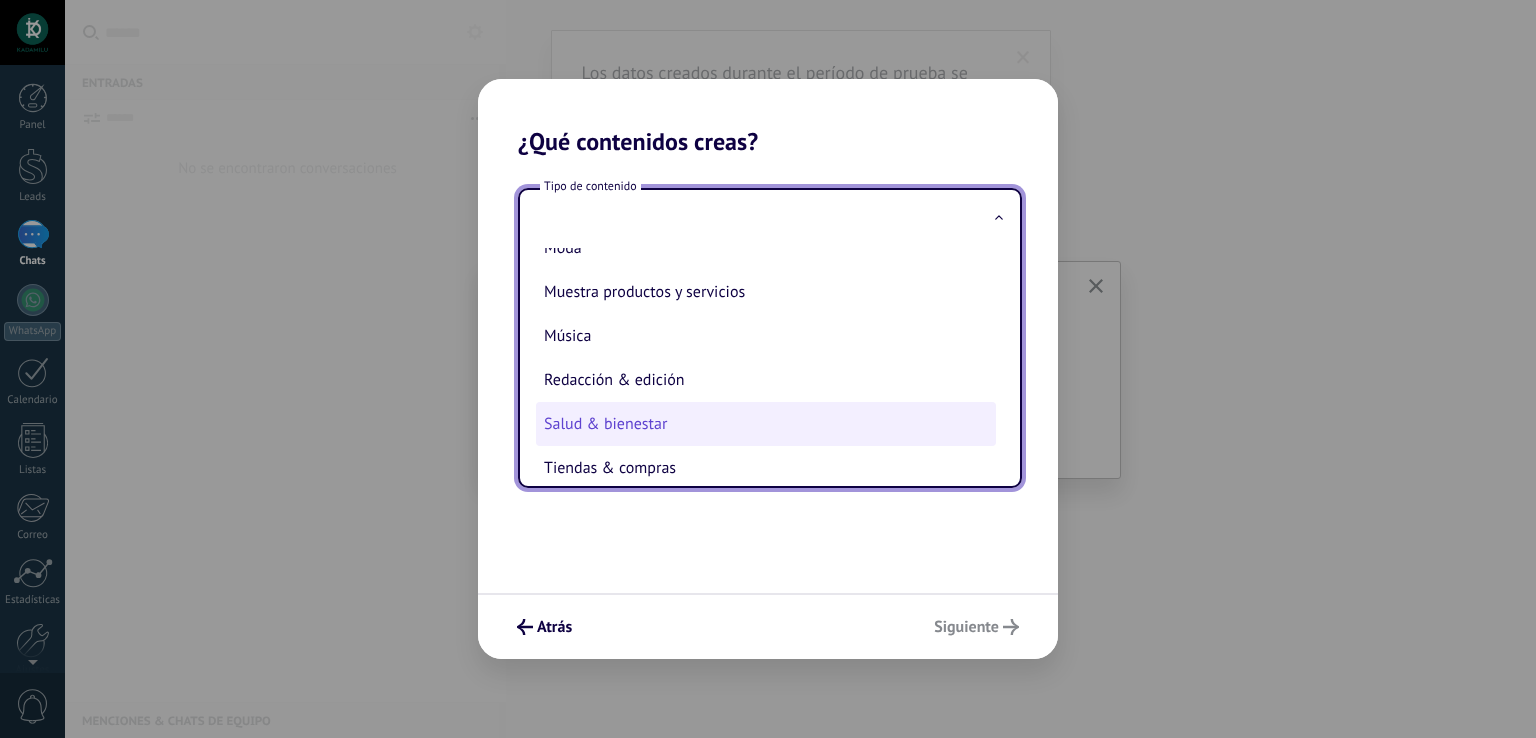 scroll, scrollTop: 408, scrollLeft: 0, axis: vertical 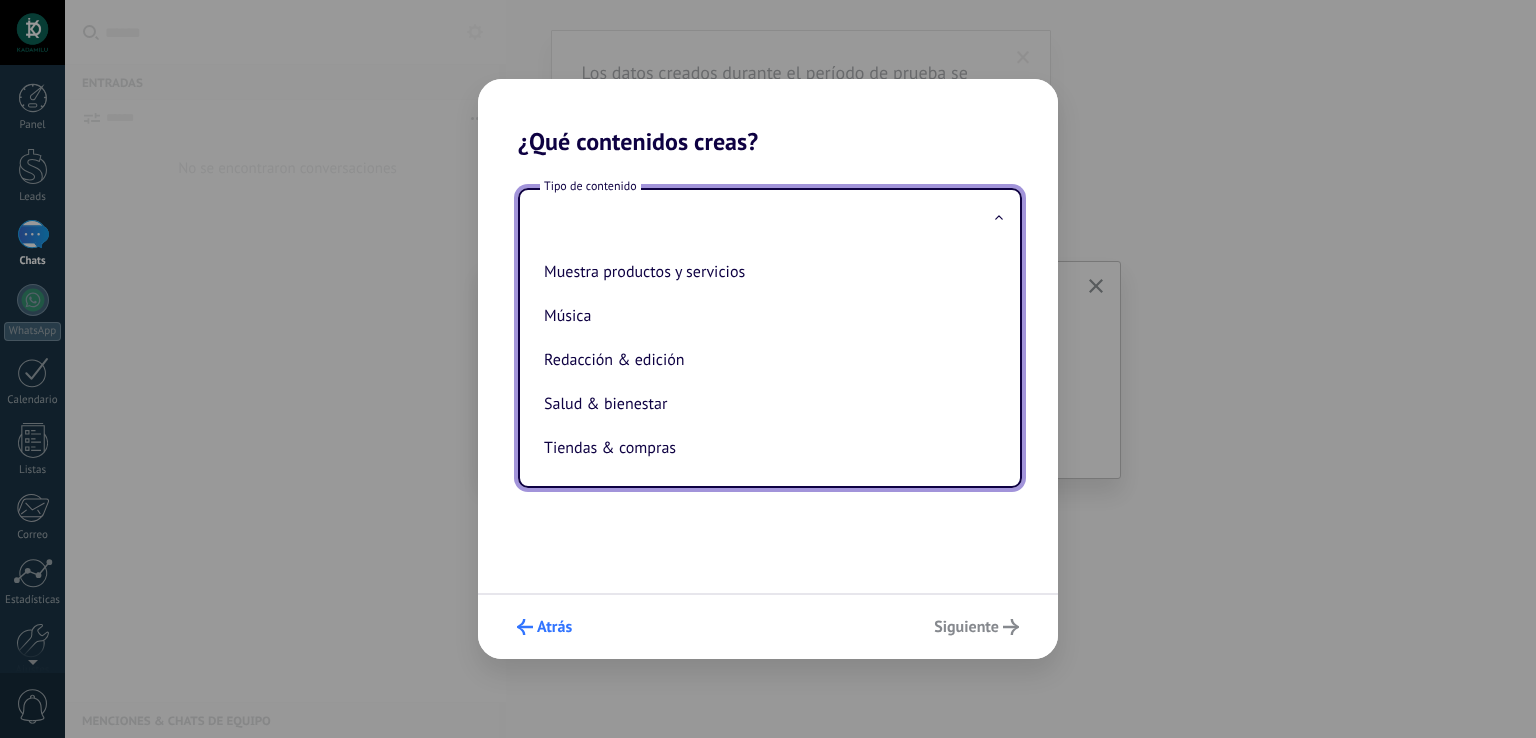 click on "Atrás" at bounding box center [544, 627] 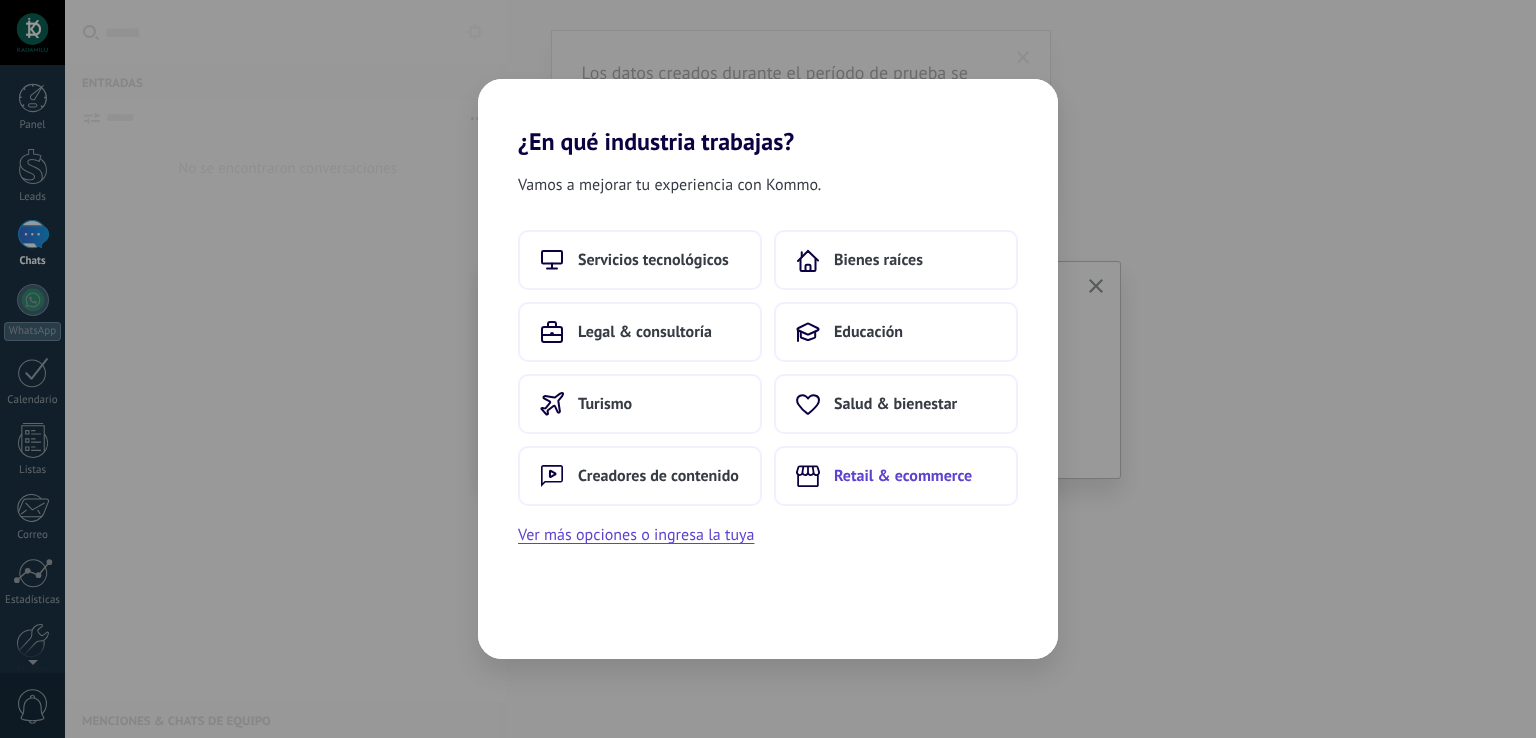 click on "Retail & ecommerce" at bounding box center [903, 476] 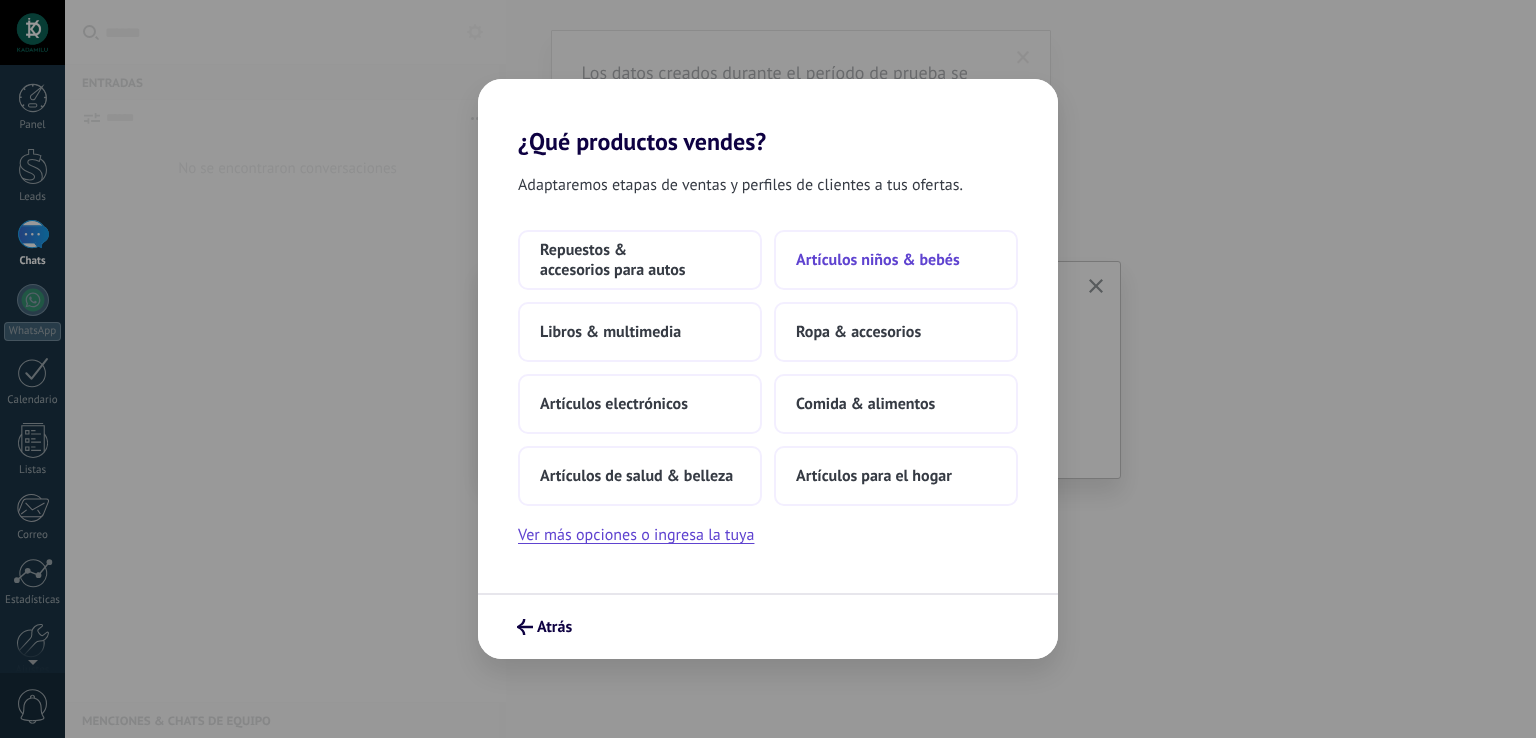 click on "Artículos niños & bebés" at bounding box center (878, 260) 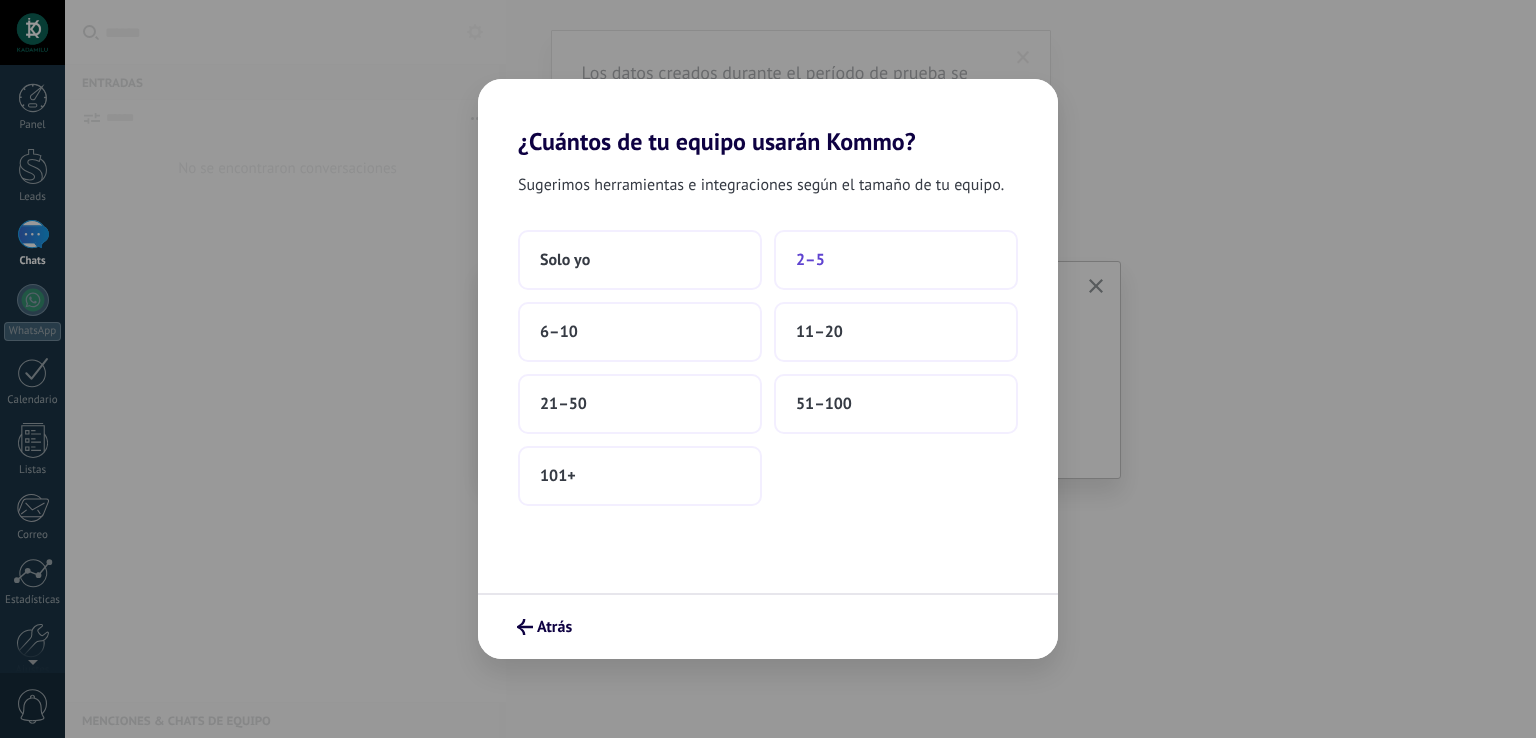 click on "2–5" at bounding box center (896, 260) 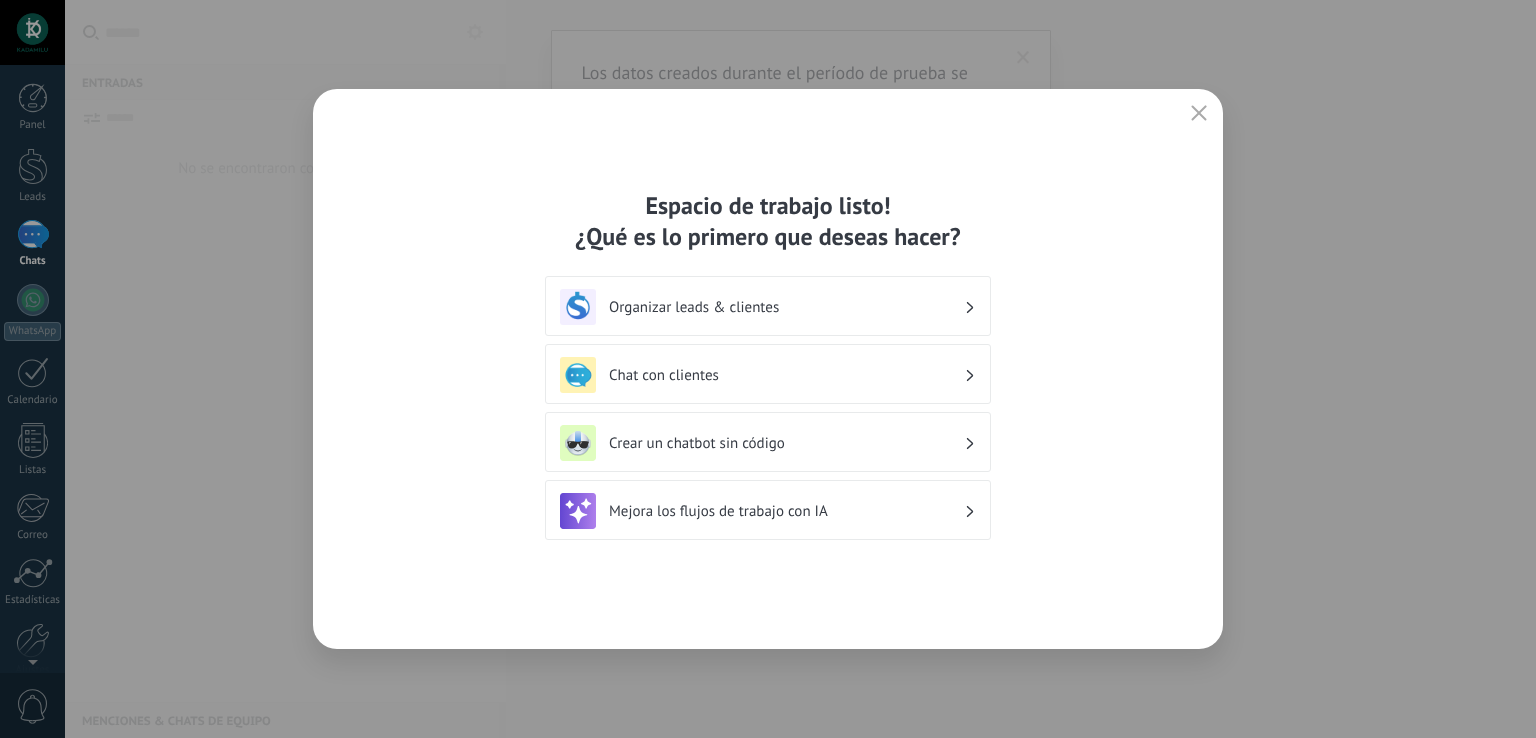 click on "Chat con clientes" at bounding box center [768, 374] 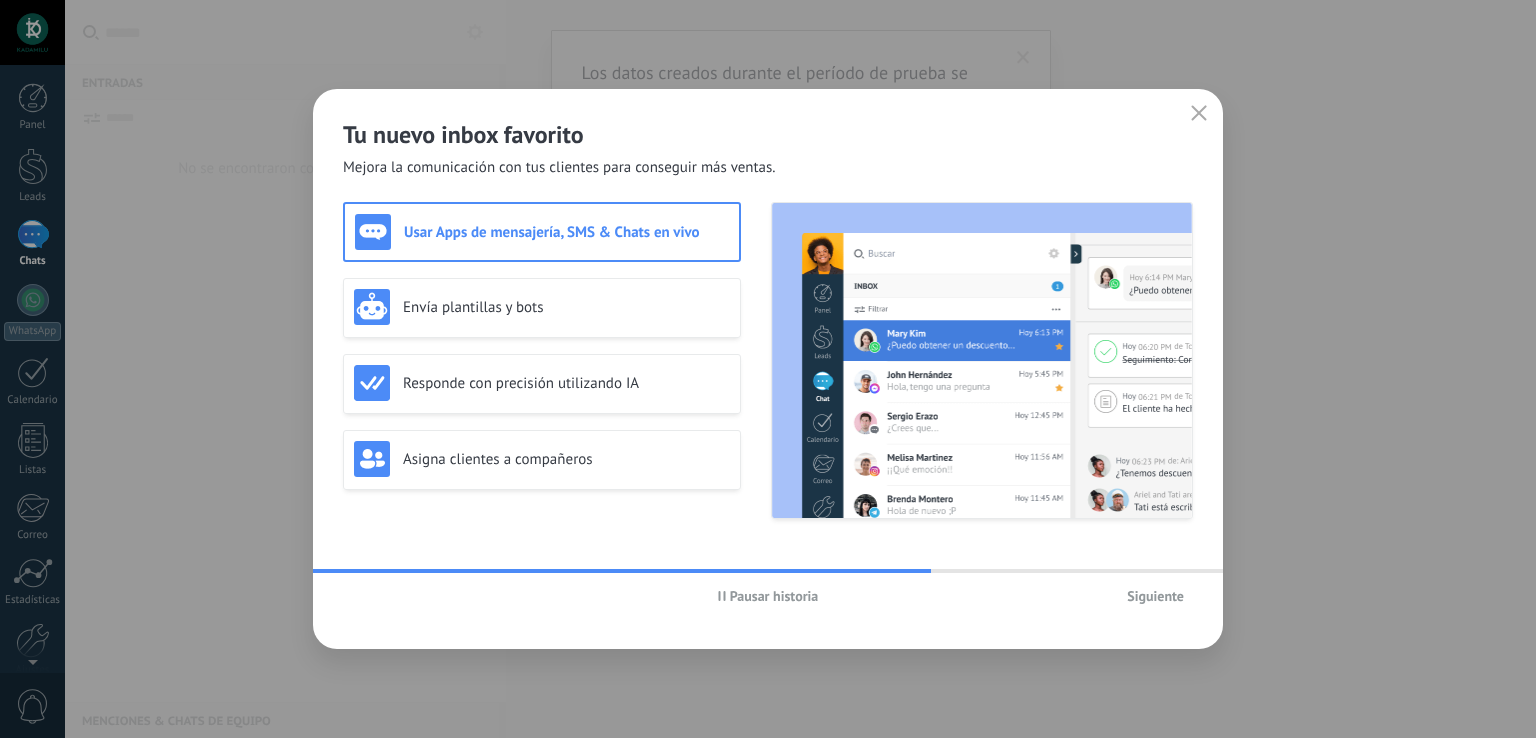 click on "Pausar historia" at bounding box center [774, 596] 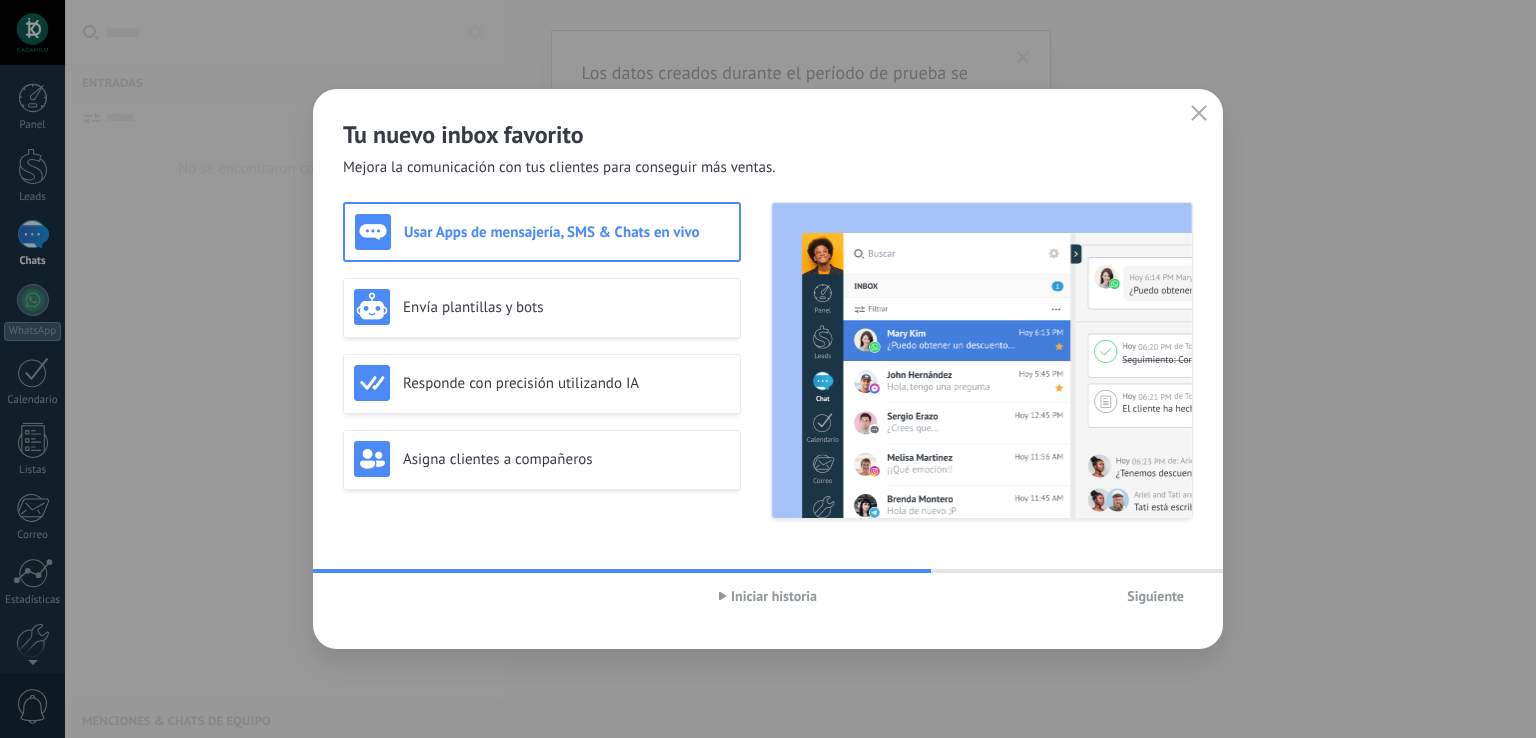 click on "Siguiente" at bounding box center [1155, 596] 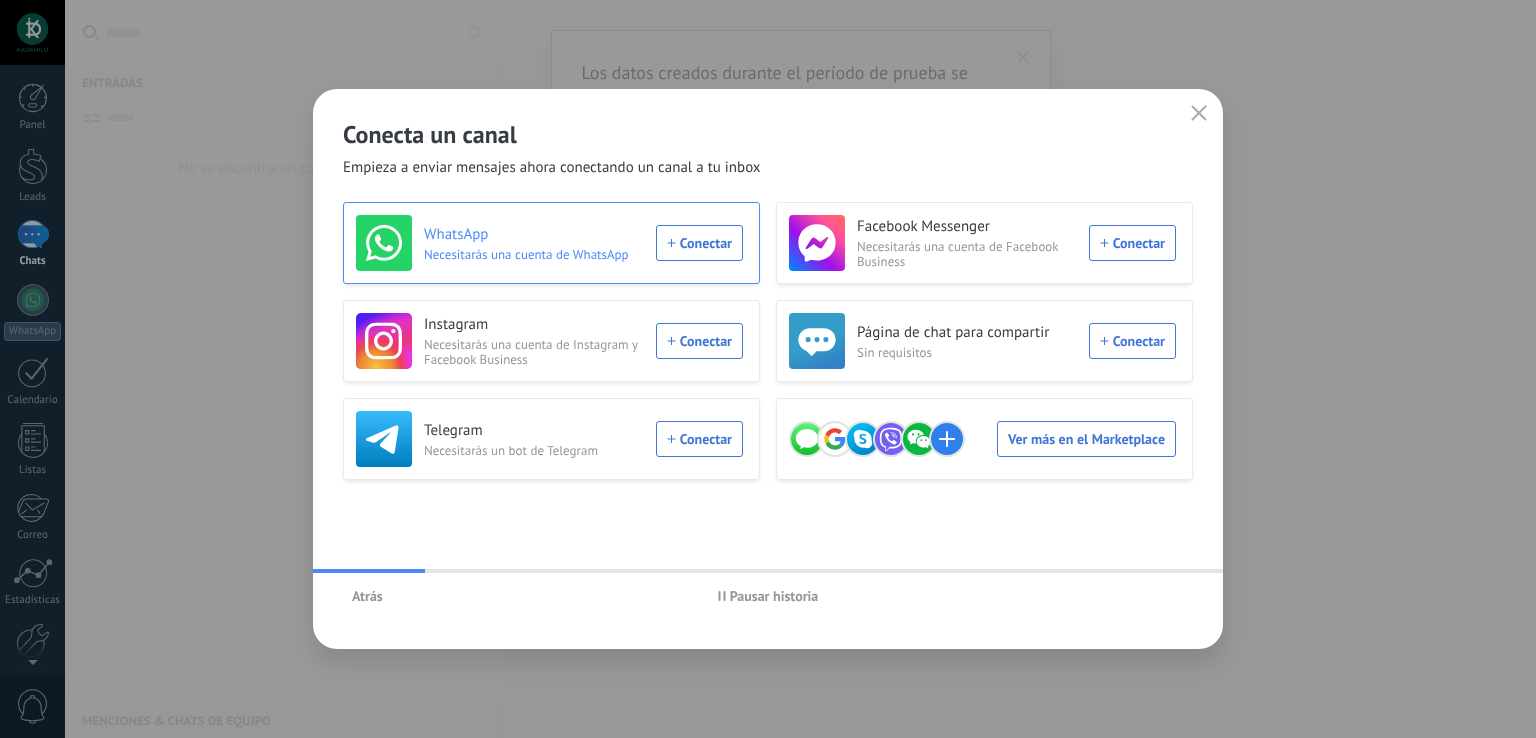 click on "WhatsApp Necesitarás una cuenta de WhatsApp Conectar" at bounding box center [549, 243] 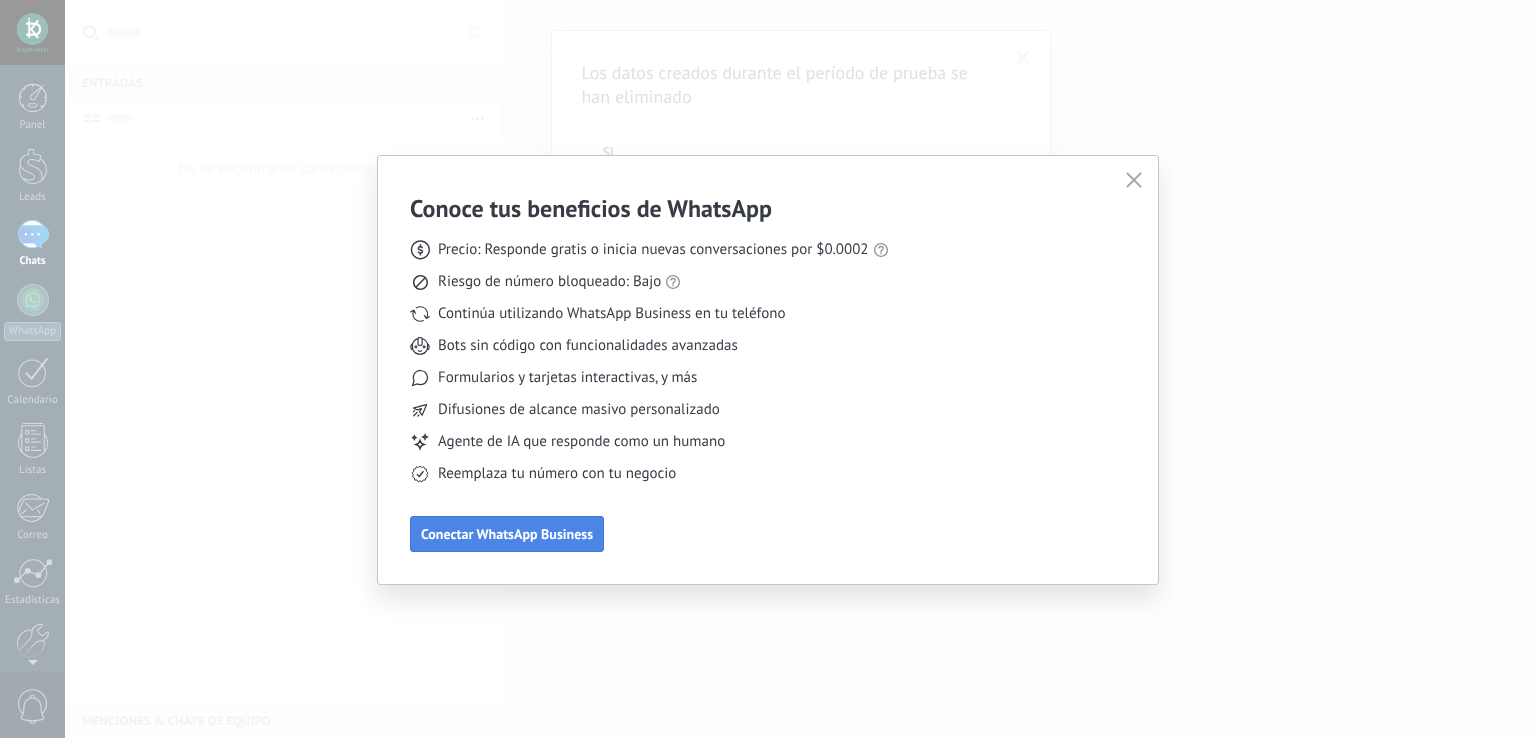 click on "Conectar WhatsApp Business" at bounding box center [507, 534] 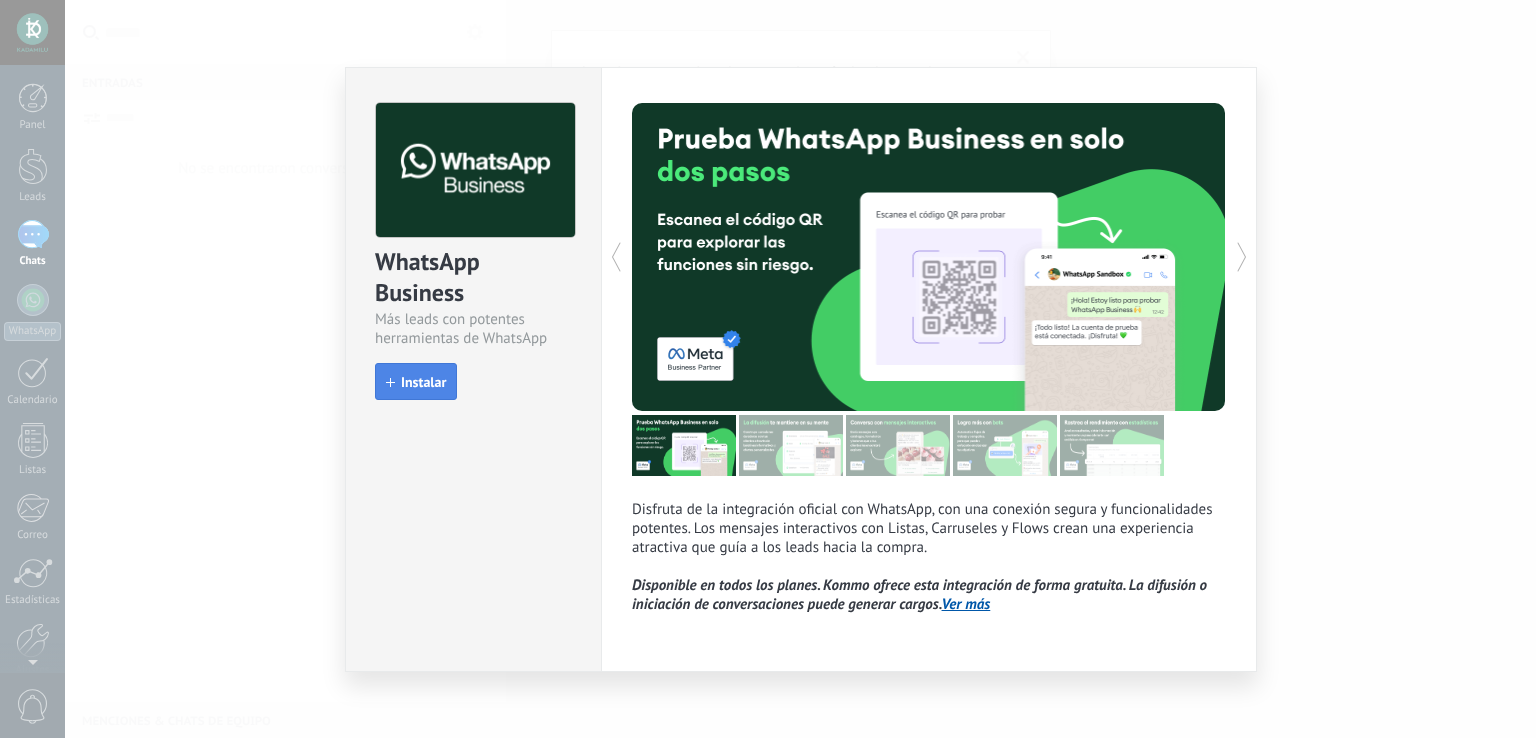 click on "Instalar" at bounding box center [423, 382] 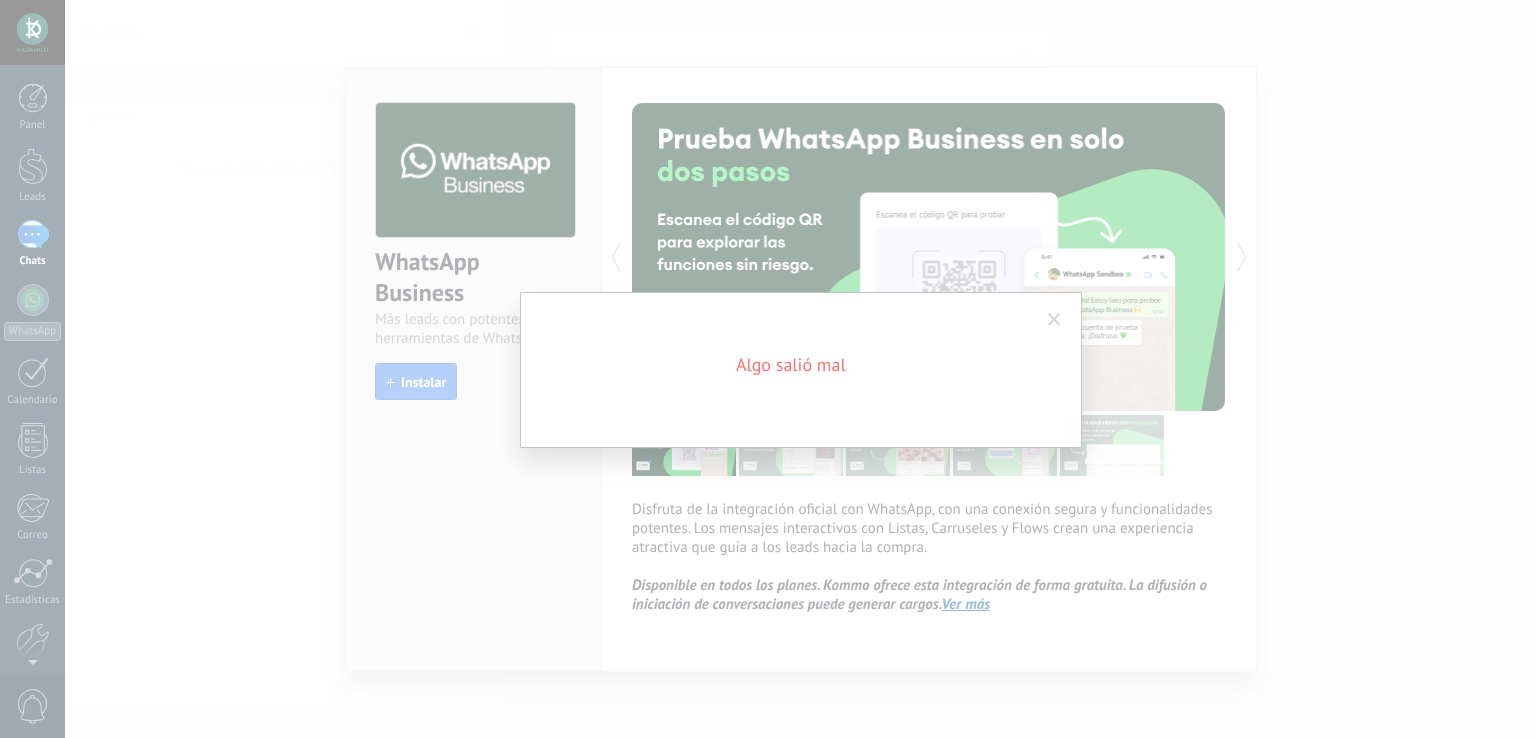 click at bounding box center [1054, 320] 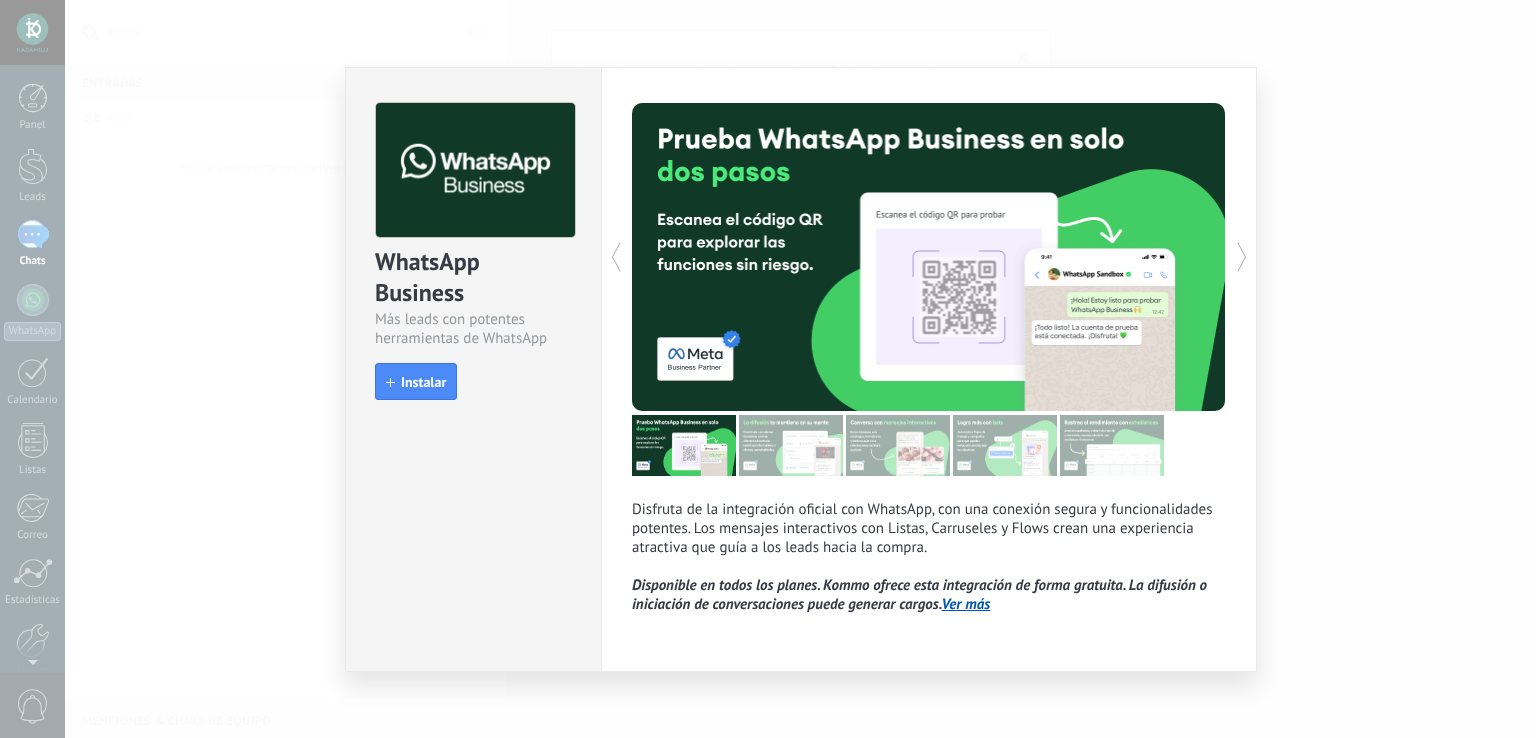 click on "Ver más" at bounding box center [966, 604] 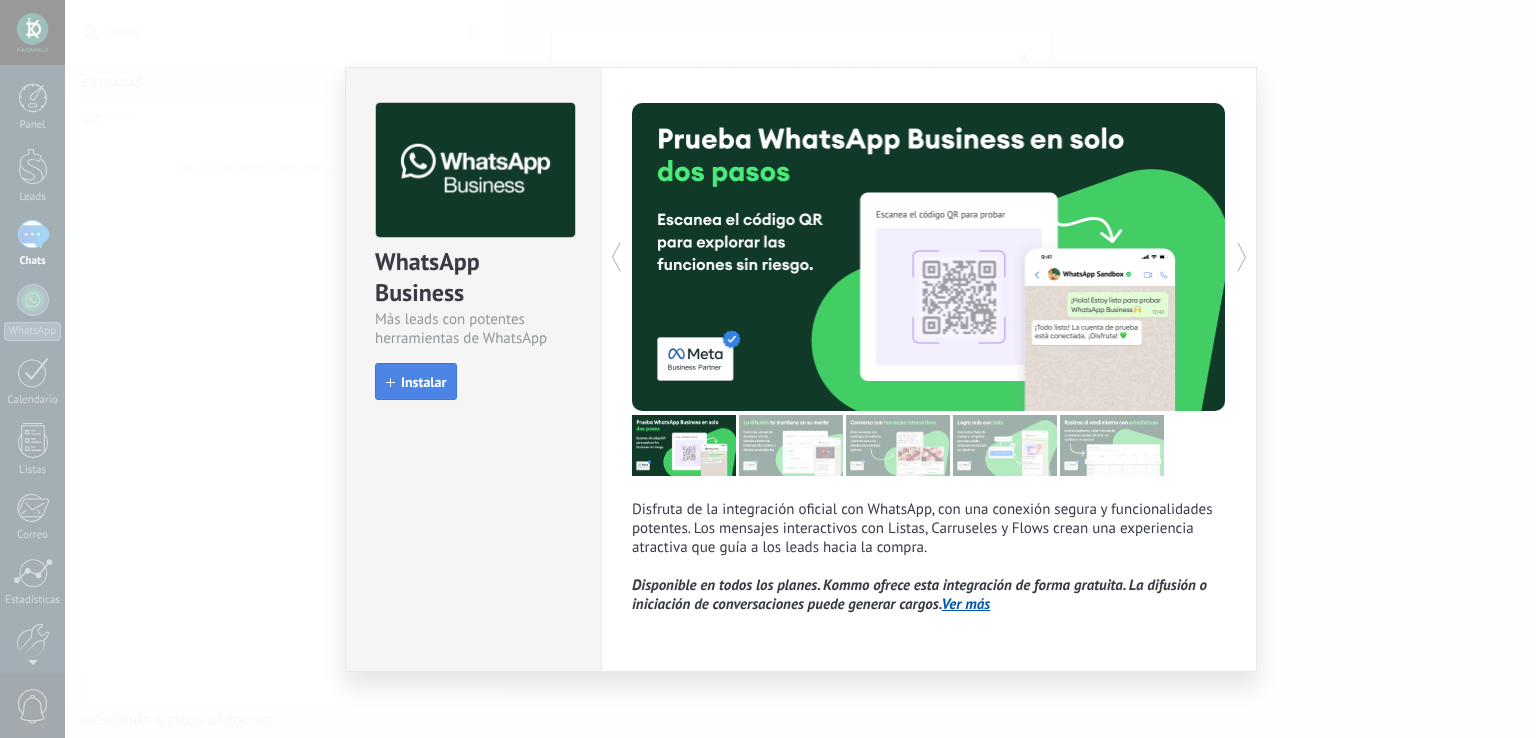 click on "Instalar" at bounding box center (416, 382) 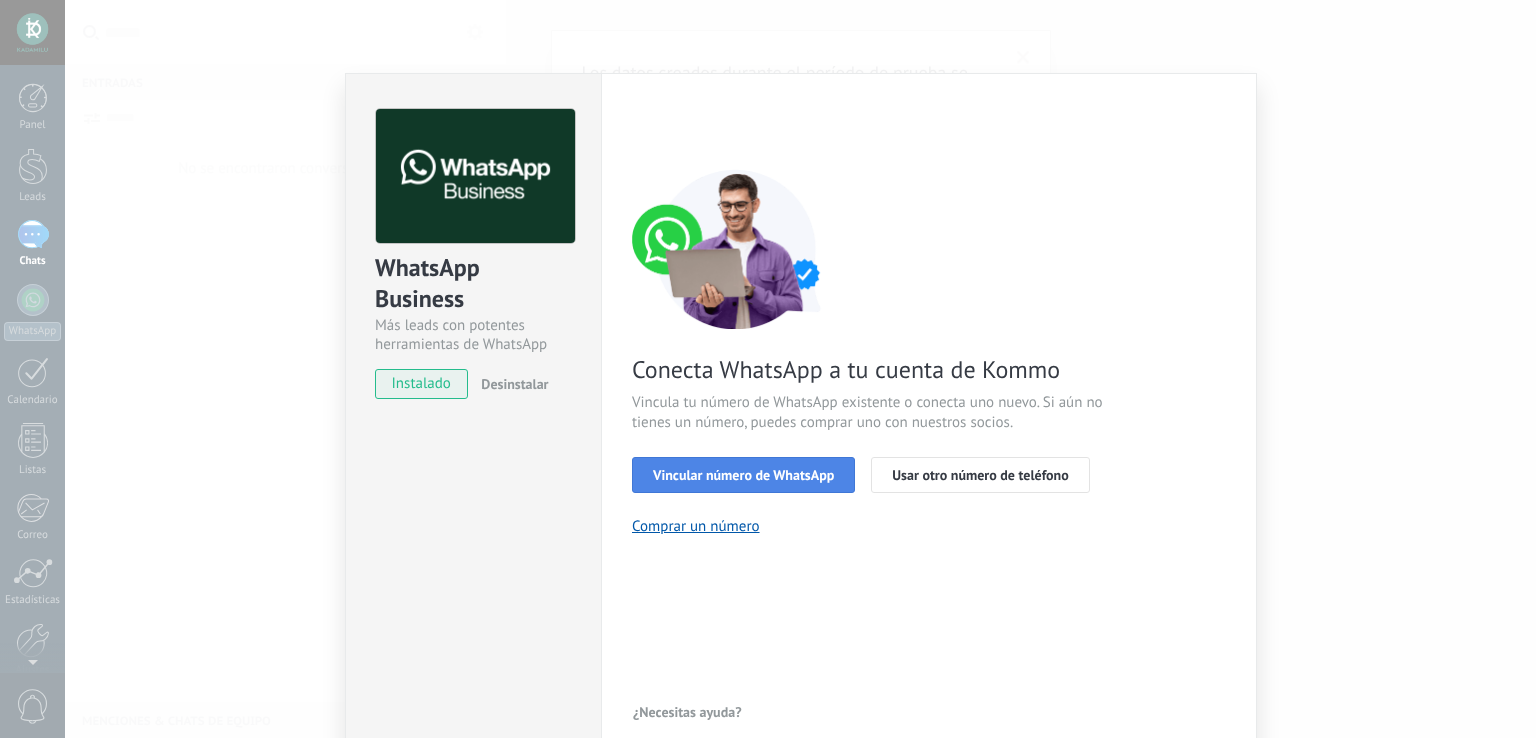click on "Vincular número de WhatsApp" at bounding box center (743, 475) 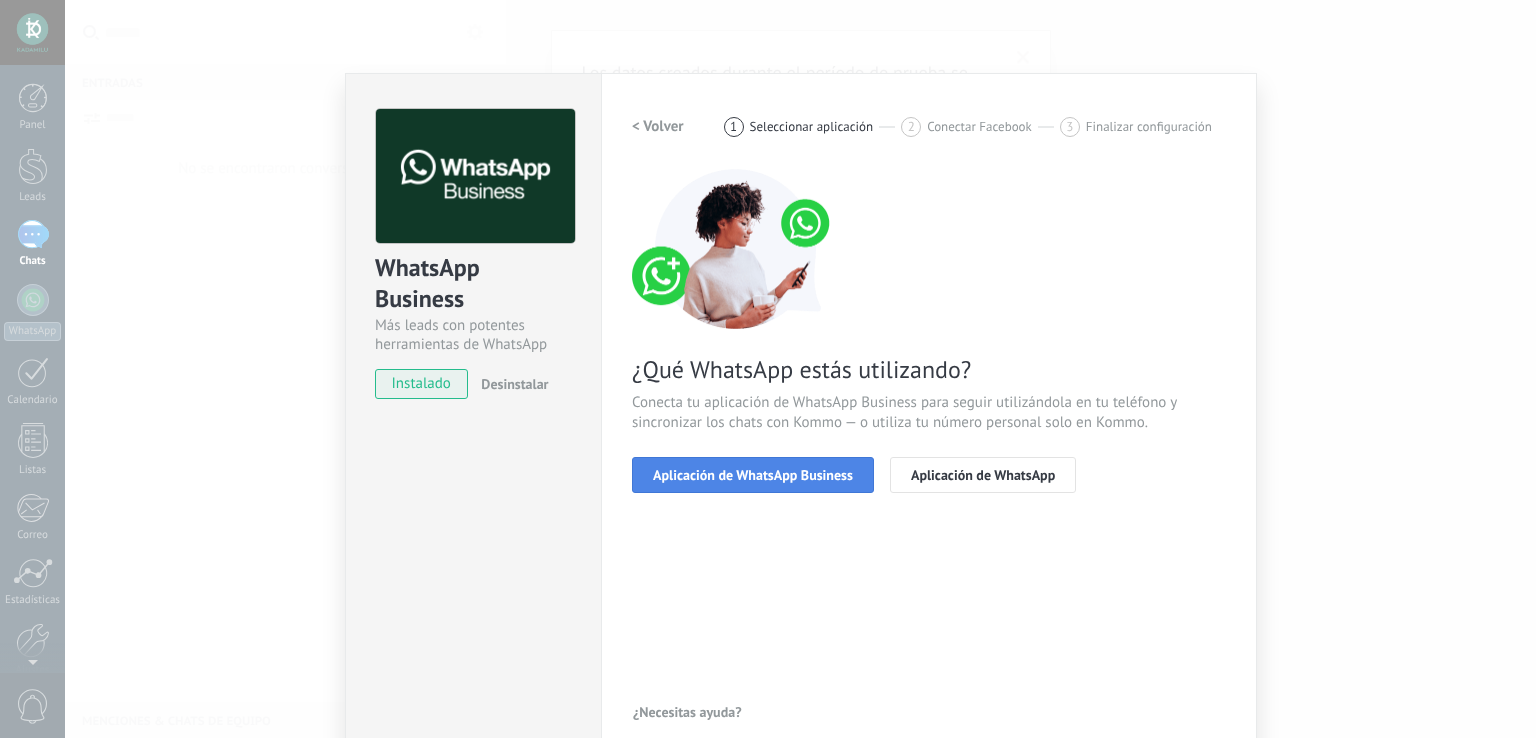 click on "Aplicación de WhatsApp Business" at bounding box center (753, 475) 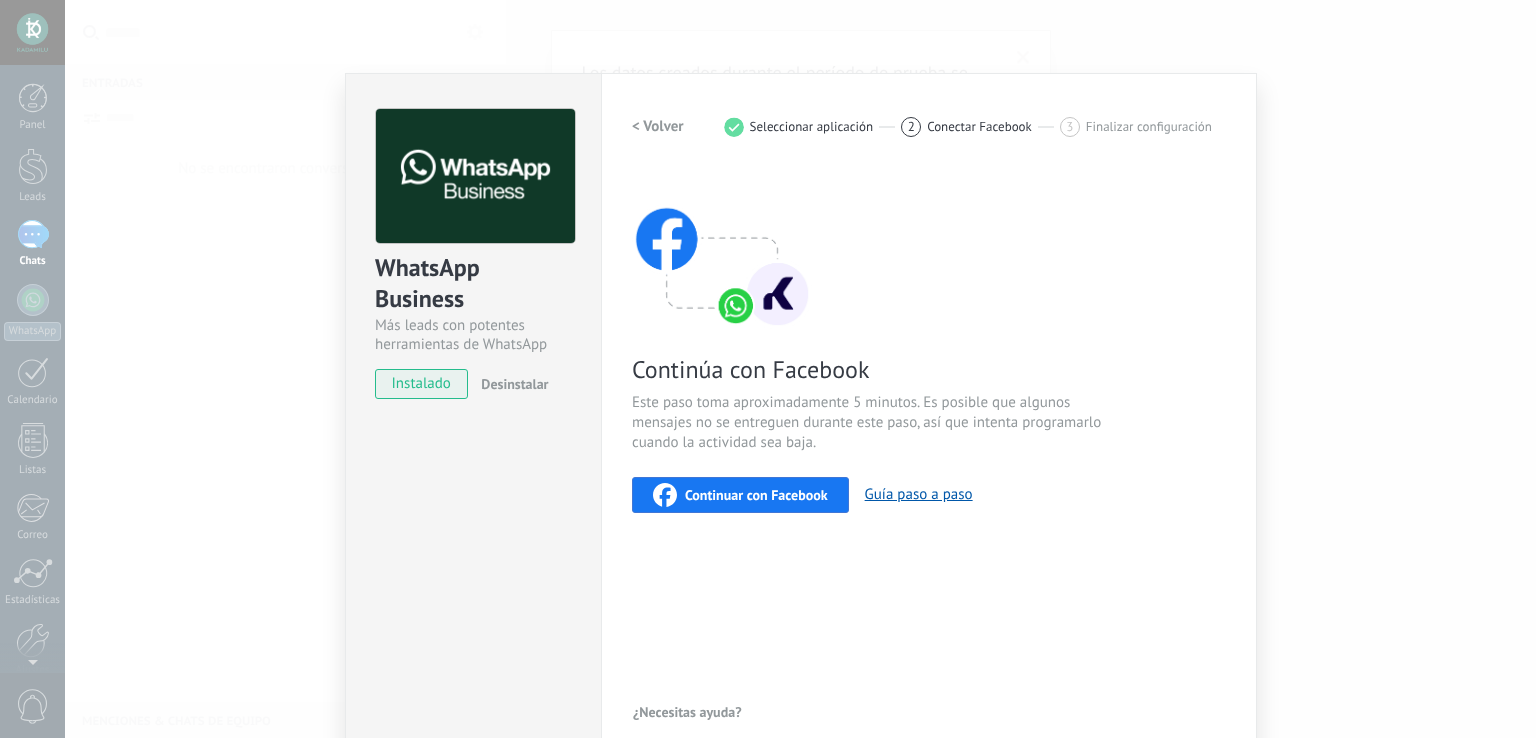 click on "Continuar con Facebook" at bounding box center [756, 495] 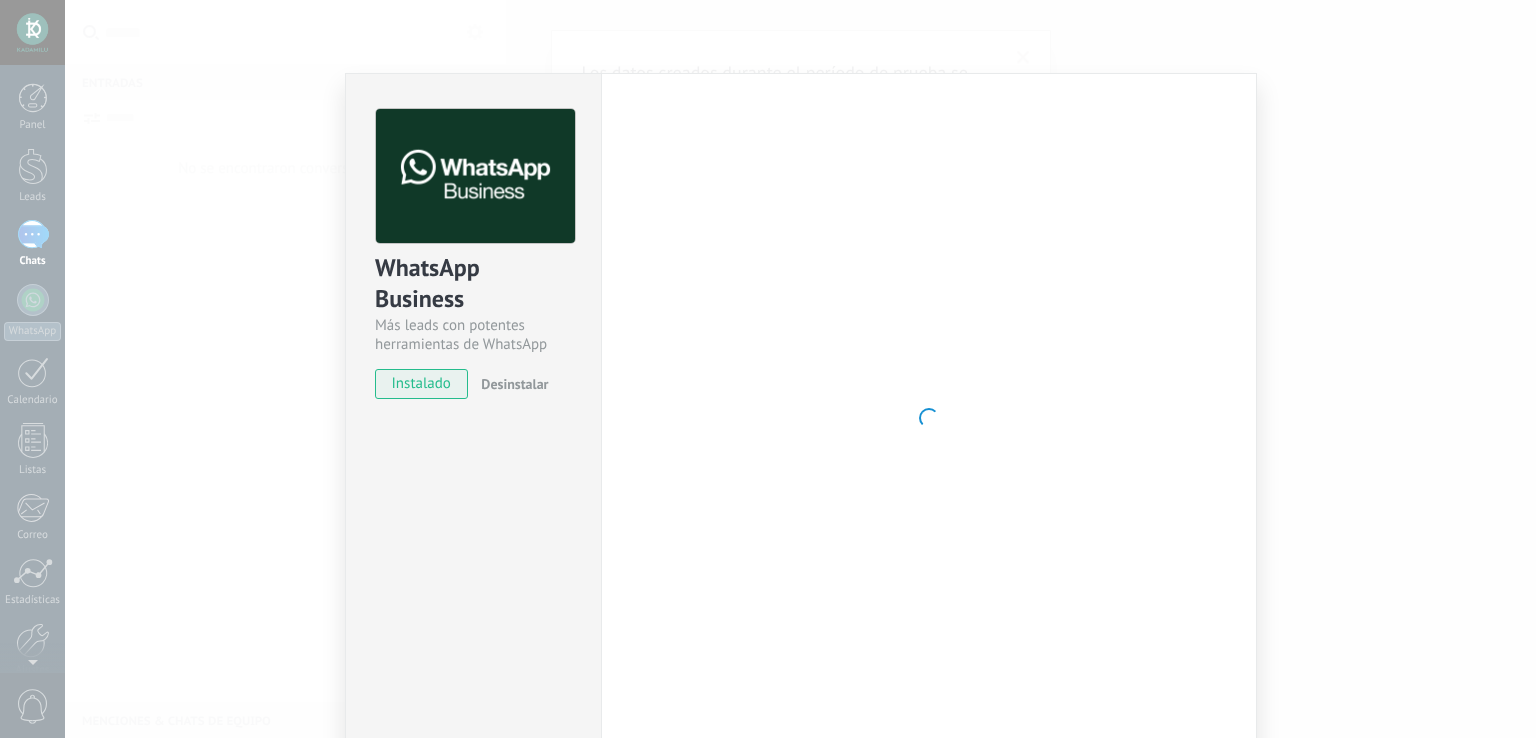 click on "instalado" at bounding box center (421, 384) 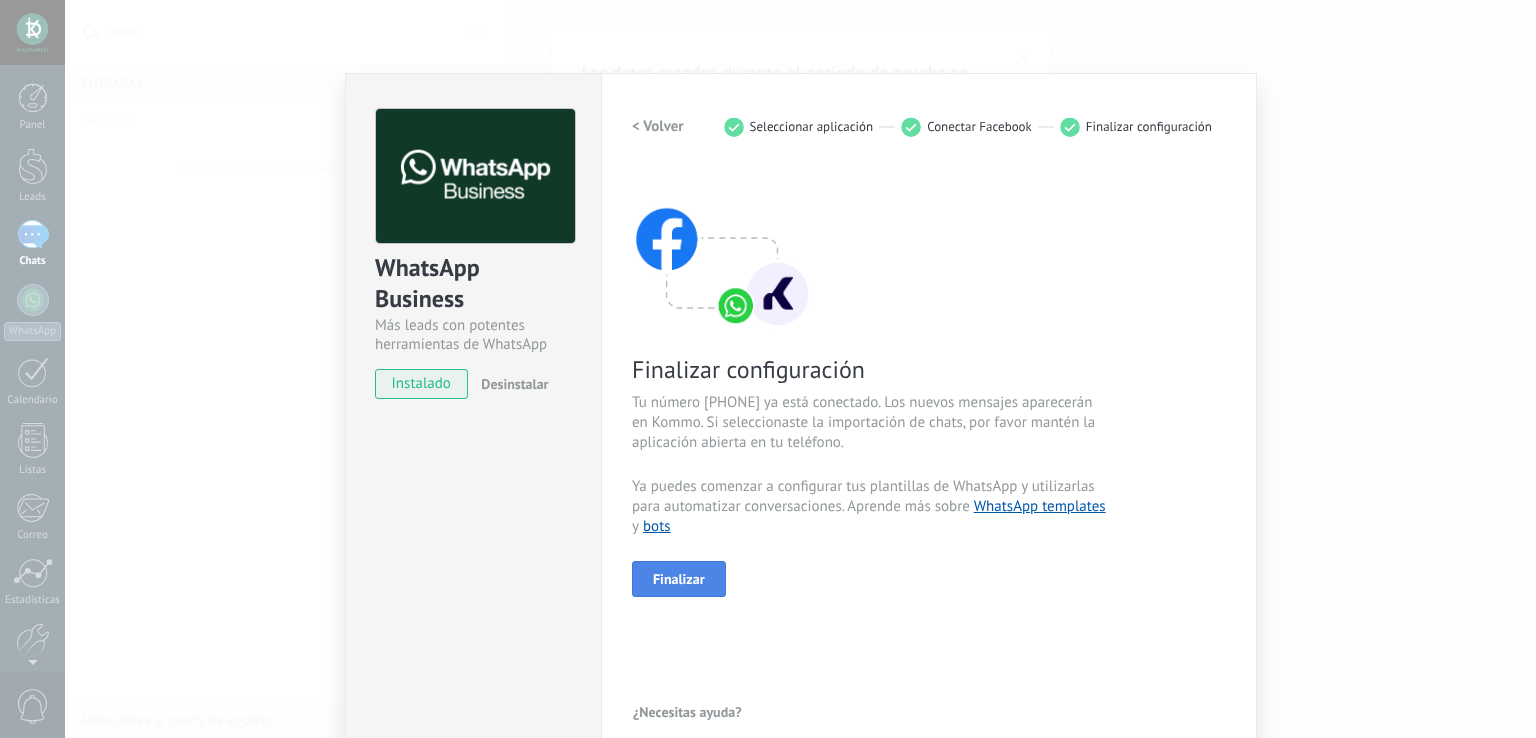 click on "Finalizar" at bounding box center (679, 579) 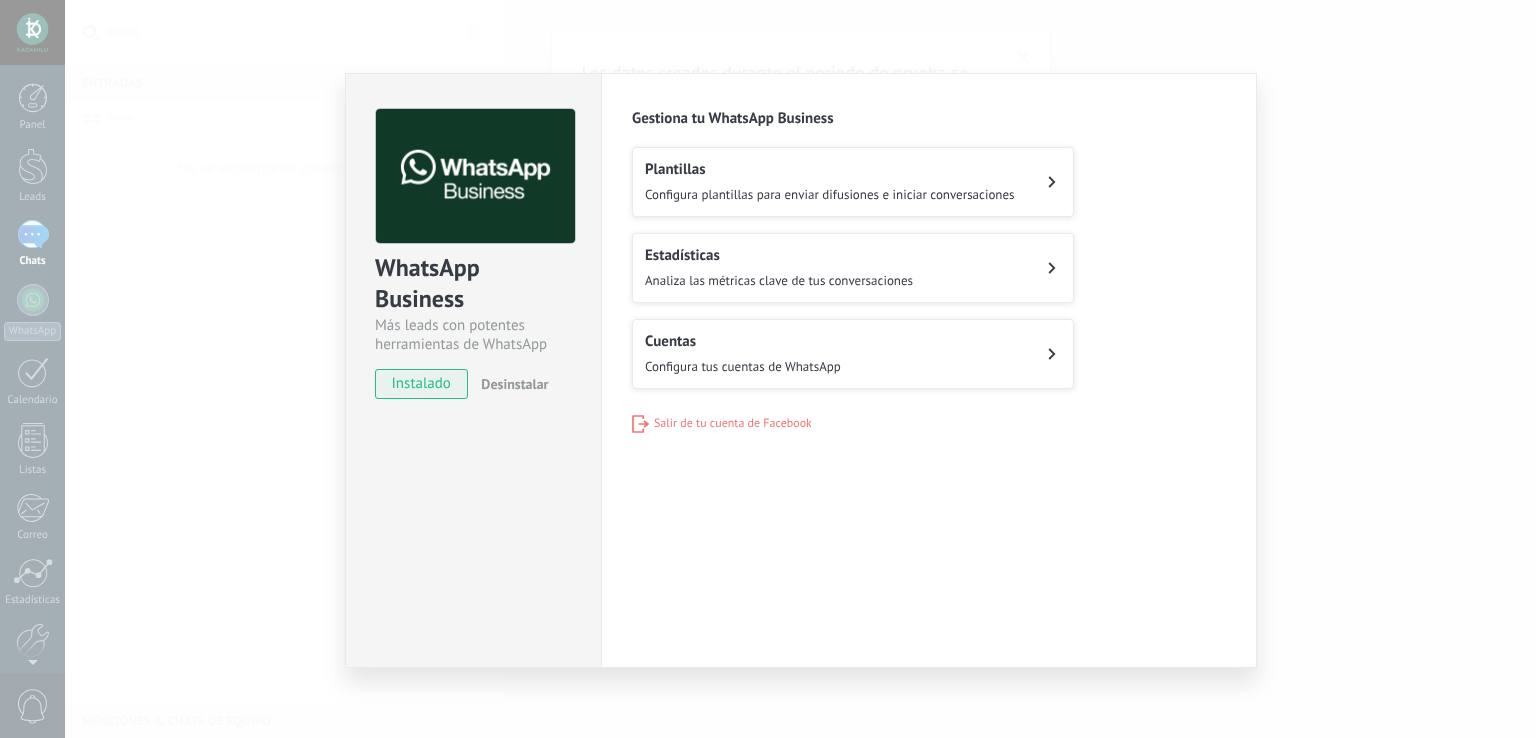 click on "Conoce tus beneficios de WhatsApp Precio: Responde gratis o inicia nuevas conversaciones por $0.0002 Riesgo de número bloqueado: Bajo Continúa utilizando WhatsApp Business en tu teléfono Bots sin código con funcionalidades avanzadas Formularios y tarjetas interactivas, y más Difusiones de alcance masivo personalizado Agente de IA que responde como un humano Reemplaza tu número con tu negocio Conectar WhatsApp Business" at bounding box center [768, 369] 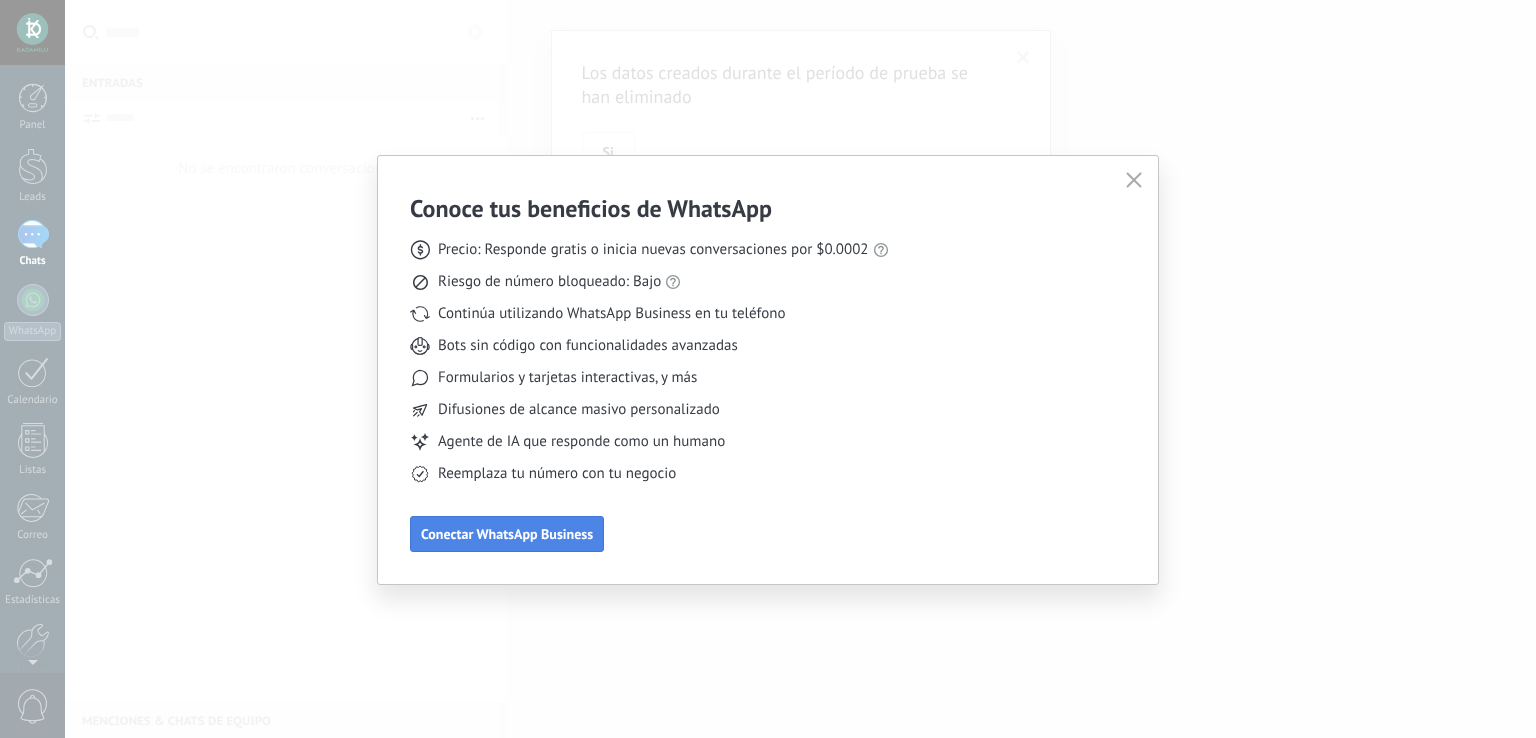 click on "Conectar WhatsApp Business" at bounding box center [507, 534] 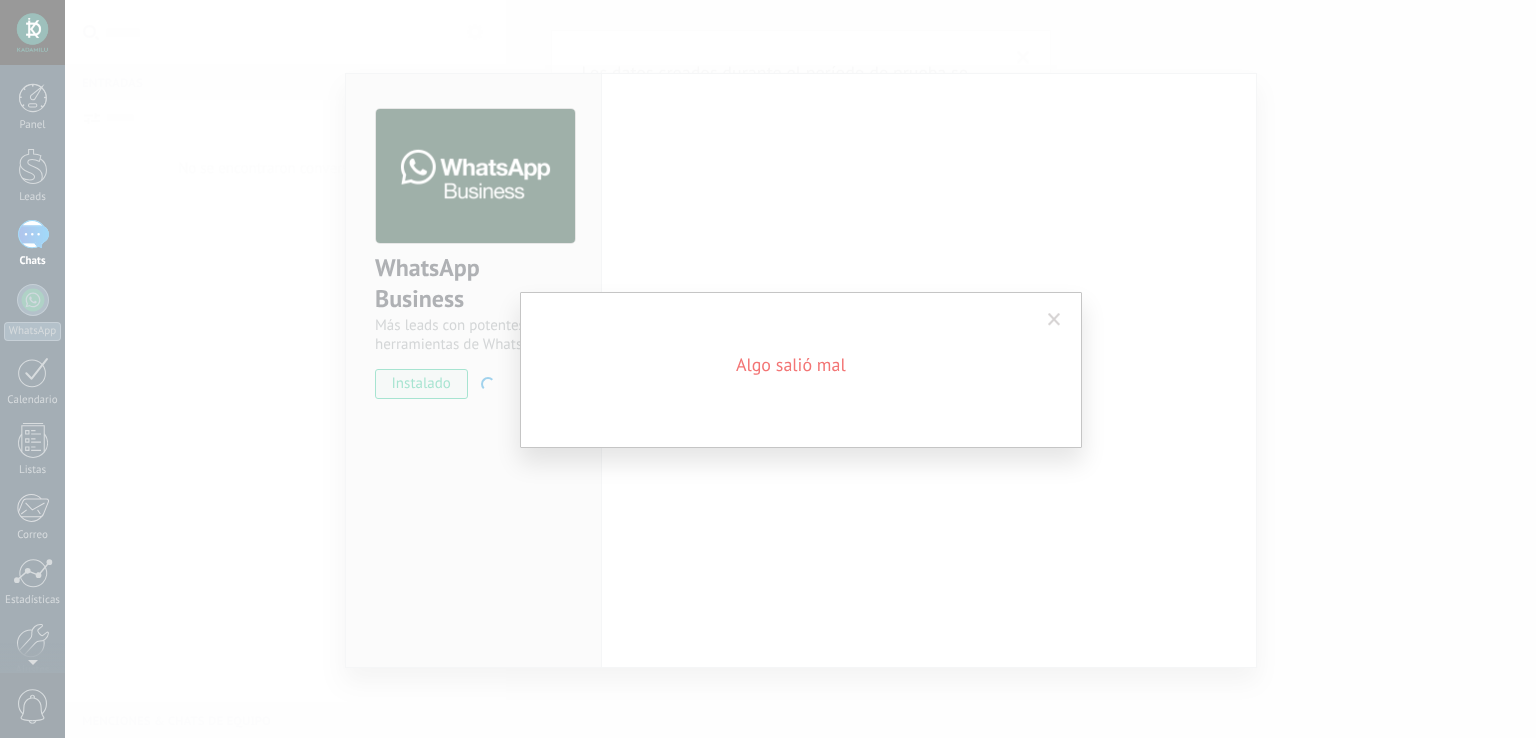 click at bounding box center [1054, 320] 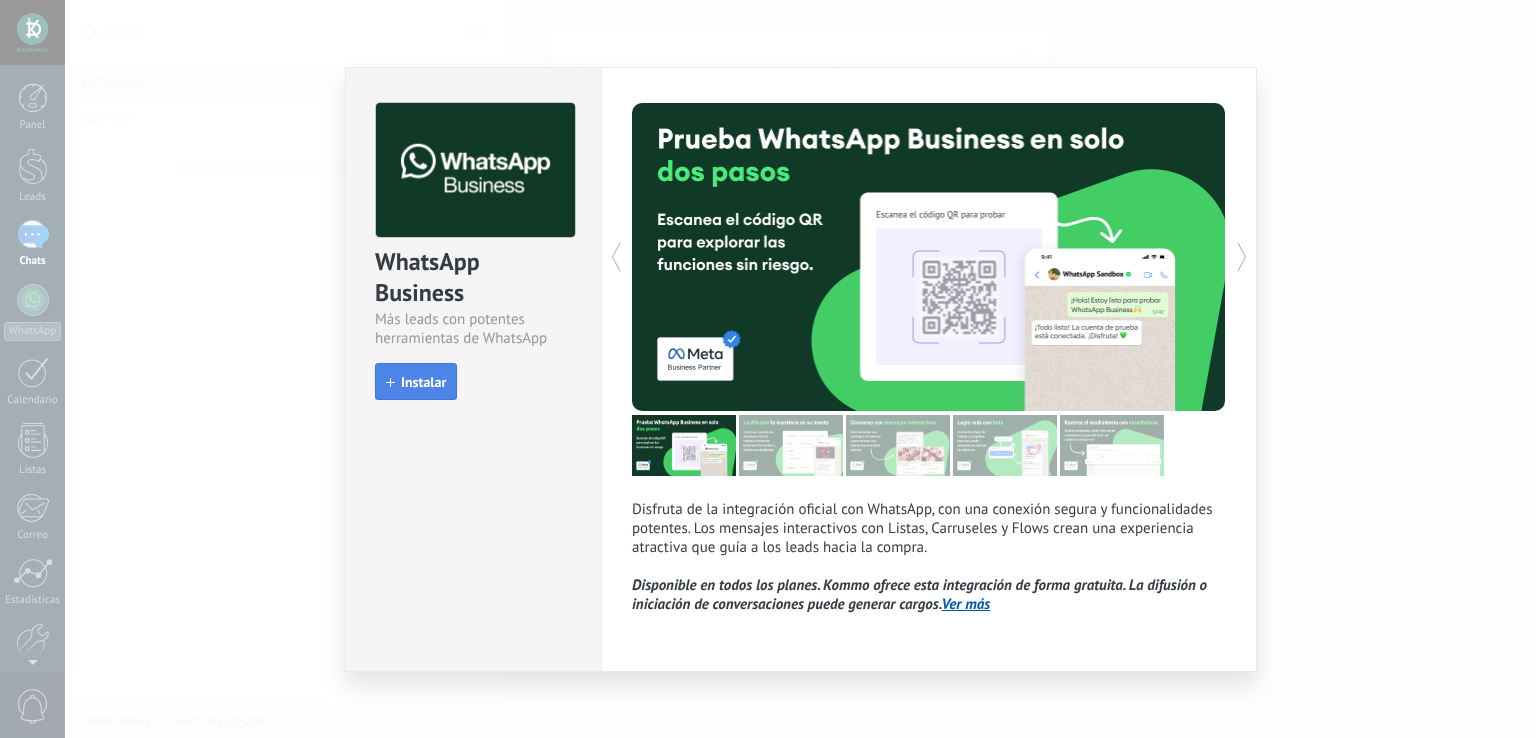 click on "Instalar" at bounding box center [423, 382] 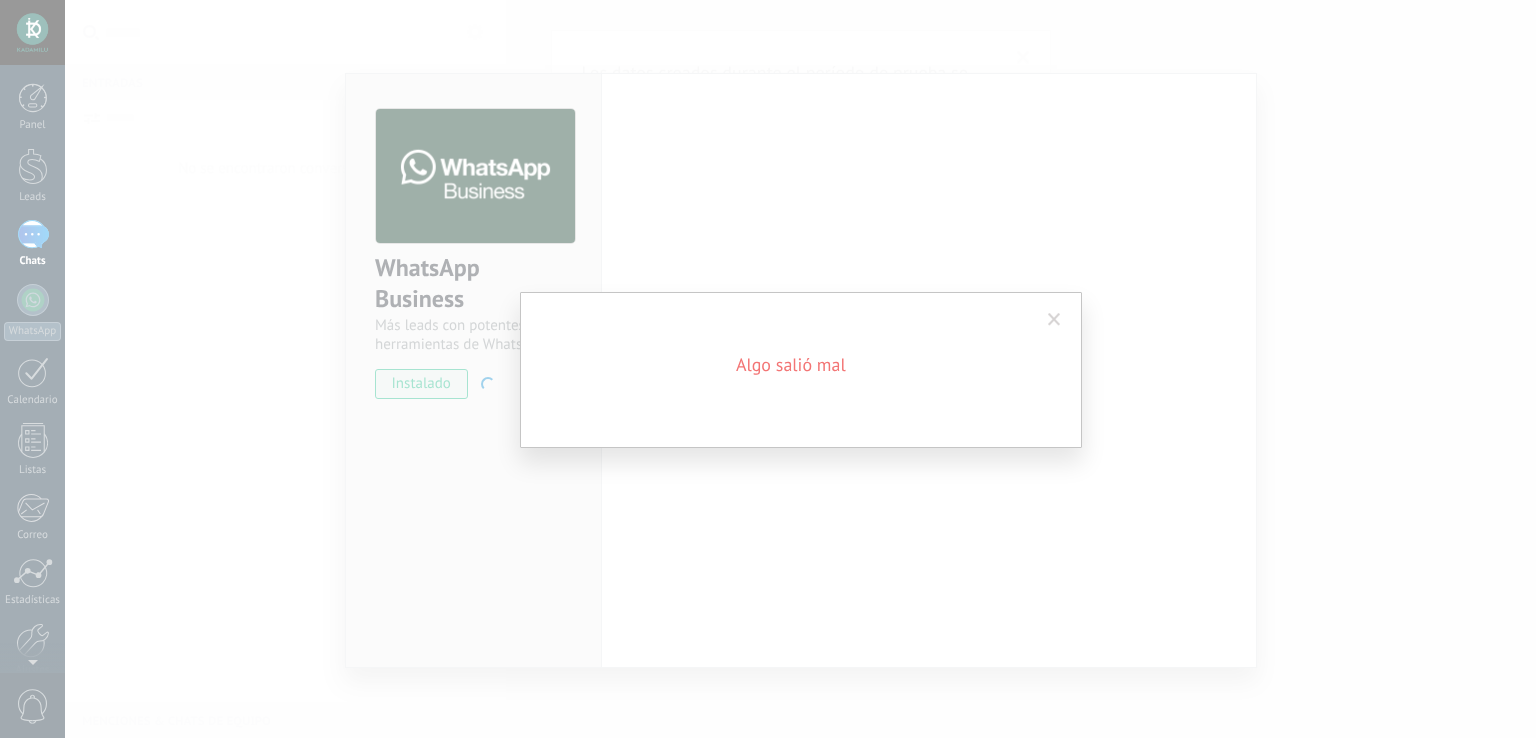 click at bounding box center [1054, 320] 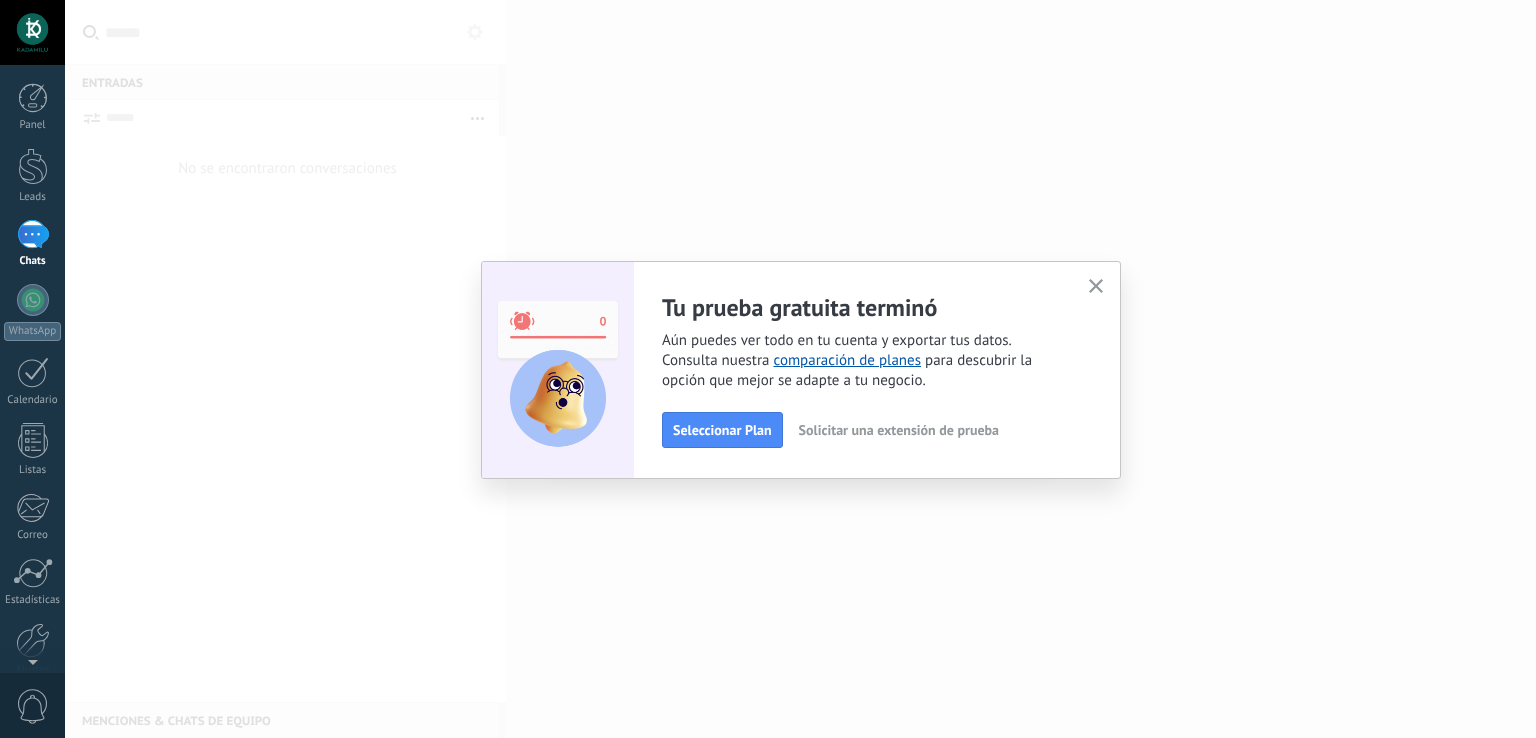 scroll, scrollTop: 0, scrollLeft: 0, axis: both 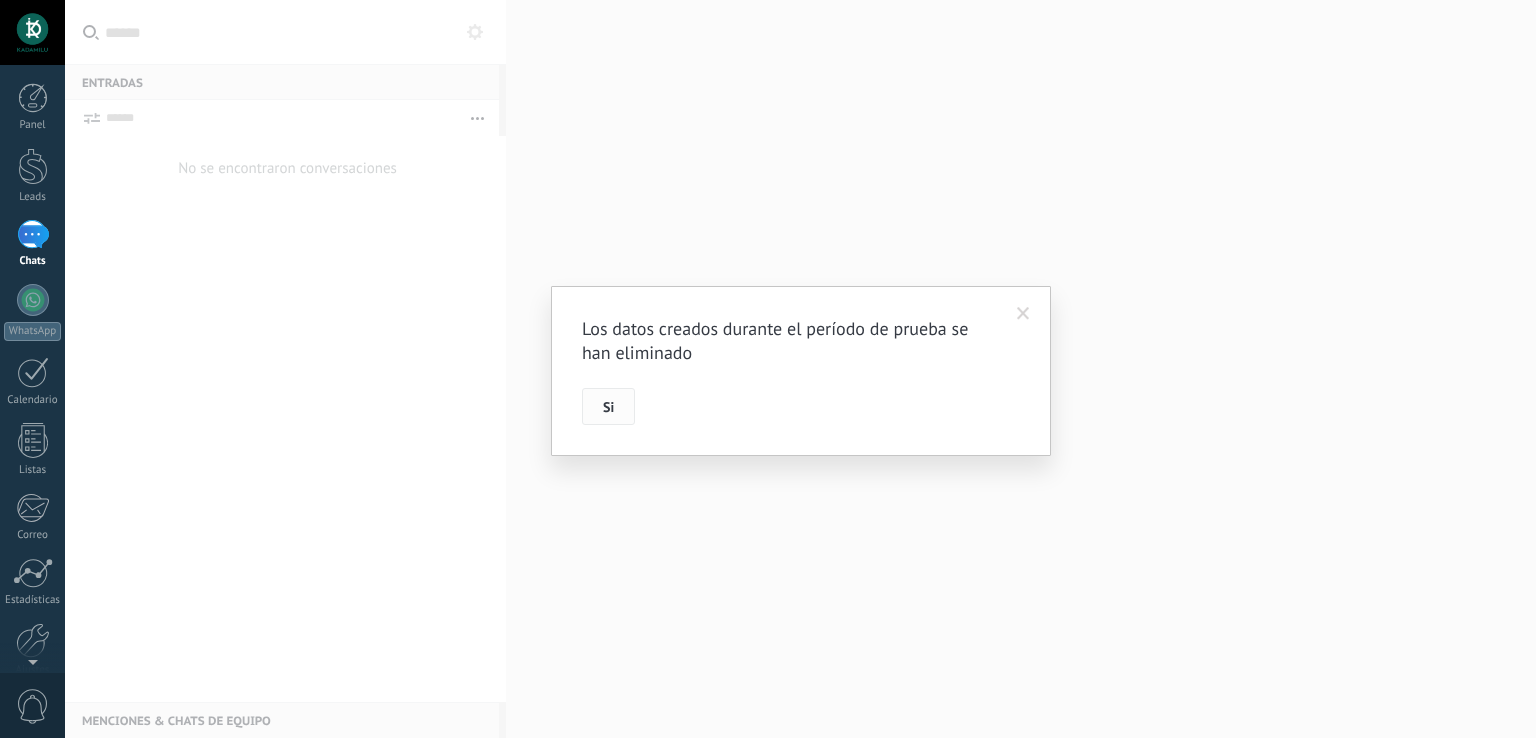 click on "Si" at bounding box center [608, 407] 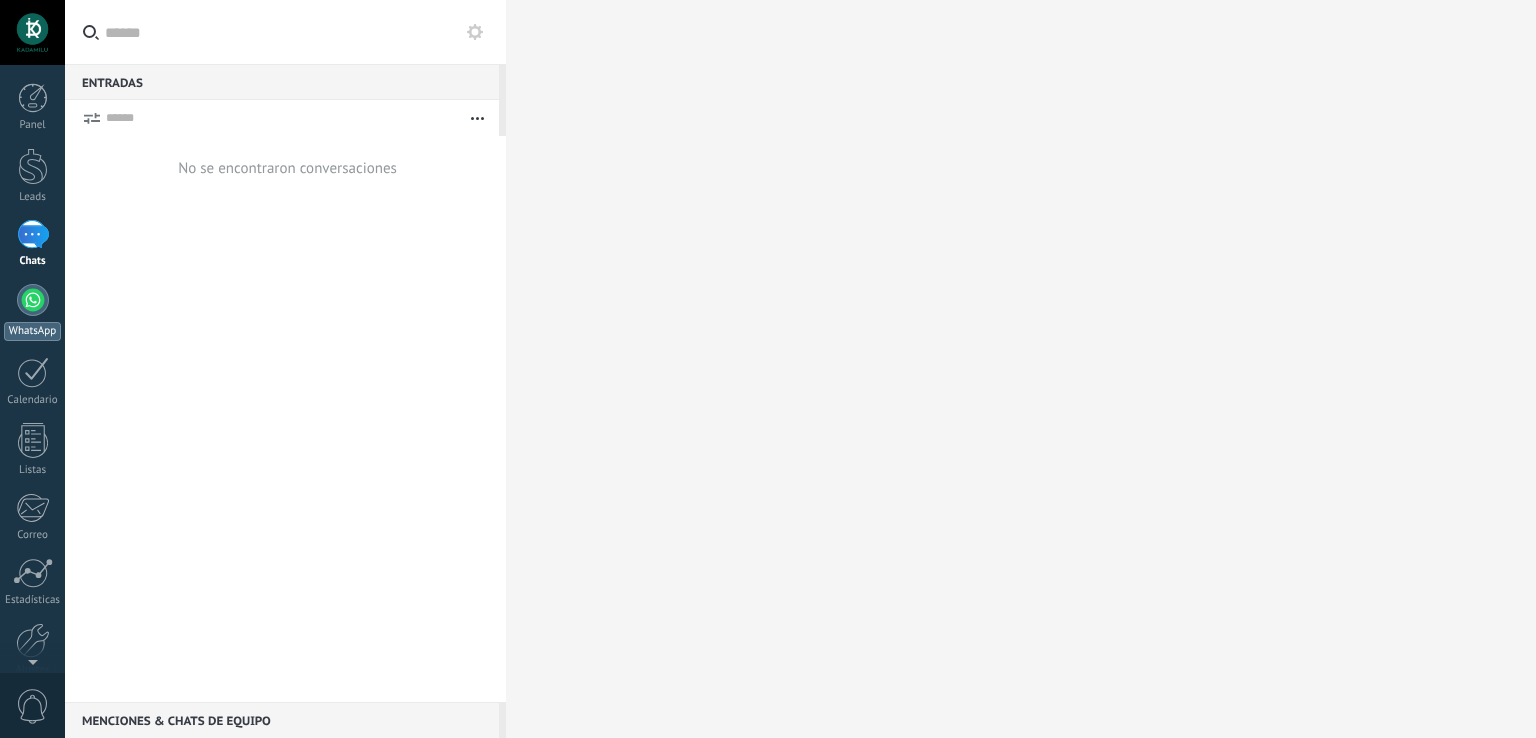 click at bounding box center (33, 300) 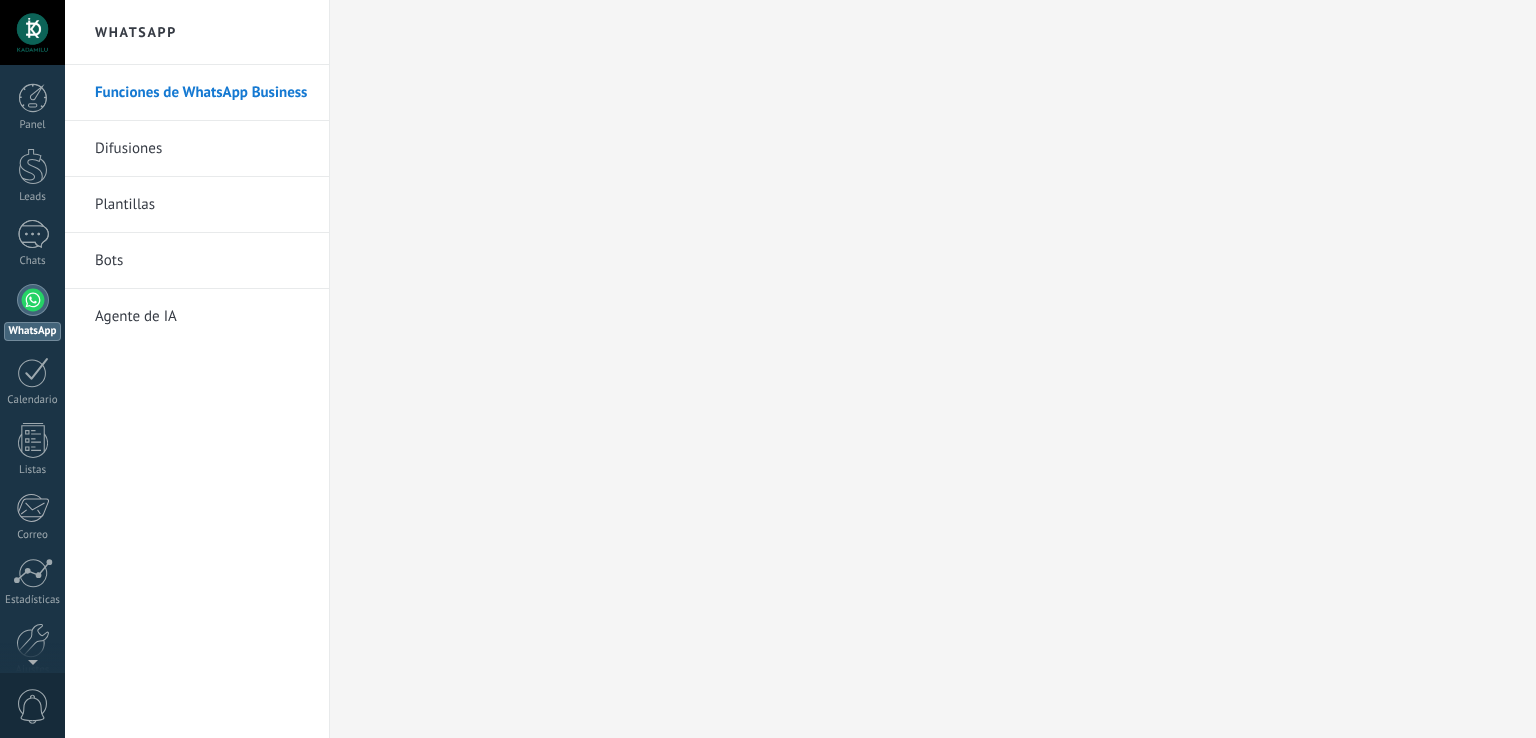 click at bounding box center (33, 300) 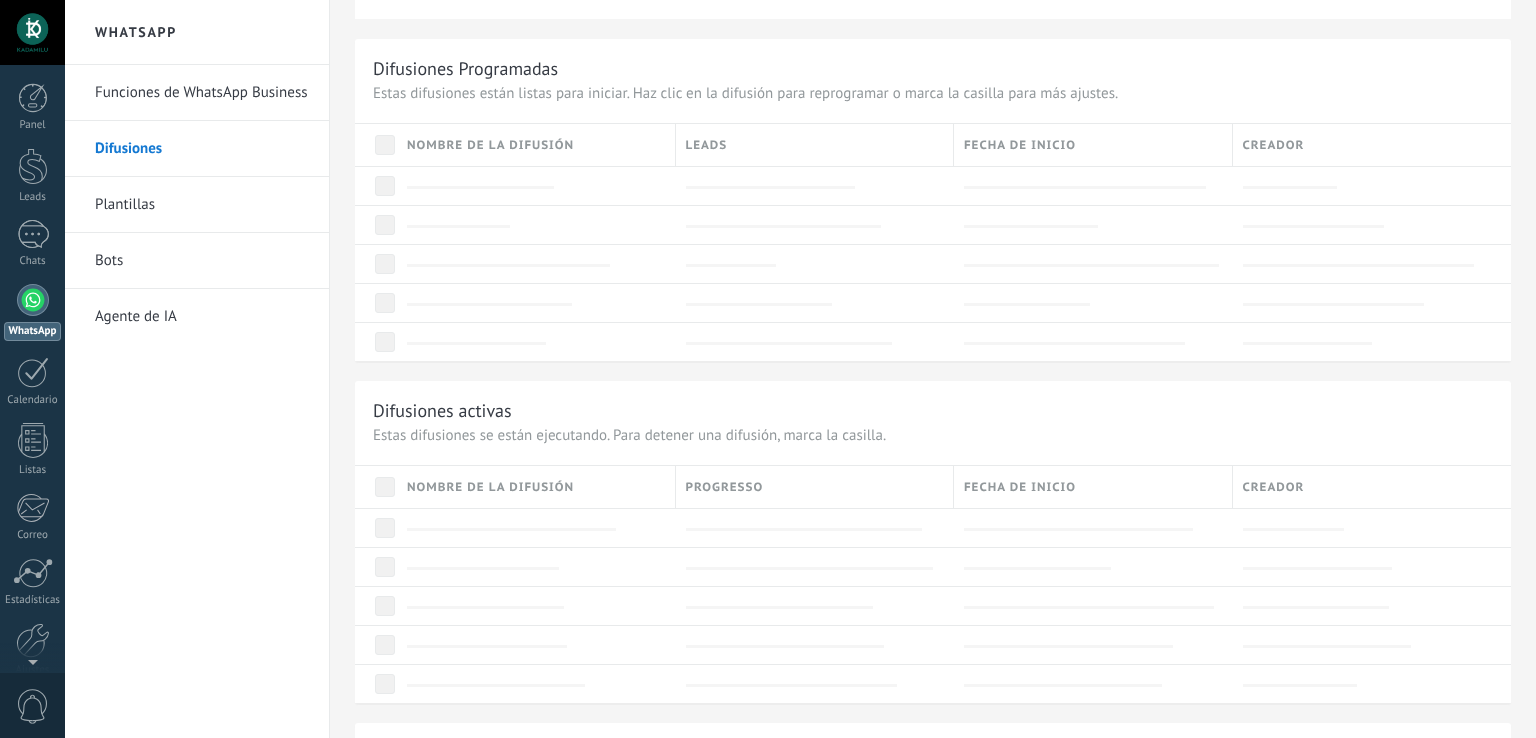 scroll, scrollTop: 0, scrollLeft: 0, axis: both 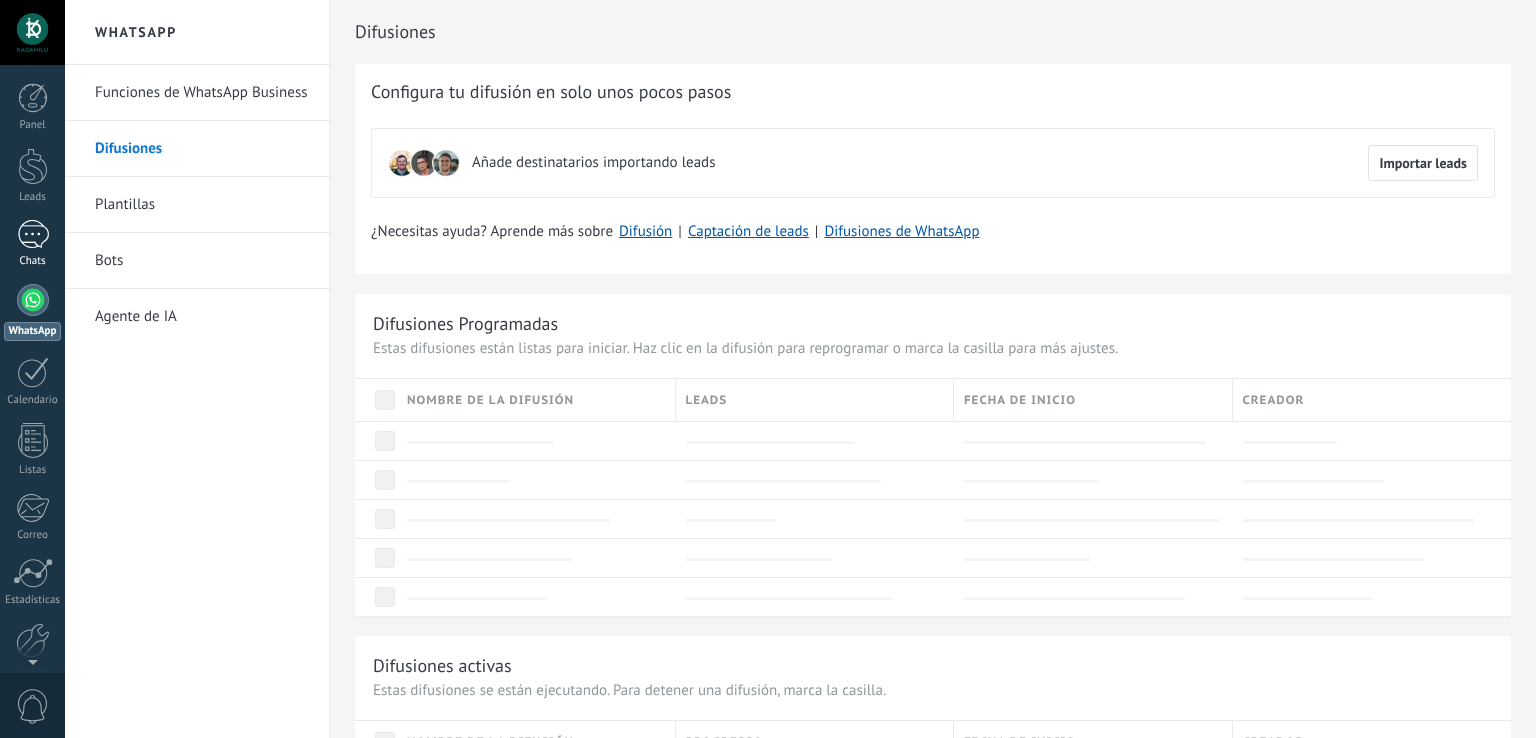 click on "Chats" at bounding box center [33, 261] 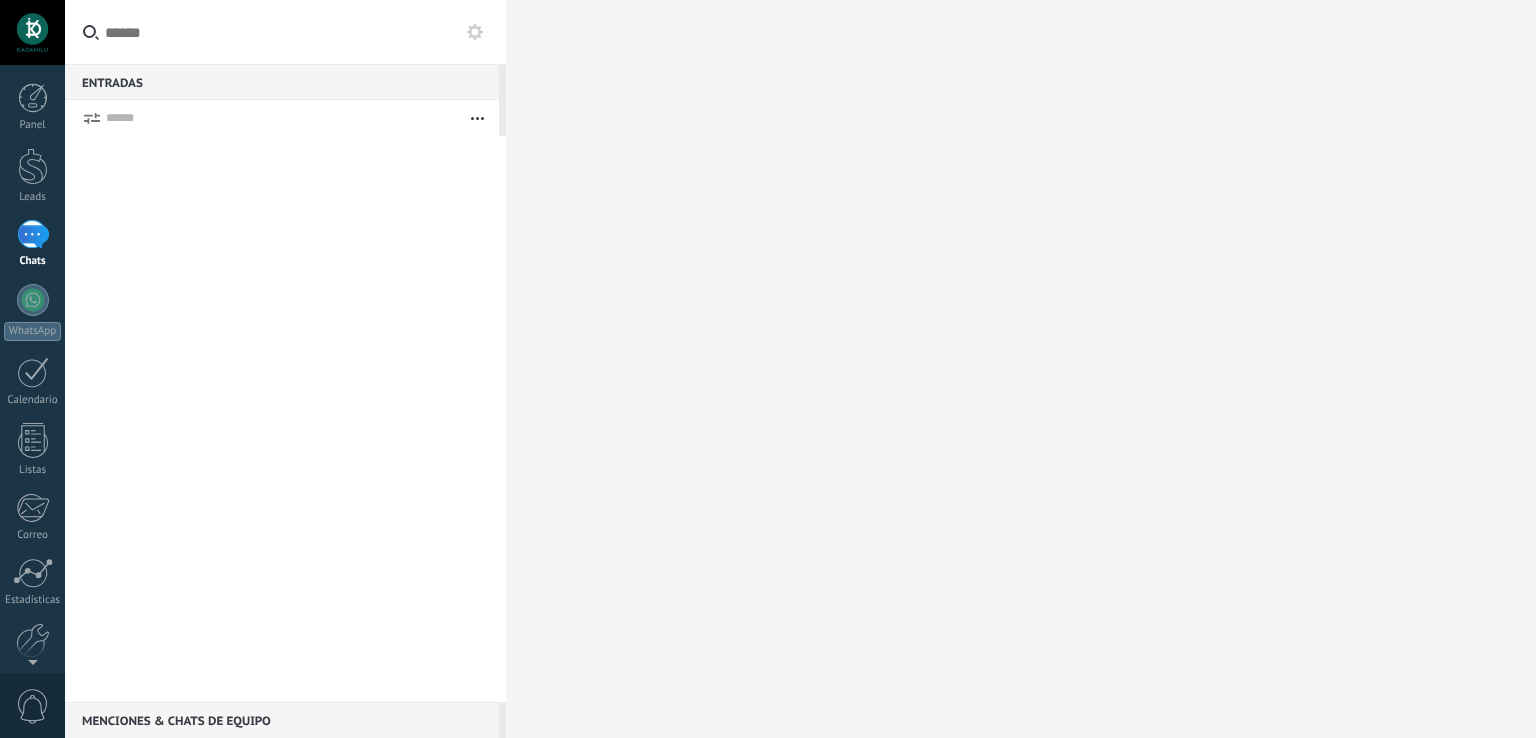 click at bounding box center (33, 234) 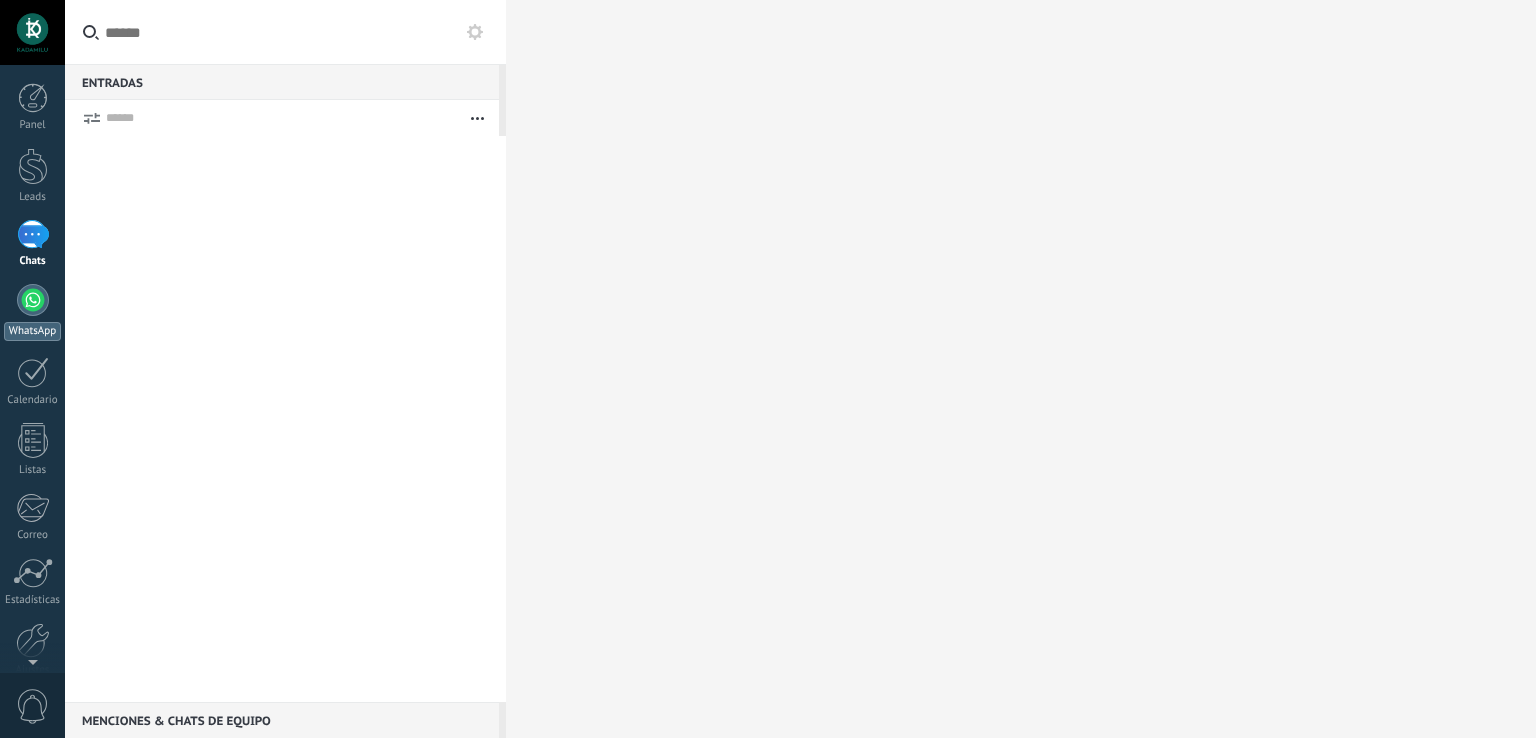 click at bounding box center [33, 300] 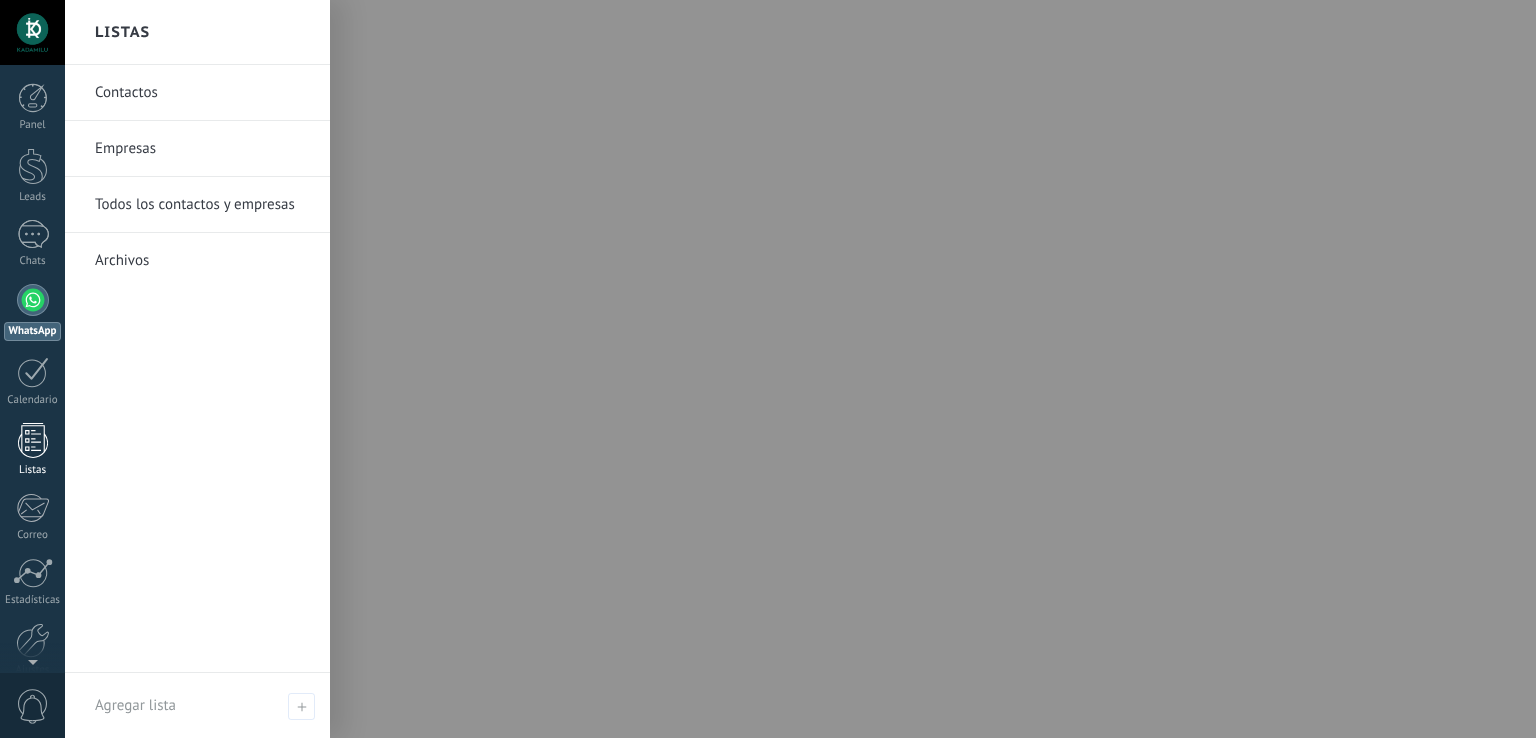click at bounding box center (33, 440) 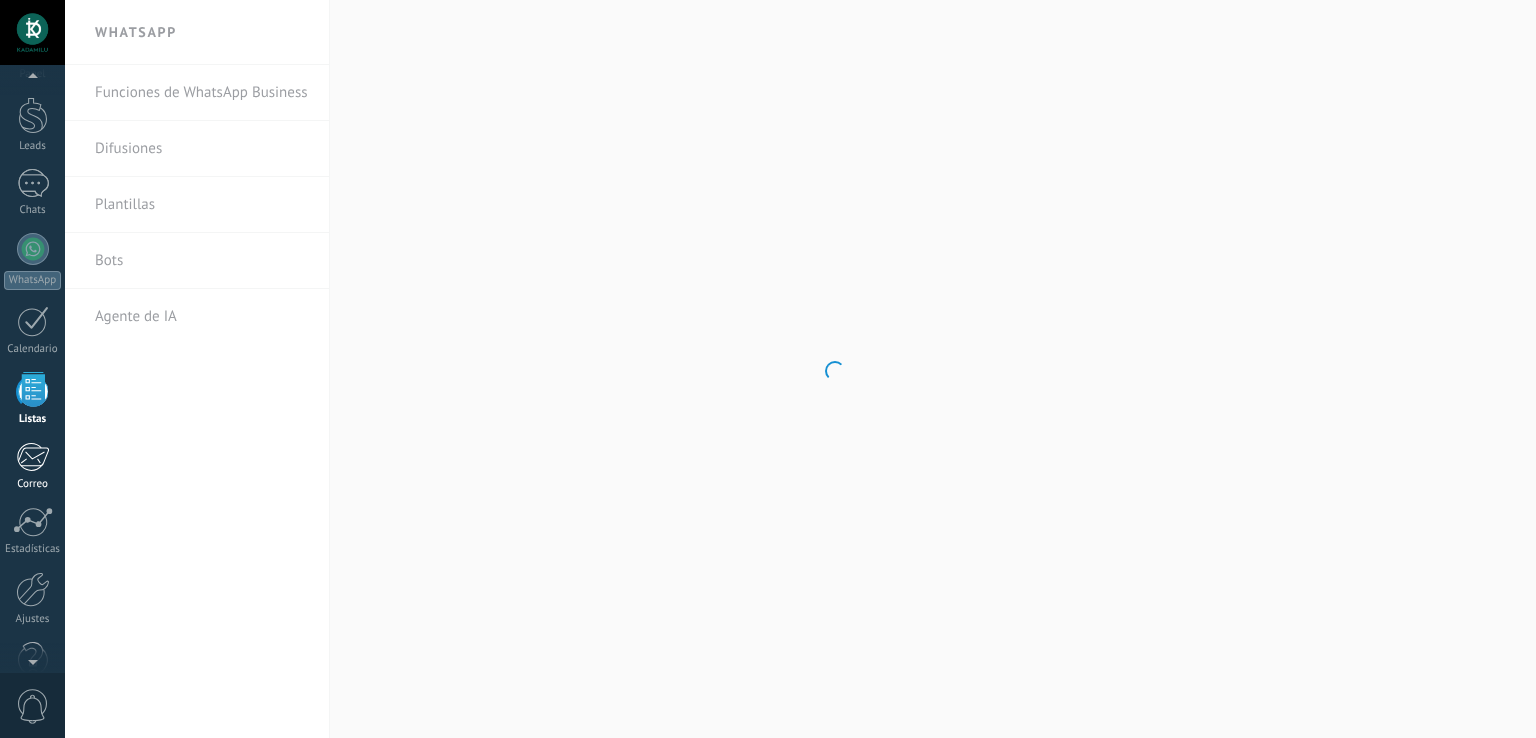 scroll, scrollTop: 51, scrollLeft: 0, axis: vertical 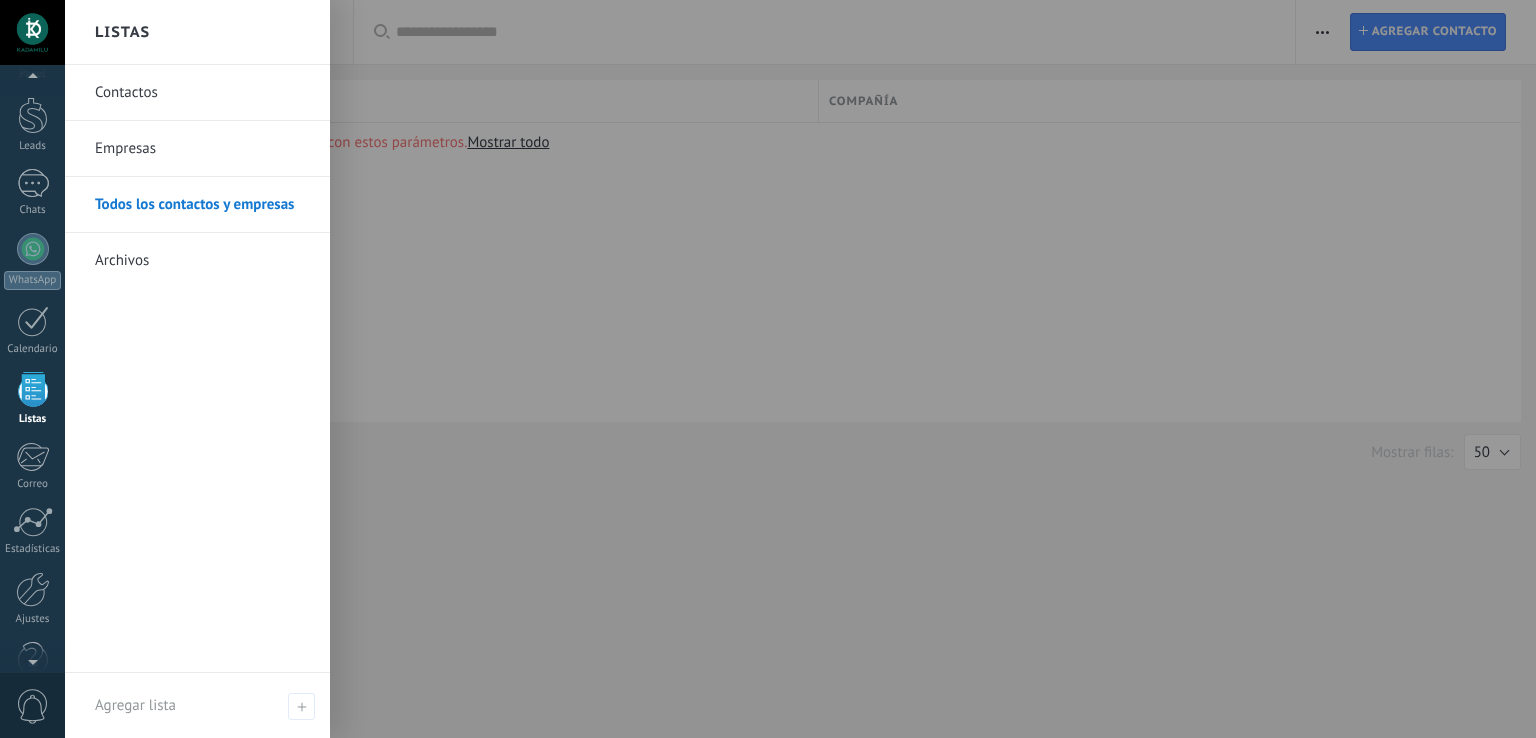 click on "Contactos" at bounding box center [202, 93] 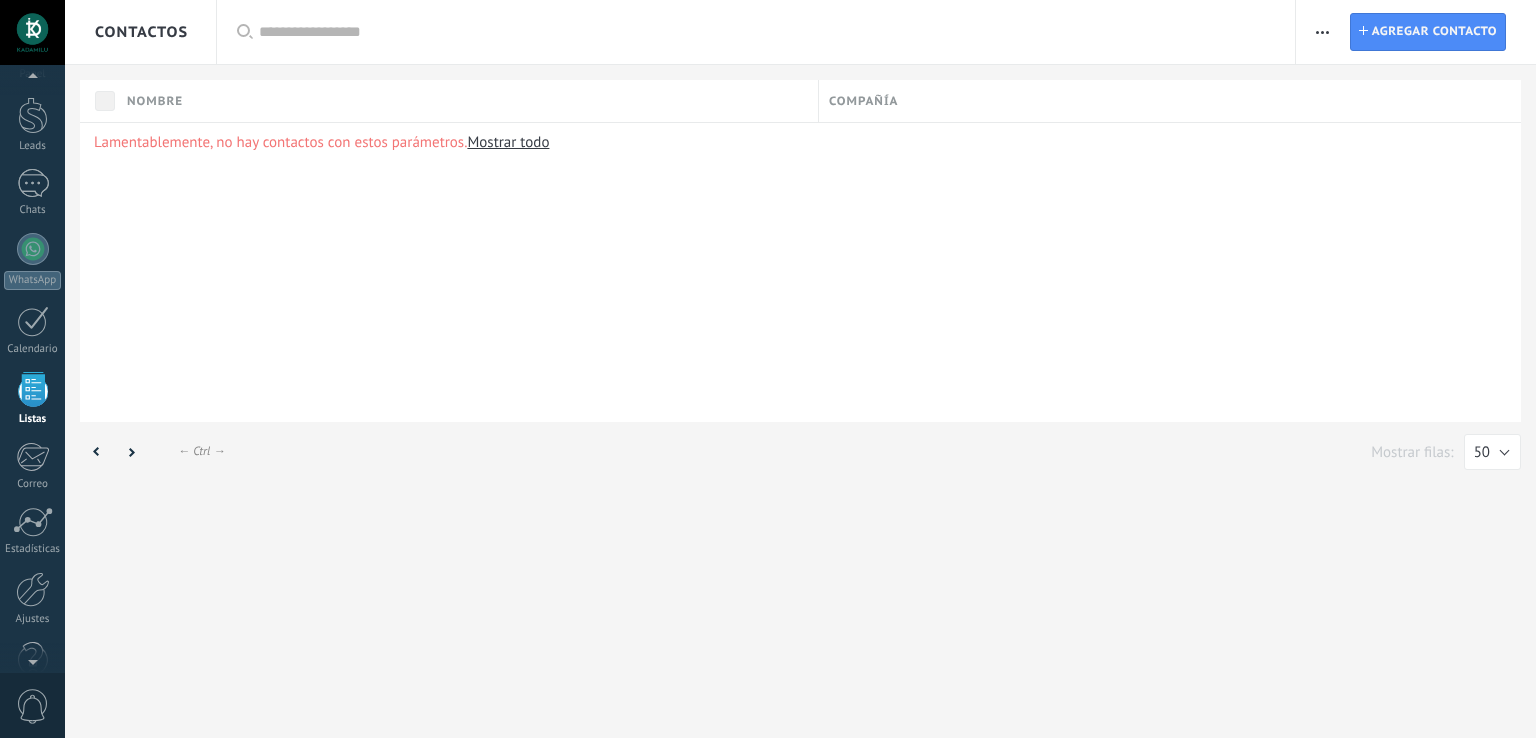 click at bounding box center (1322, 32) 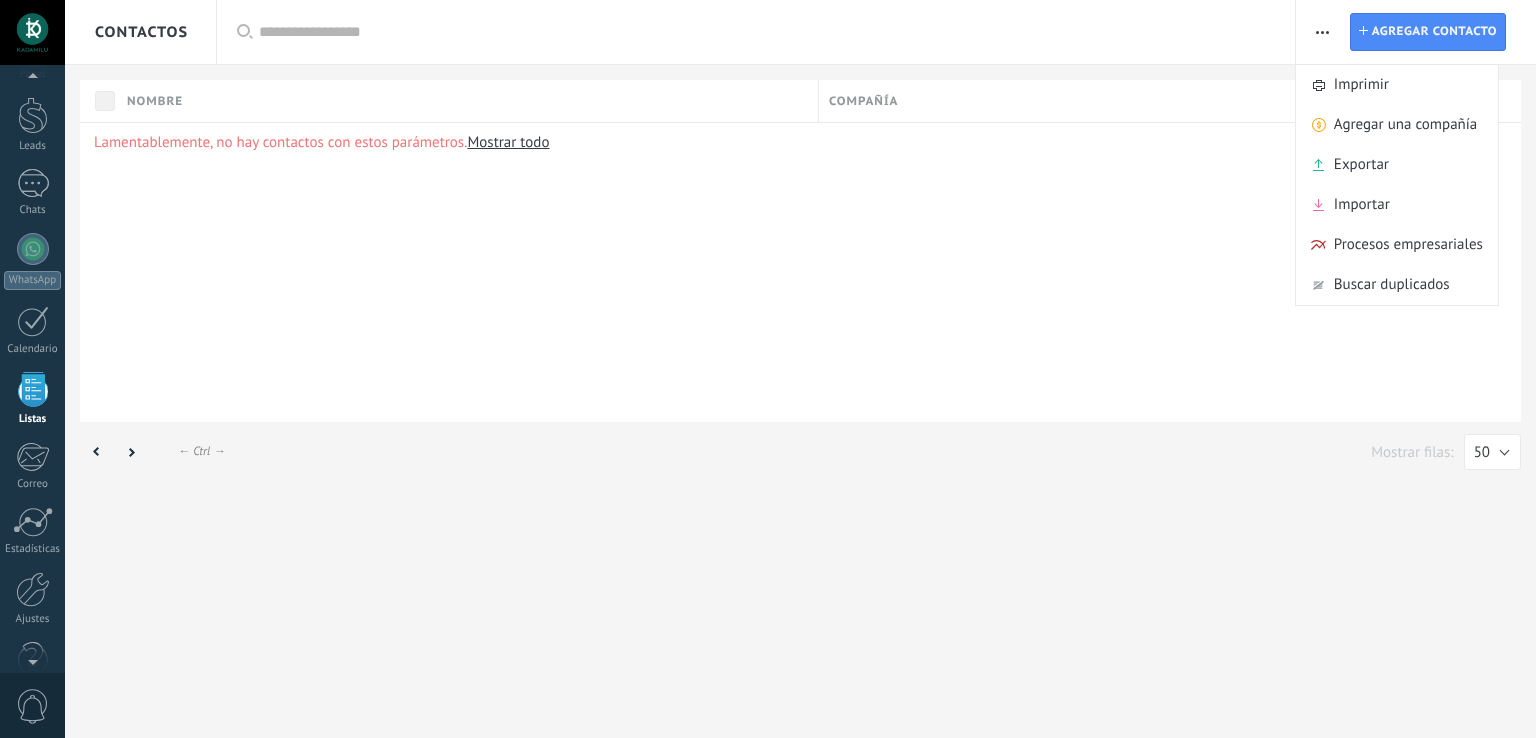 click on "Lamentablemente, no hay contactos con estos parámetros.  Mostrar todo" at bounding box center (800, 272) 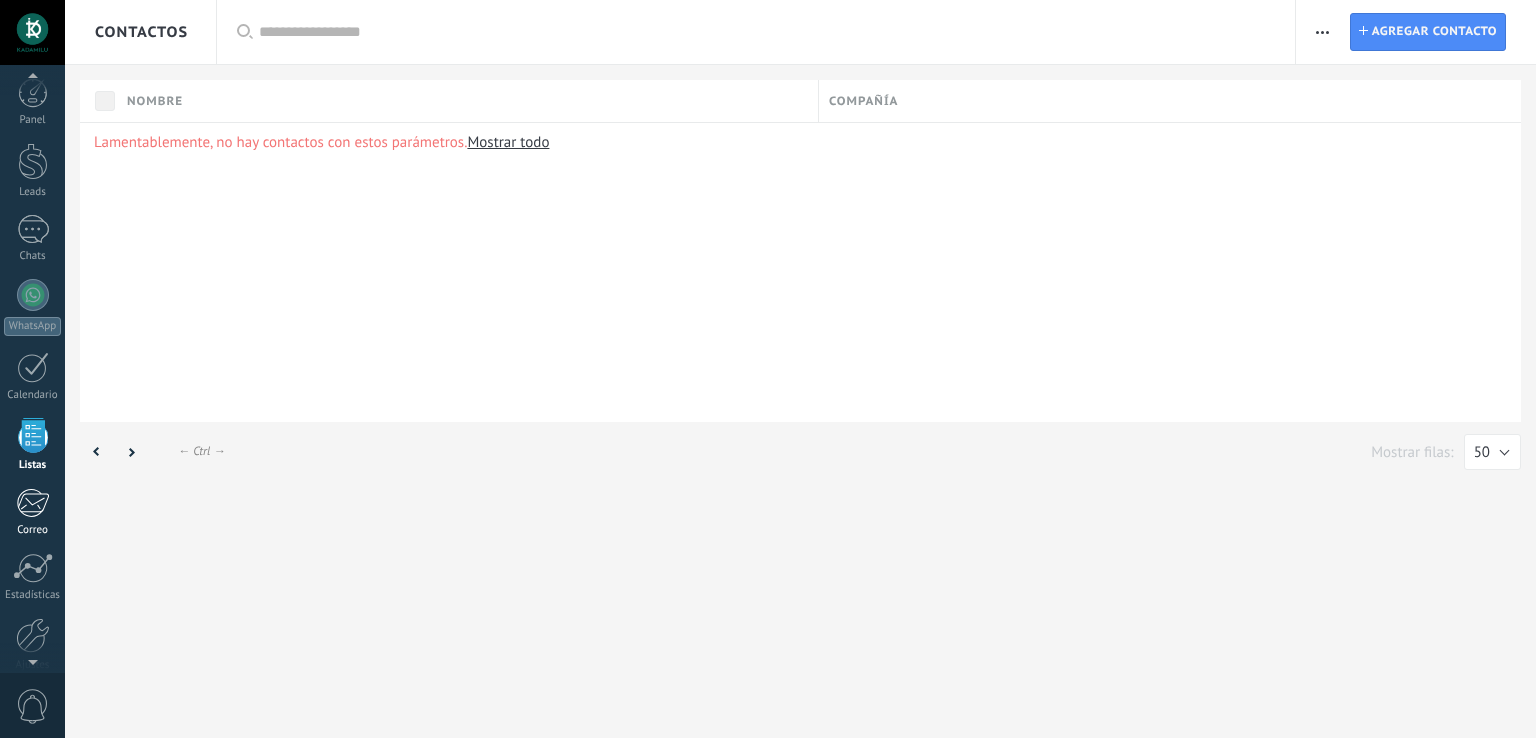 scroll, scrollTop: 0, scrollLeft: 0, axis: both 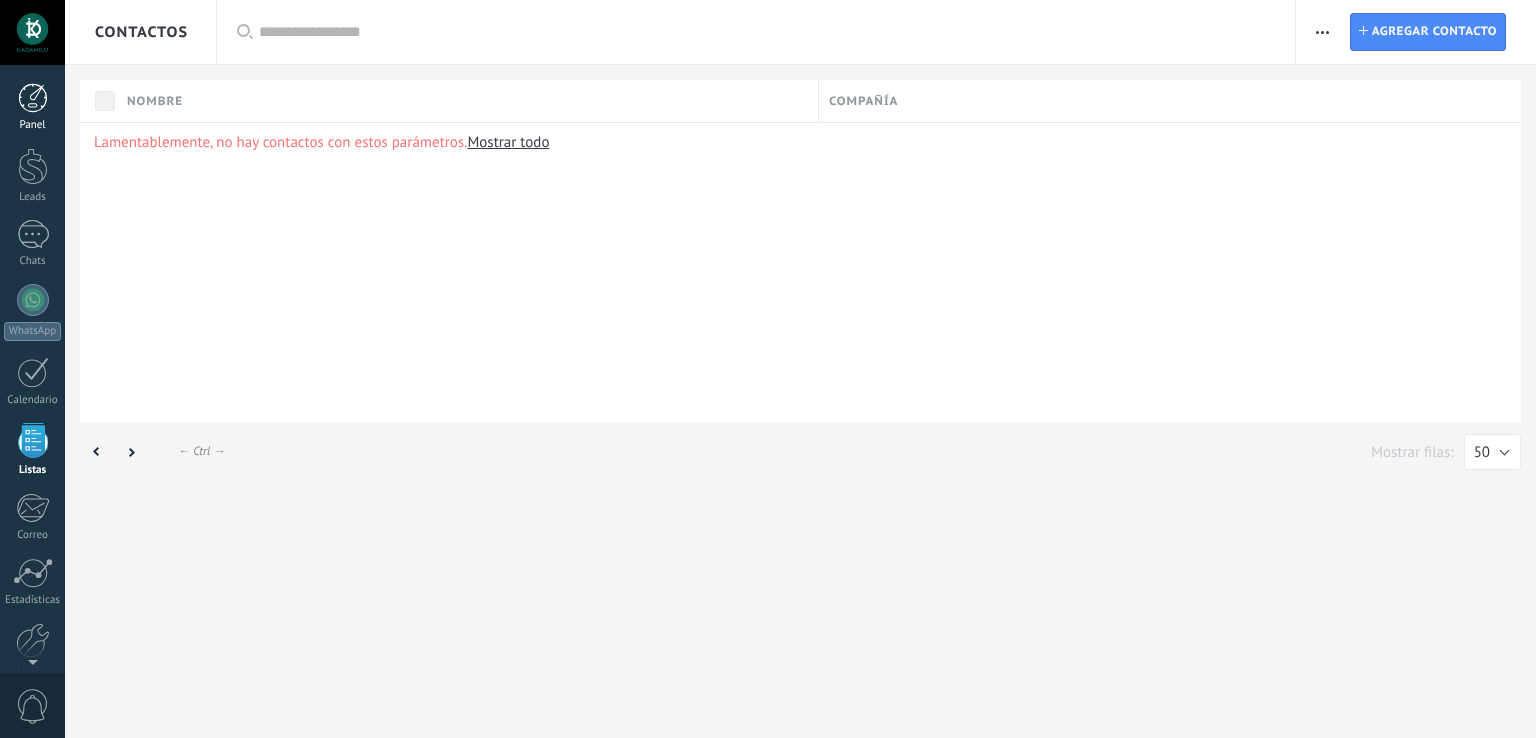 click on "Panel" at bounding box center [33, 125] 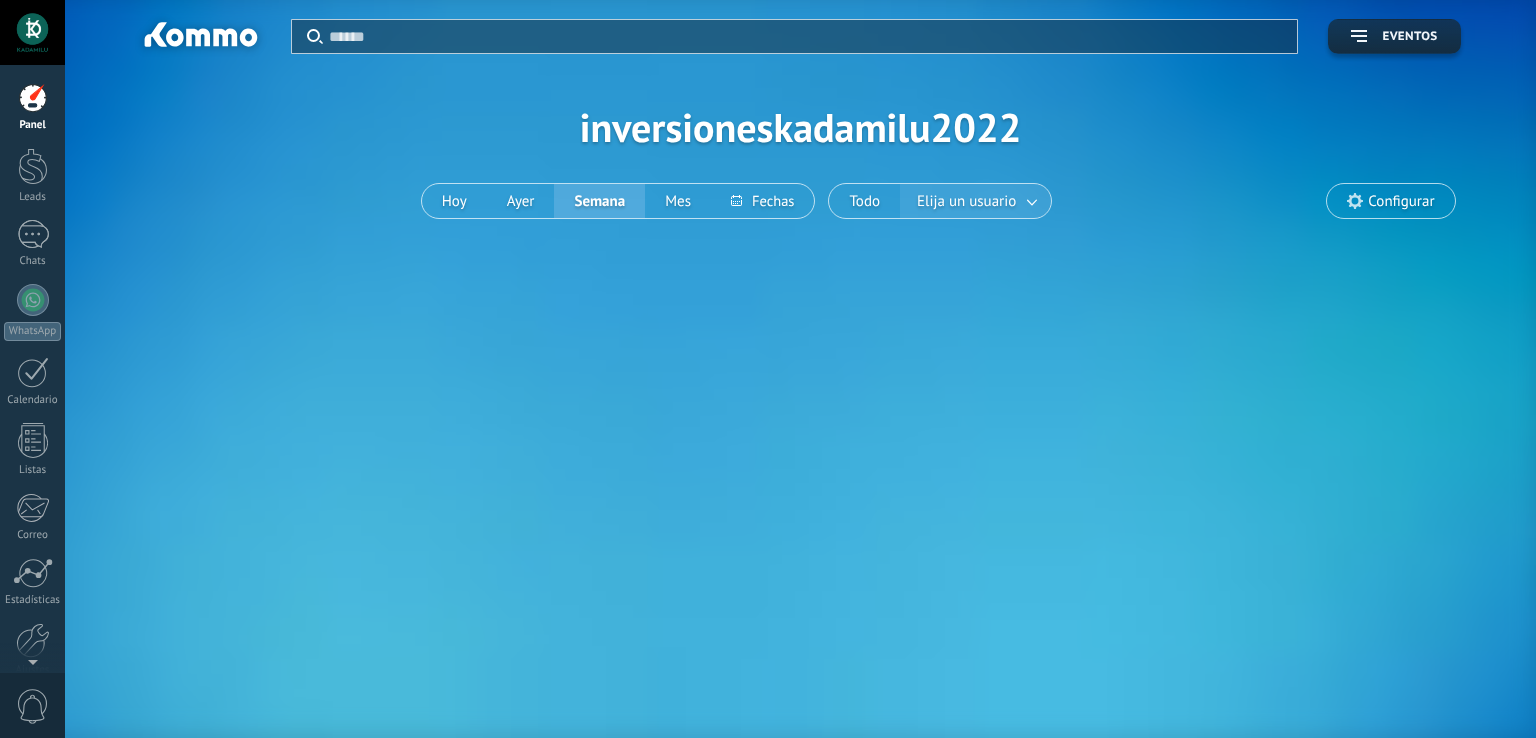 click on "Elija un usuario" at bounding box center (966, 201) 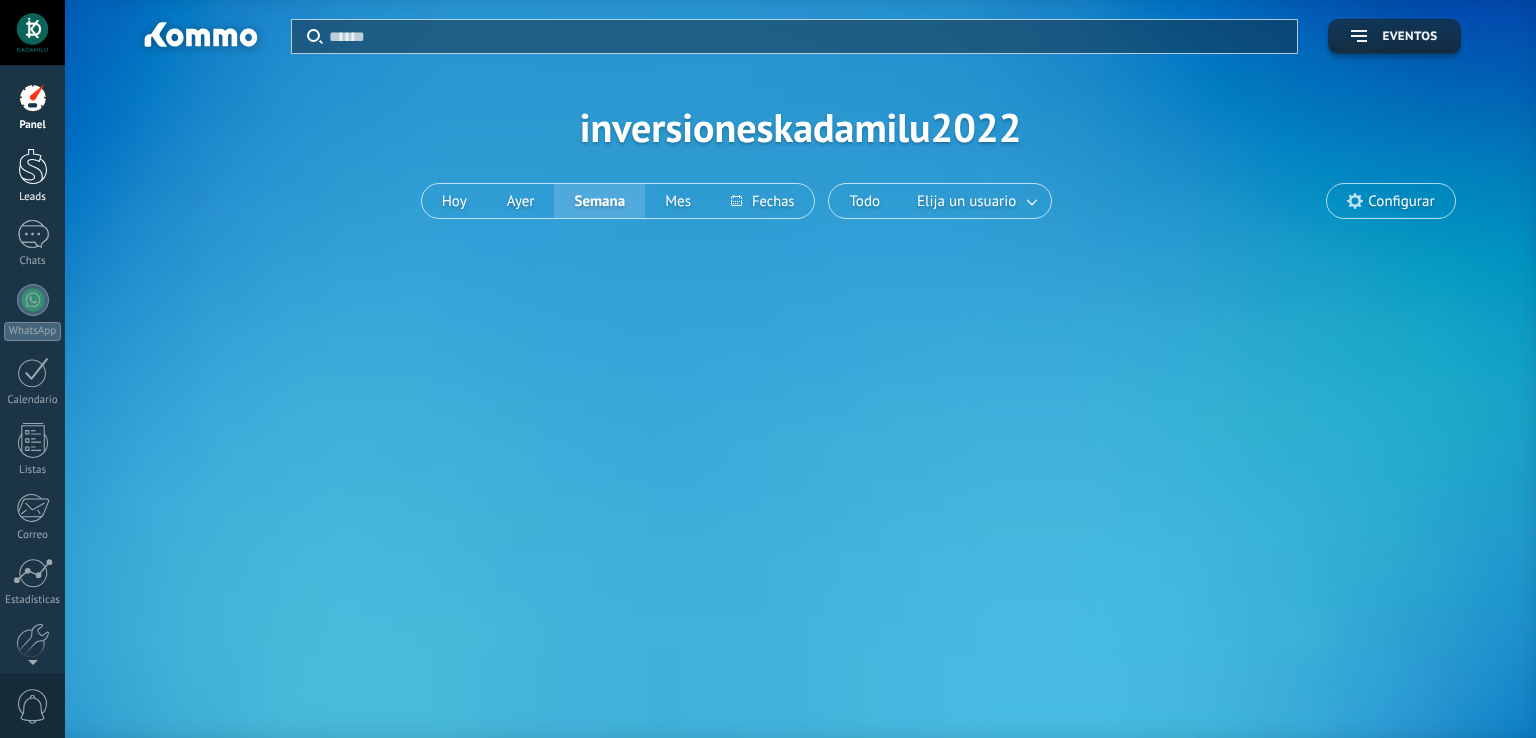 click at bounding box center (33, 166) 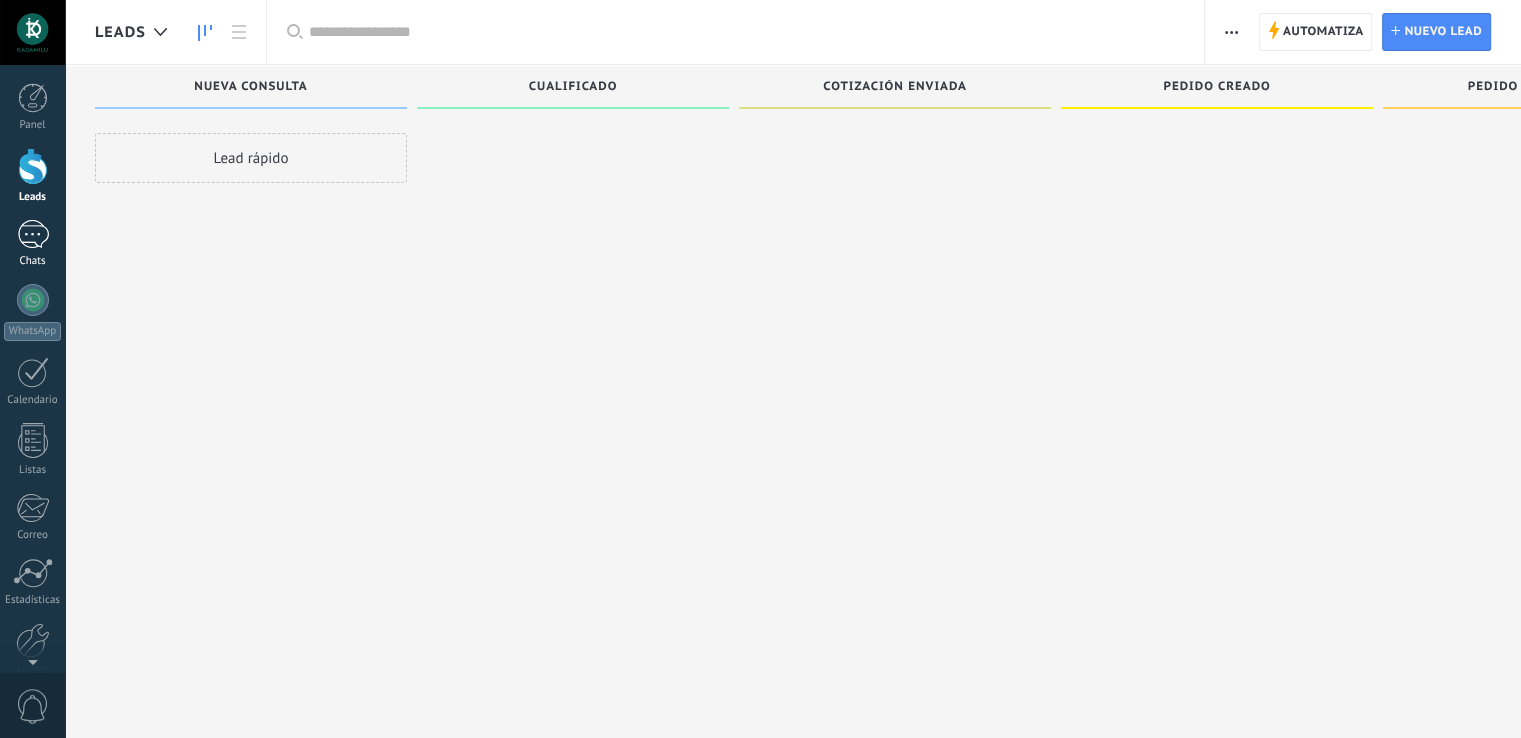 click on "Chats" at bounding box center (32, 244) 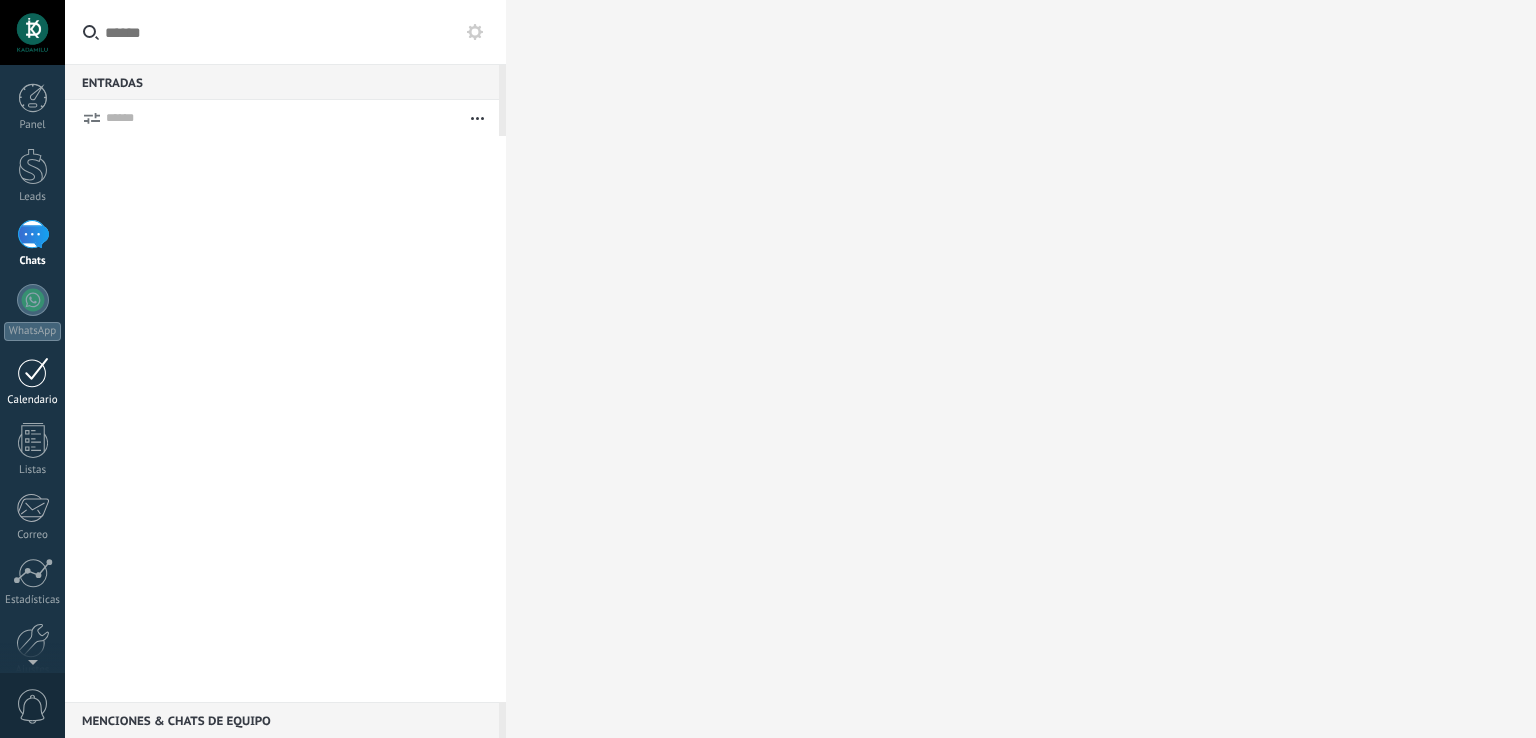 click on "Calendario" at bounding box center [32, 382] 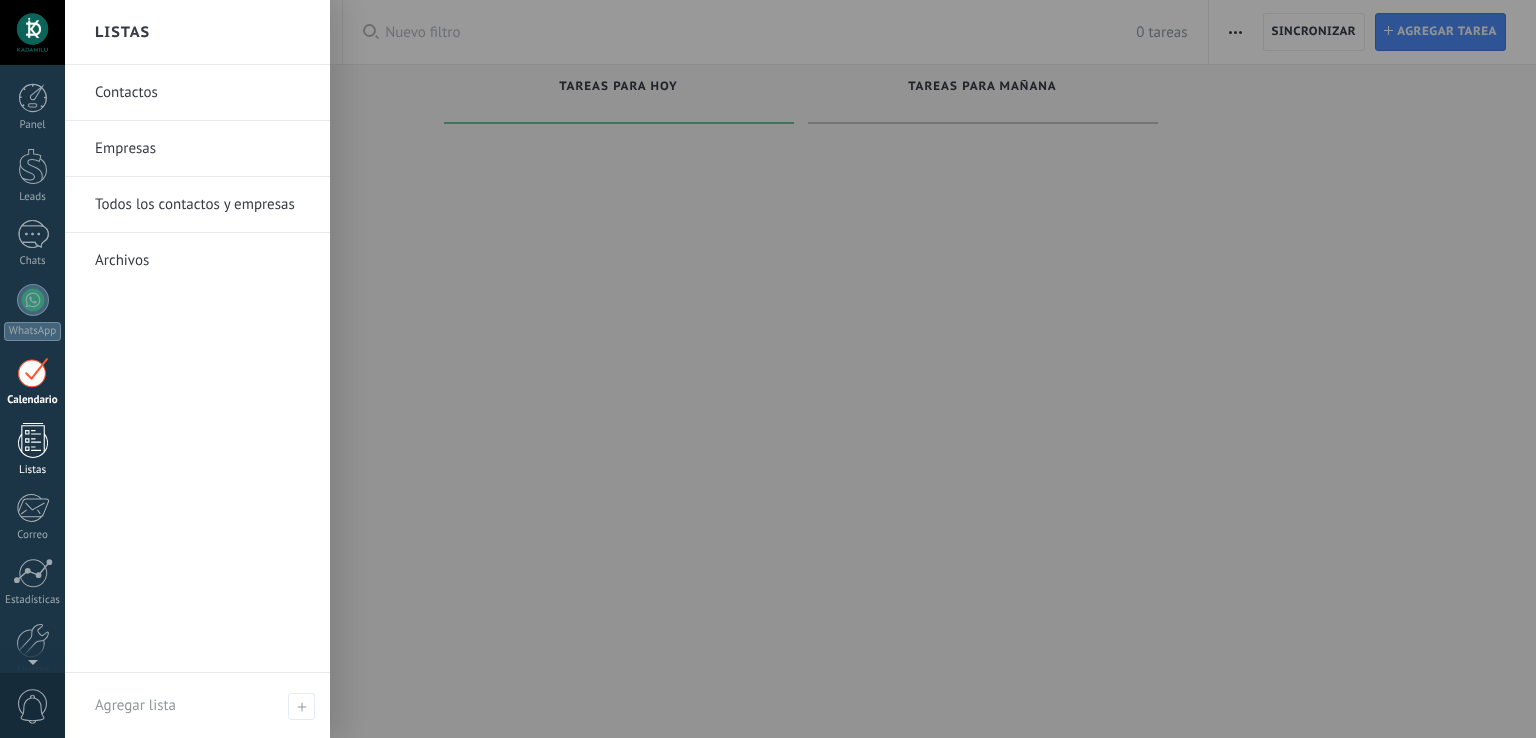 click at bounding box center [33, 440] 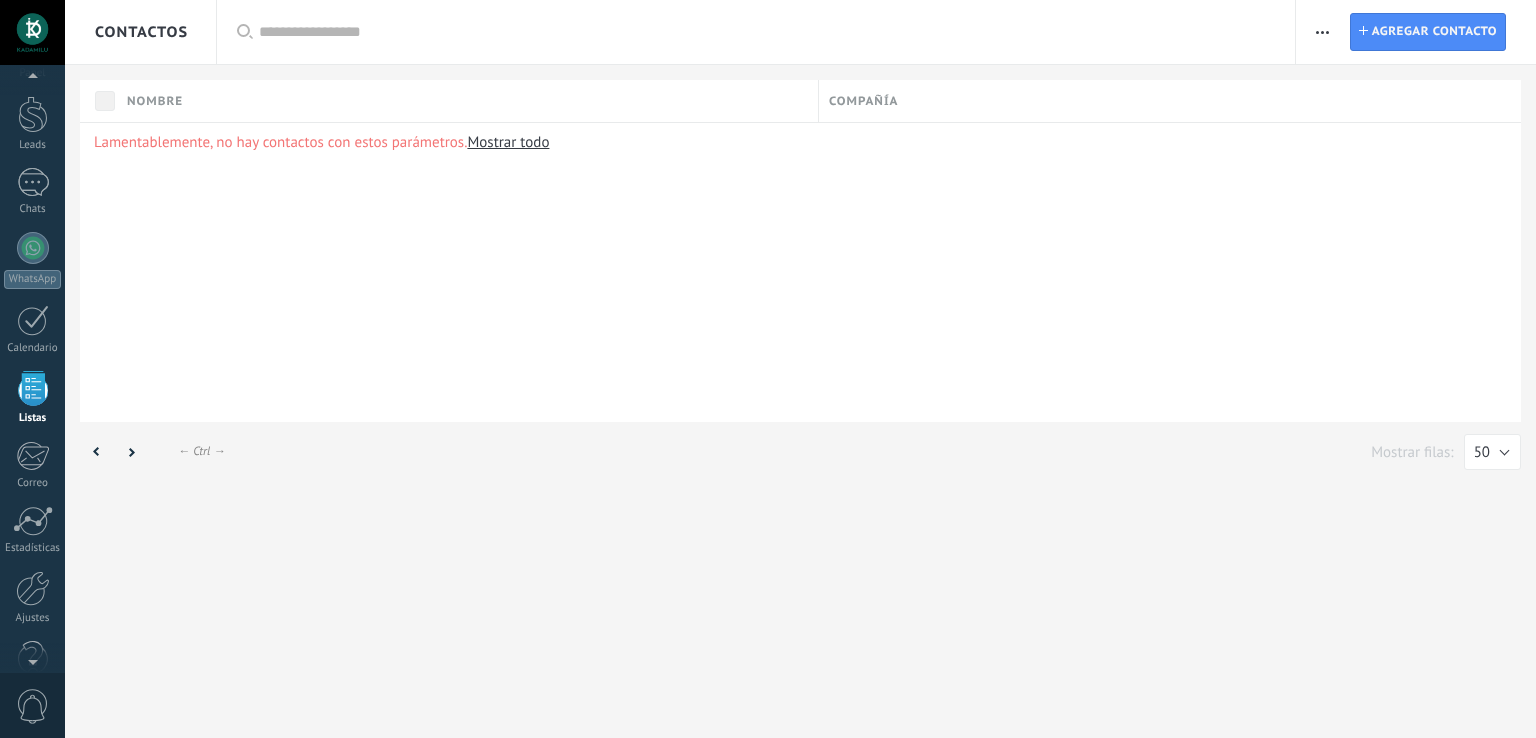 scroll, scrollTop: 0, scrollLeft: 0, axis: both 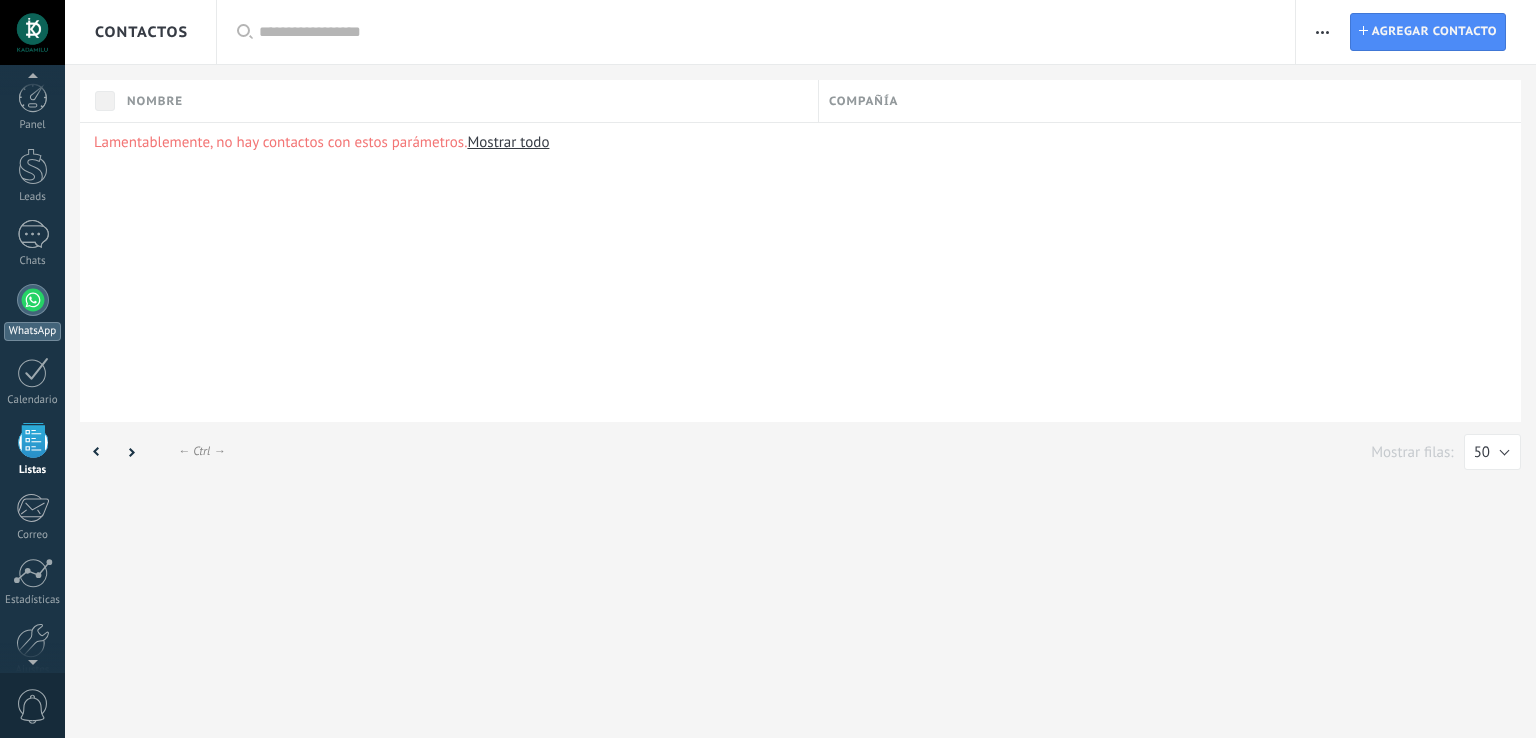 click at bounding box center [33, 300] 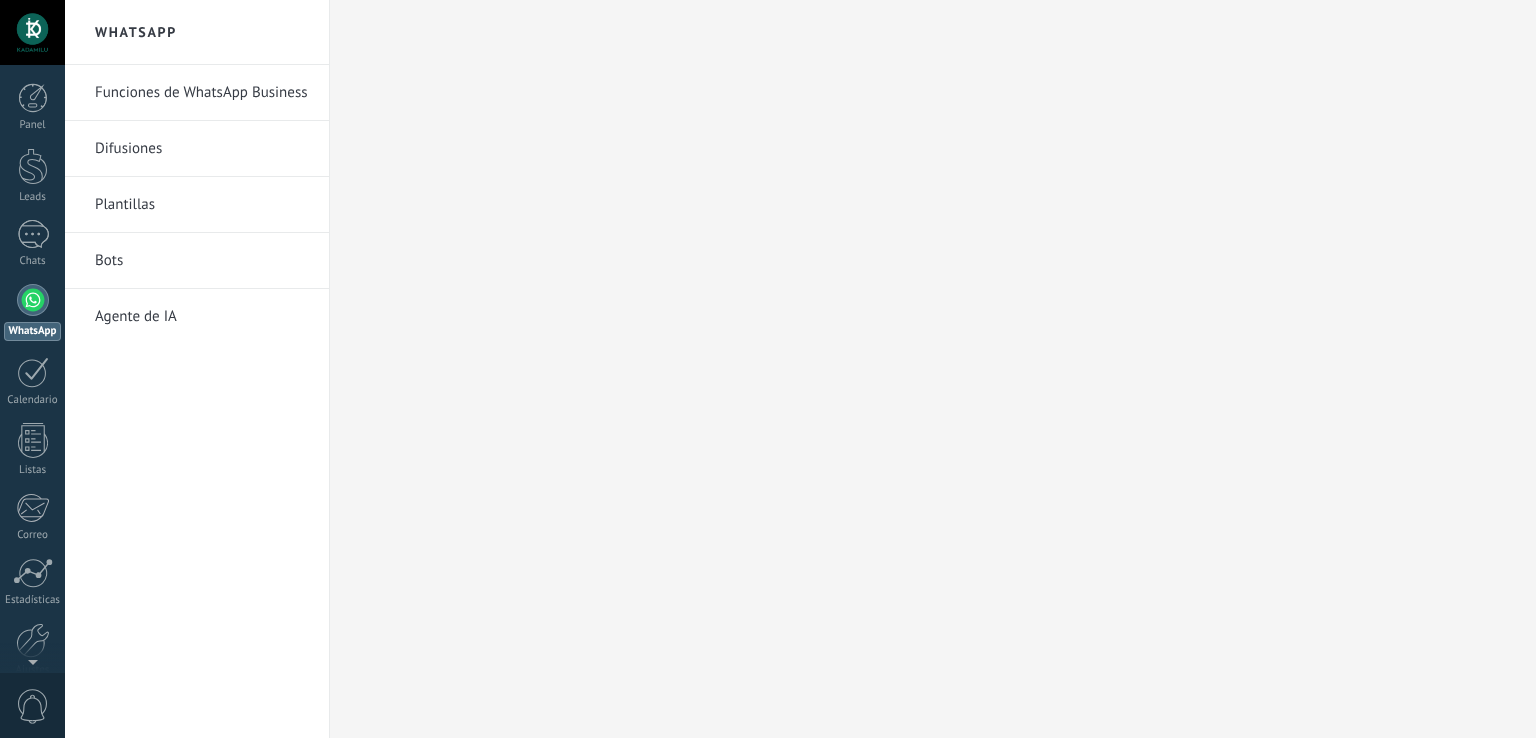 click at bounding box center (933, 369) 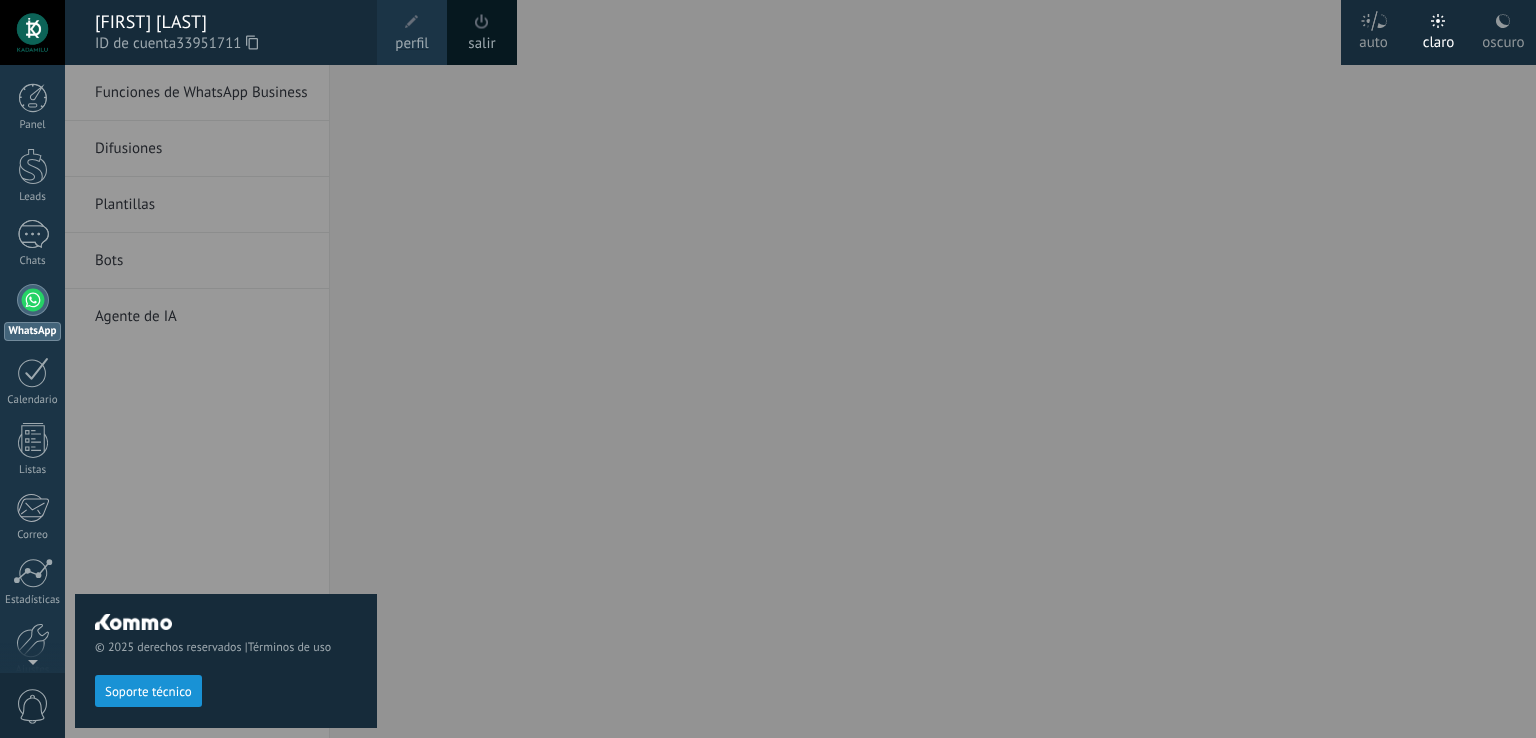 click on "perfil" at bounding box center [411, 44] 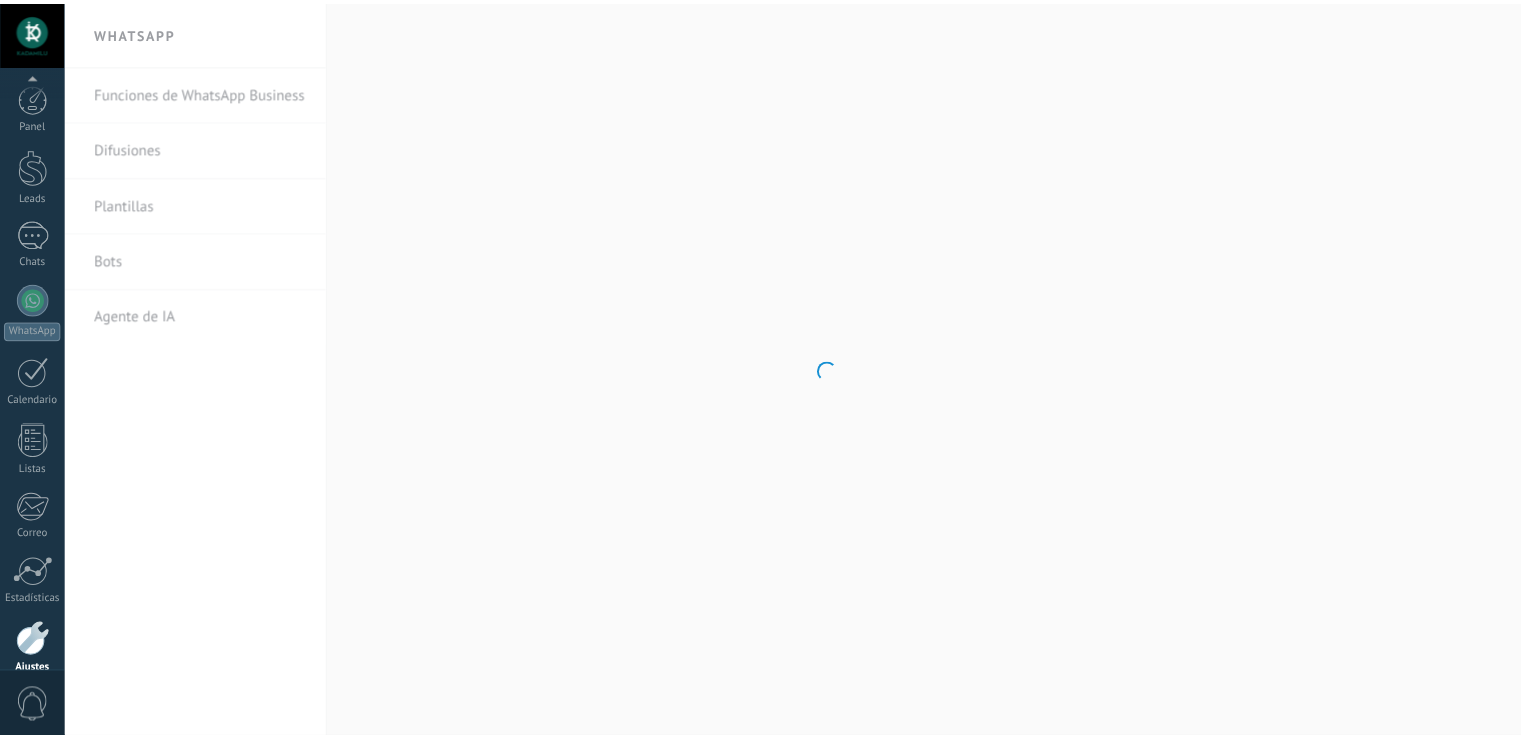 scroll, scrollTop: 93, scrollLeft: 0, axis: vertical 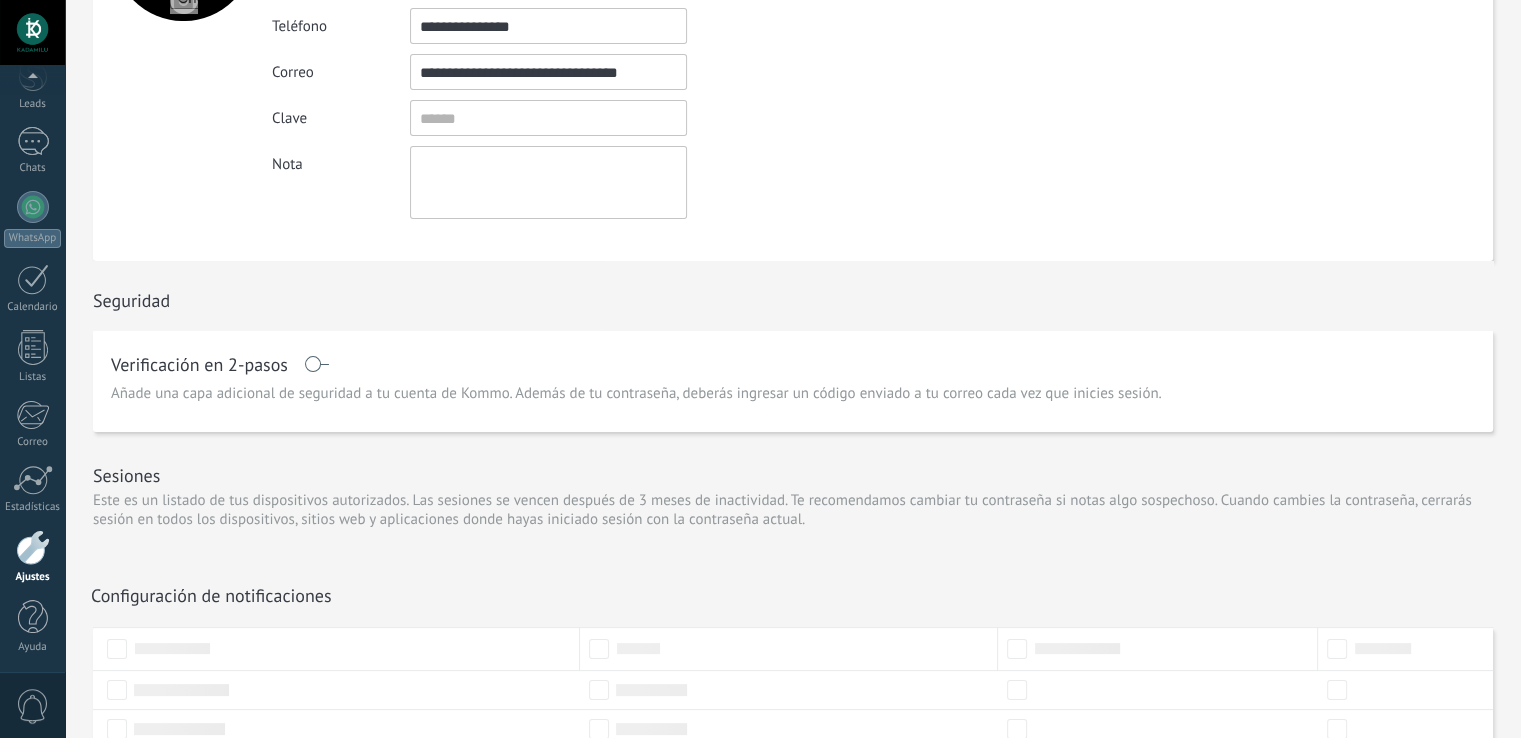 click at bounding box center (317, 364) 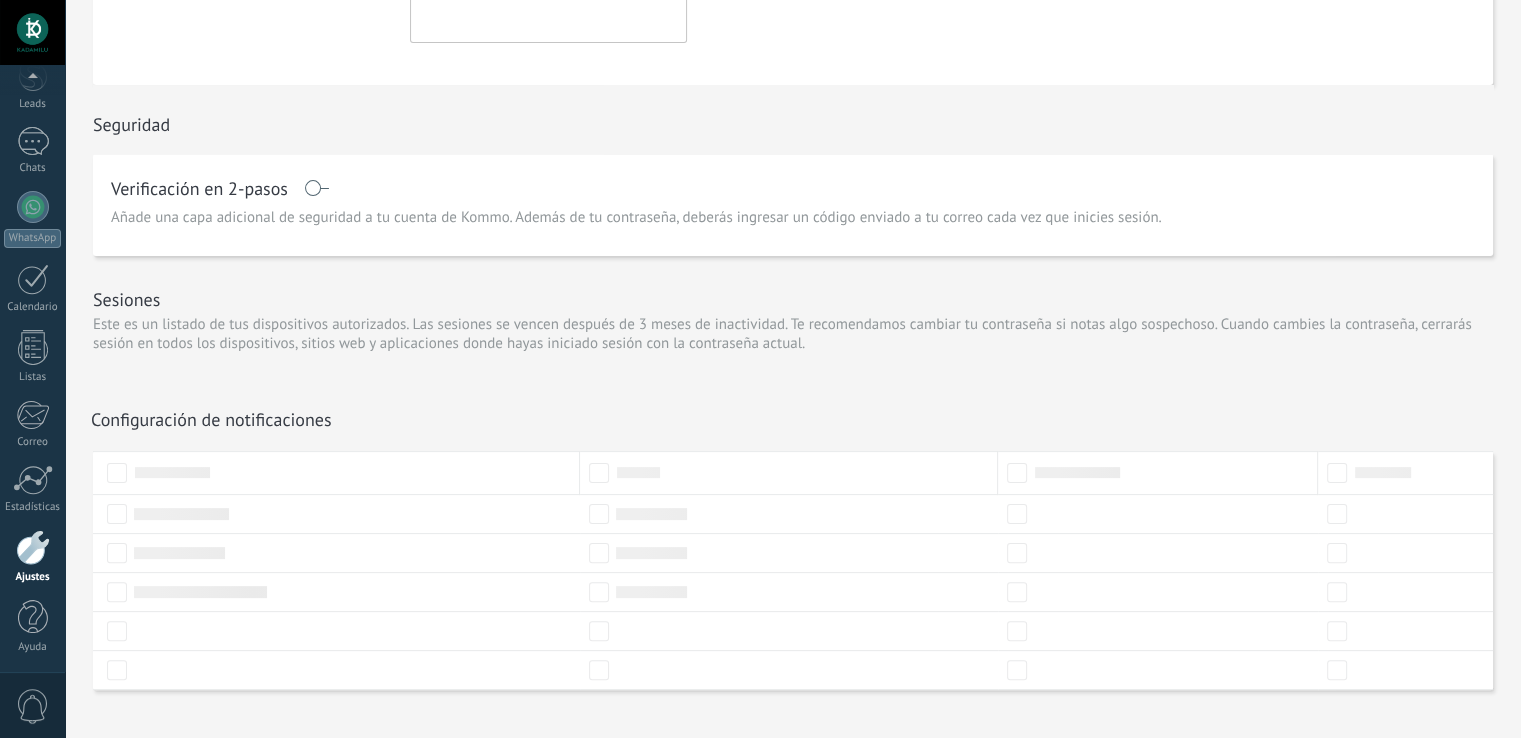 scroll, scrollTop: 420, scrollLeft: 0, axis: vertical 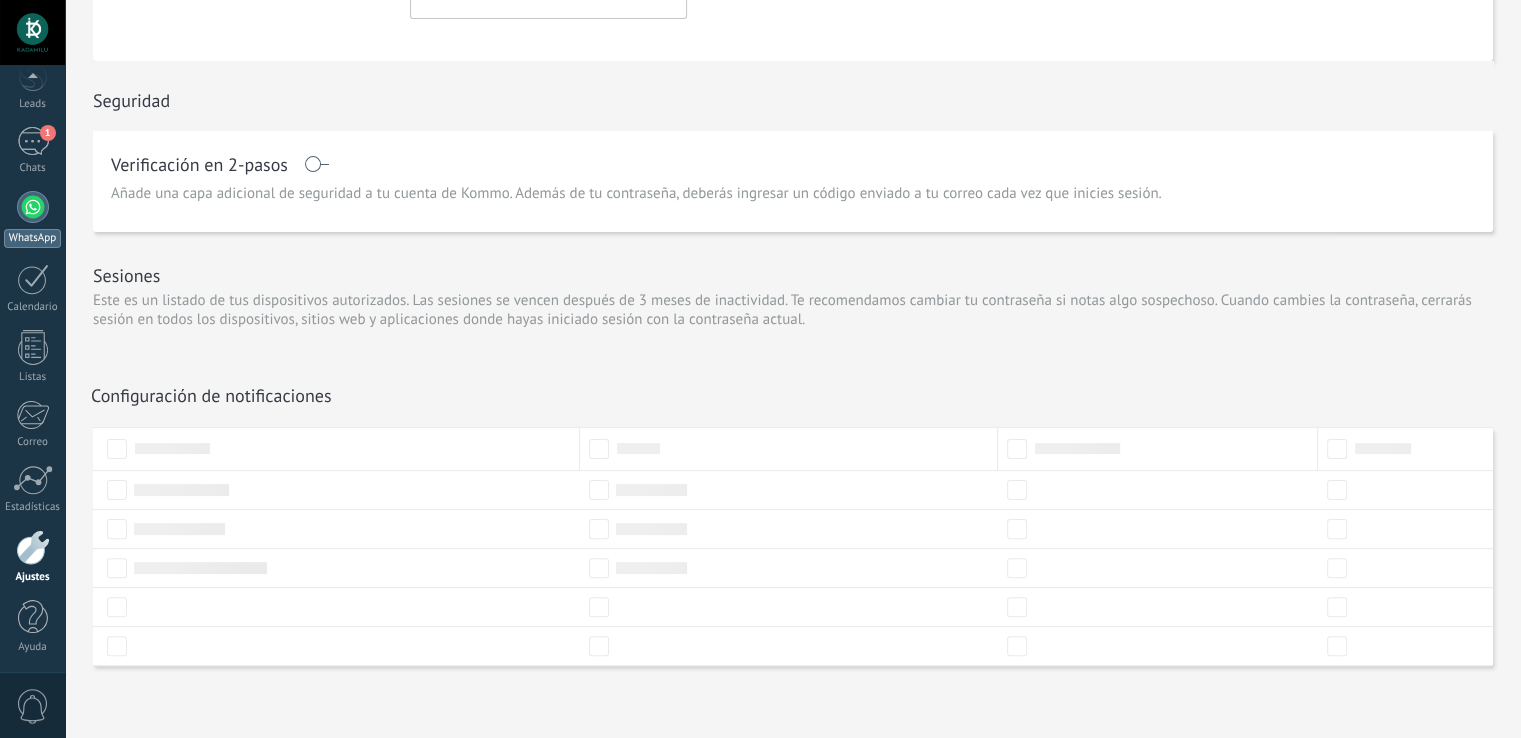 click at bounding box center (33, 207) 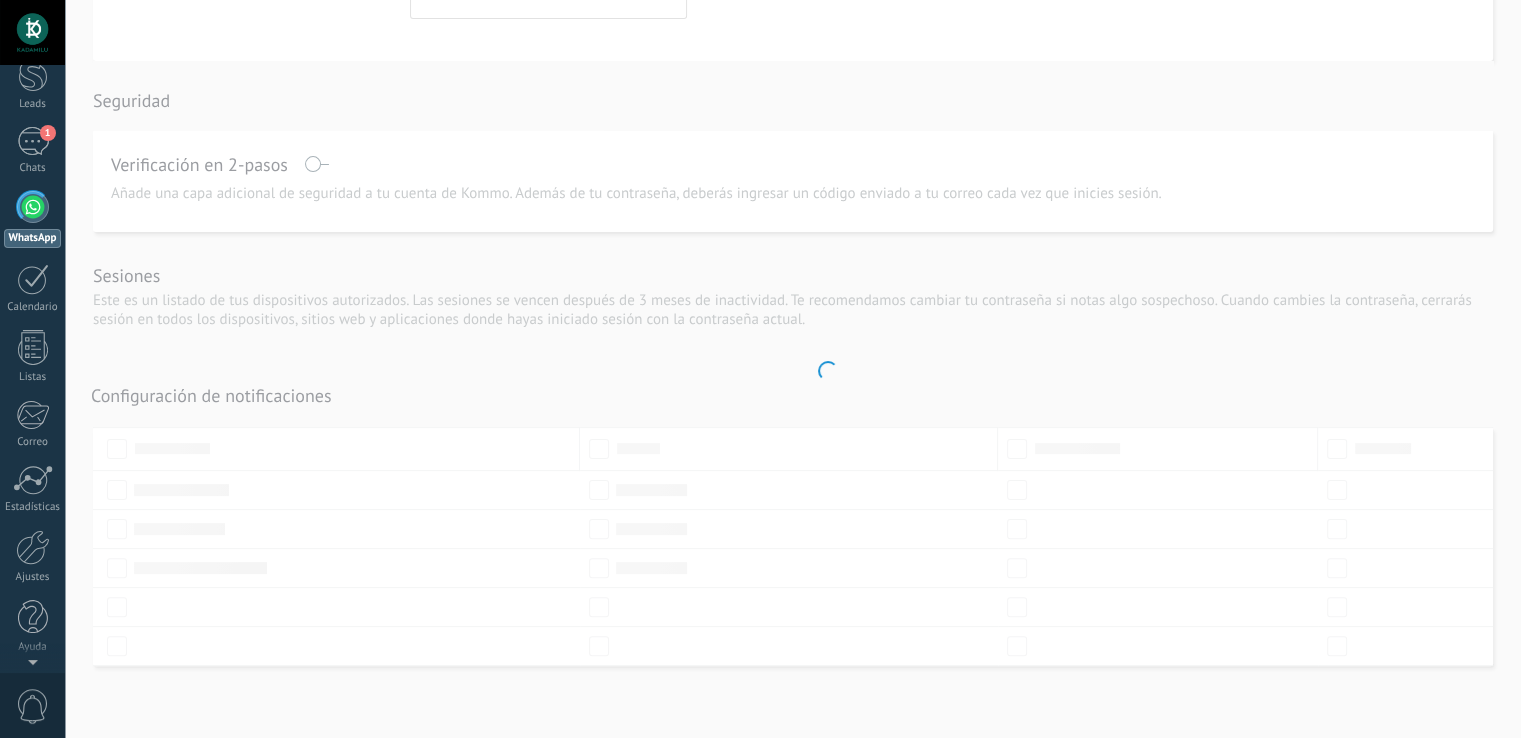 scroll, scrollTop: 0, scrollLeft: 0, axis: both 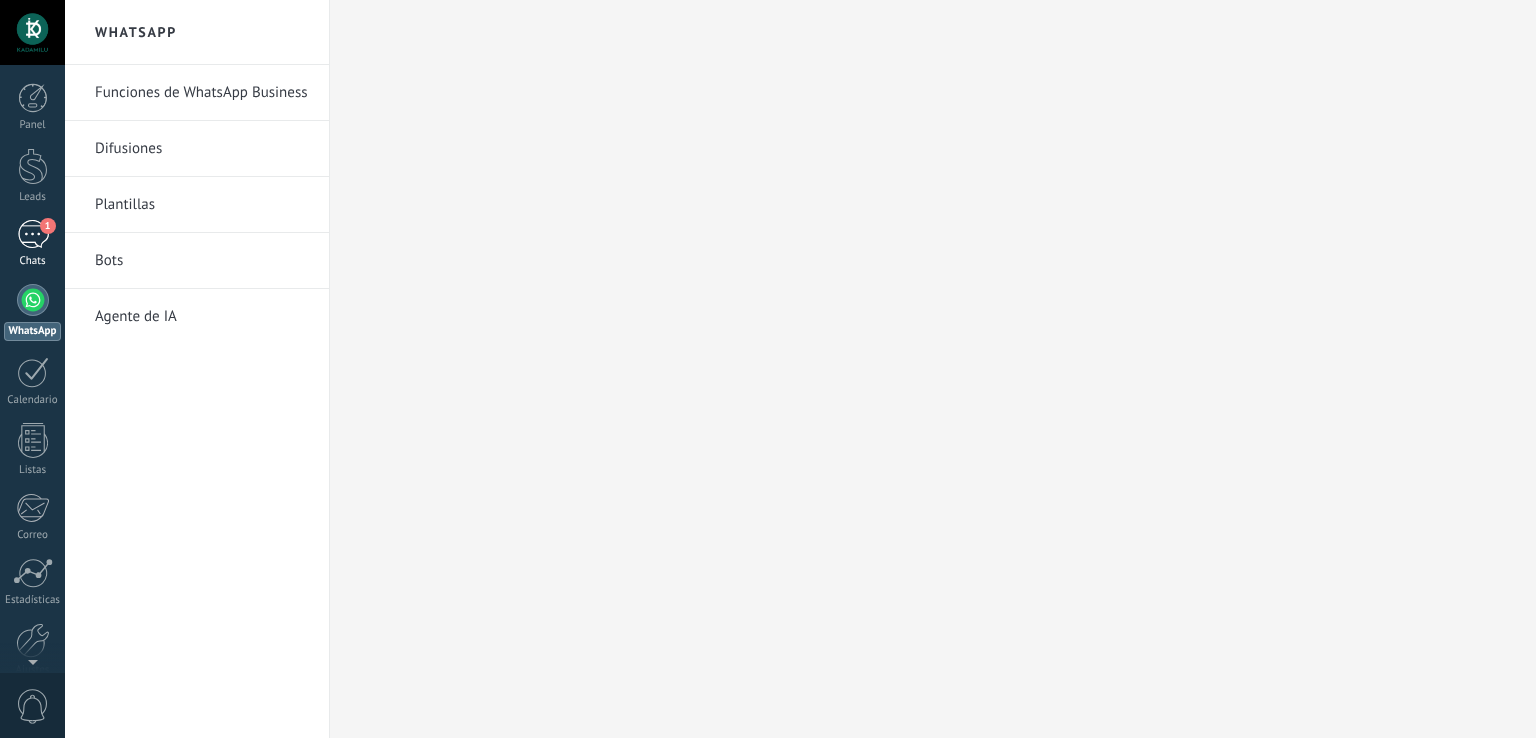 click on "1" at bounding box center [33, 234] 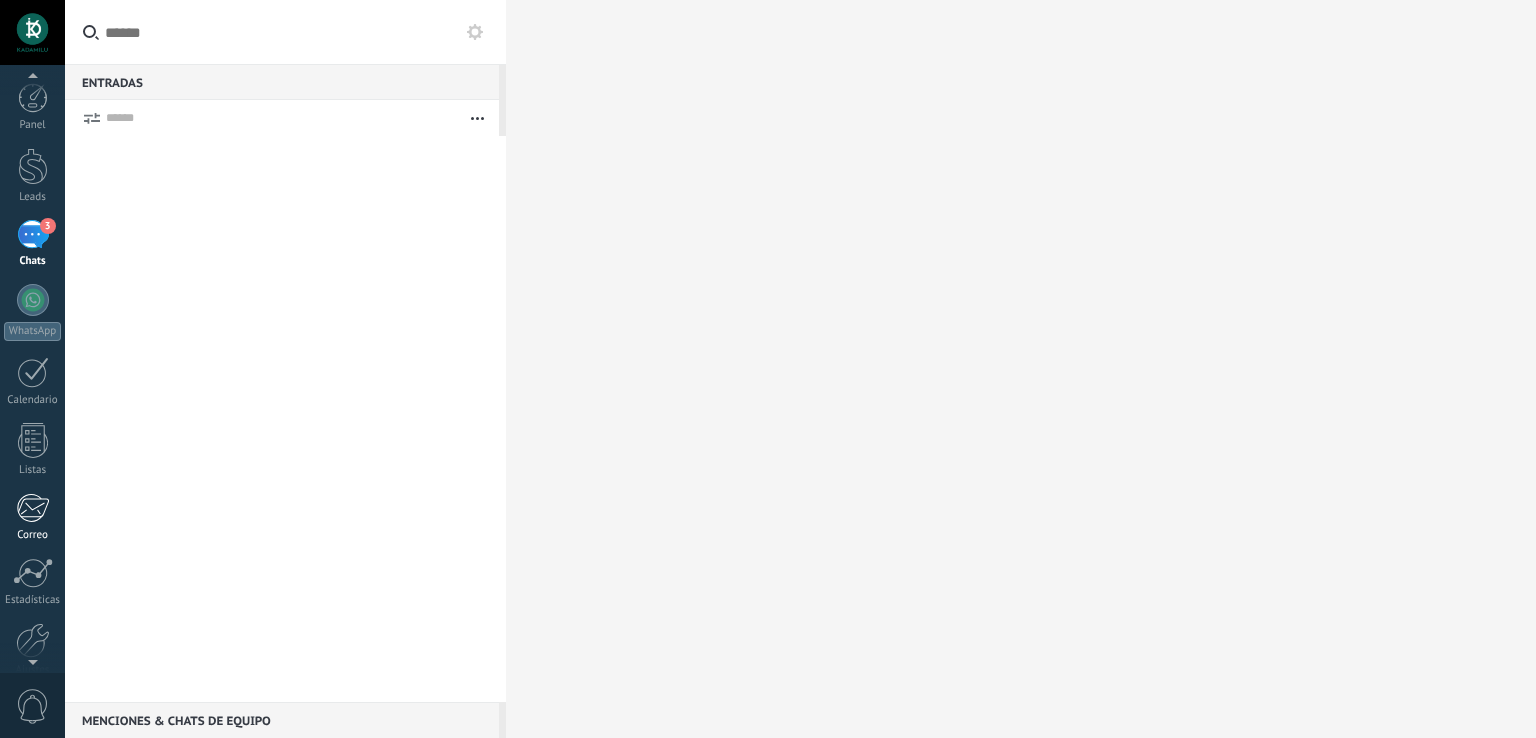 scroll, scrollTop: 0, scrollLeft: 0, axis: both 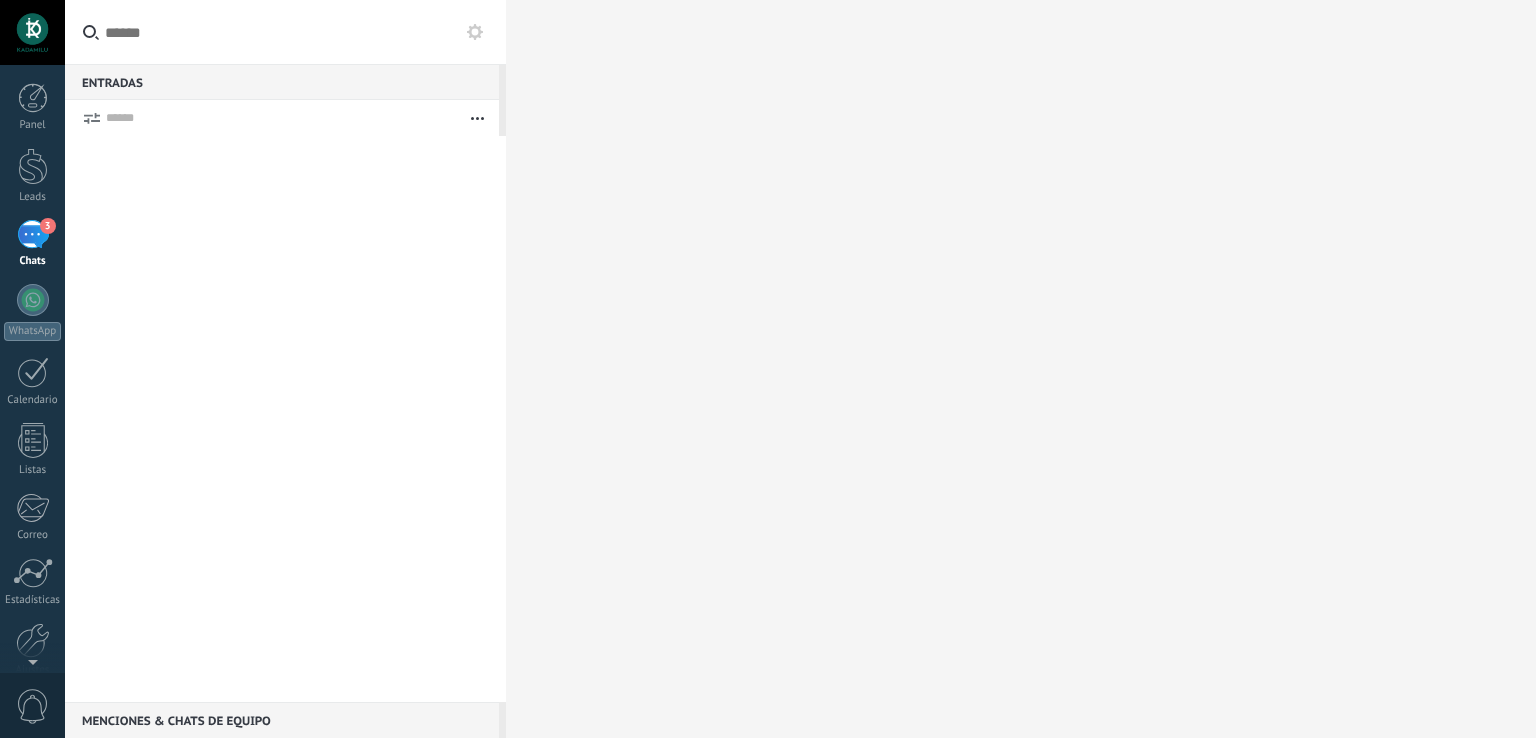 click at bounding box center [32, 32] 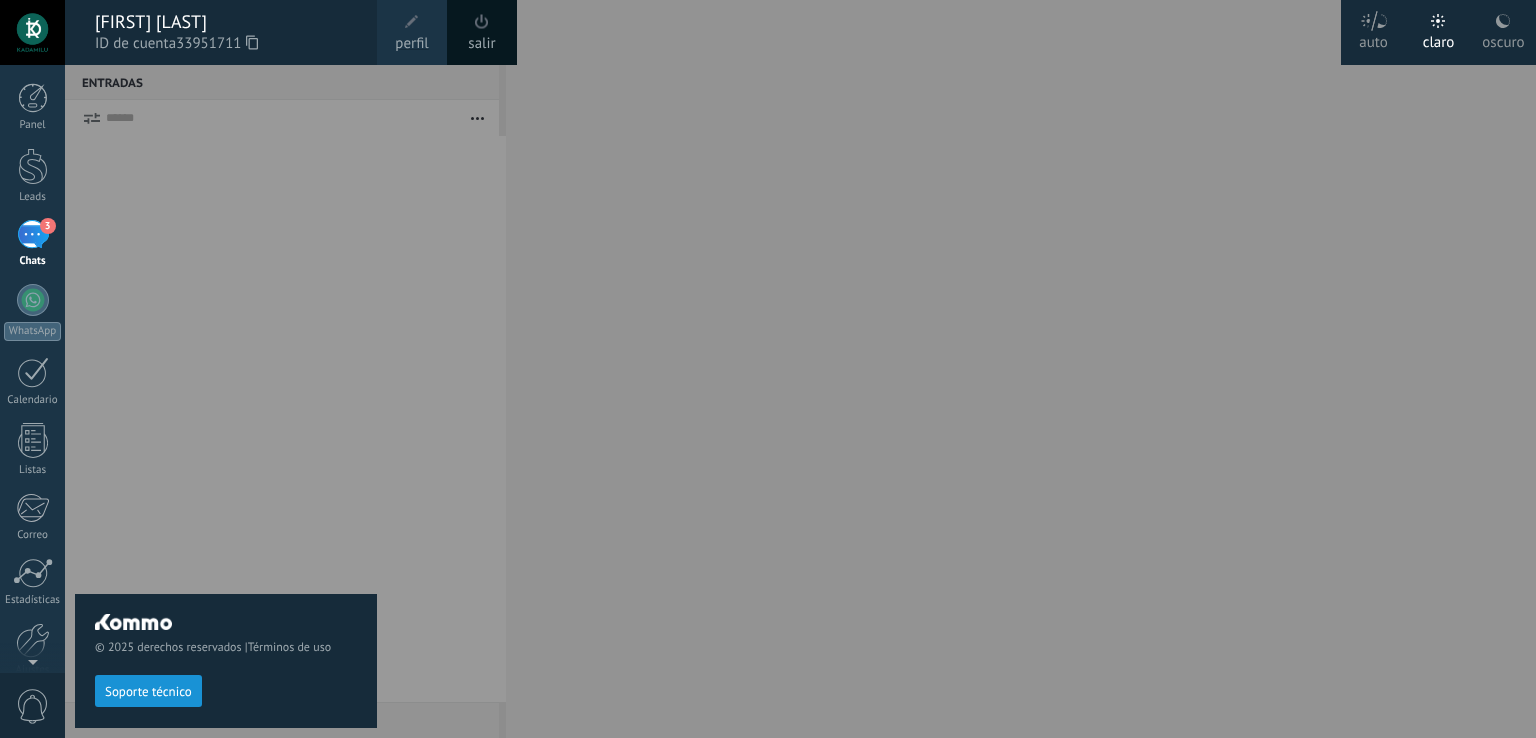 click on "©  2025  derechos reservados |  Términos de uso
Soporte técnico" at bounding box center (226, 401) 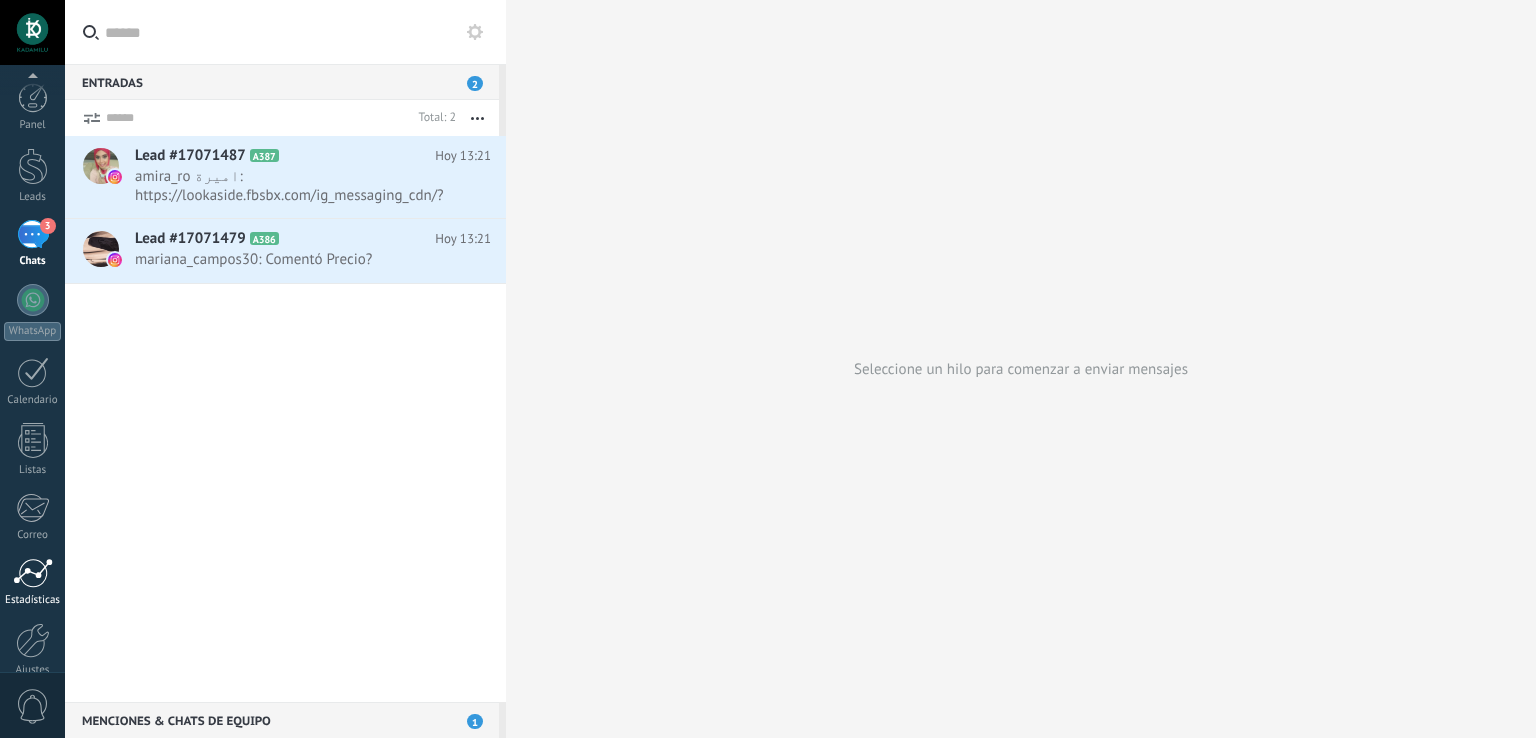 scroll, scrollTop: 0, scrollLeft: 0, axis: both 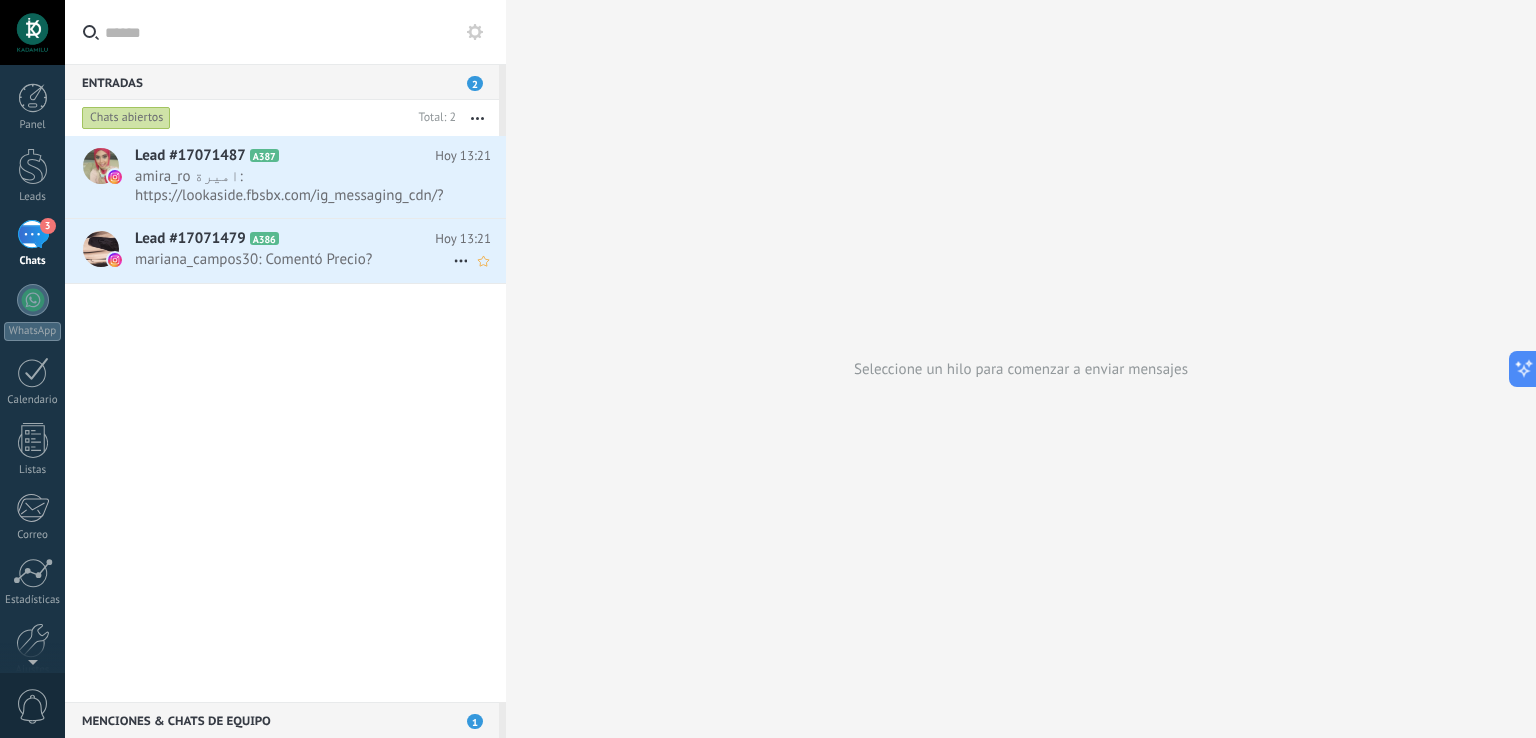 click on "mariana_campos30: Comentó Precio?" at bounding box center [294, 259] 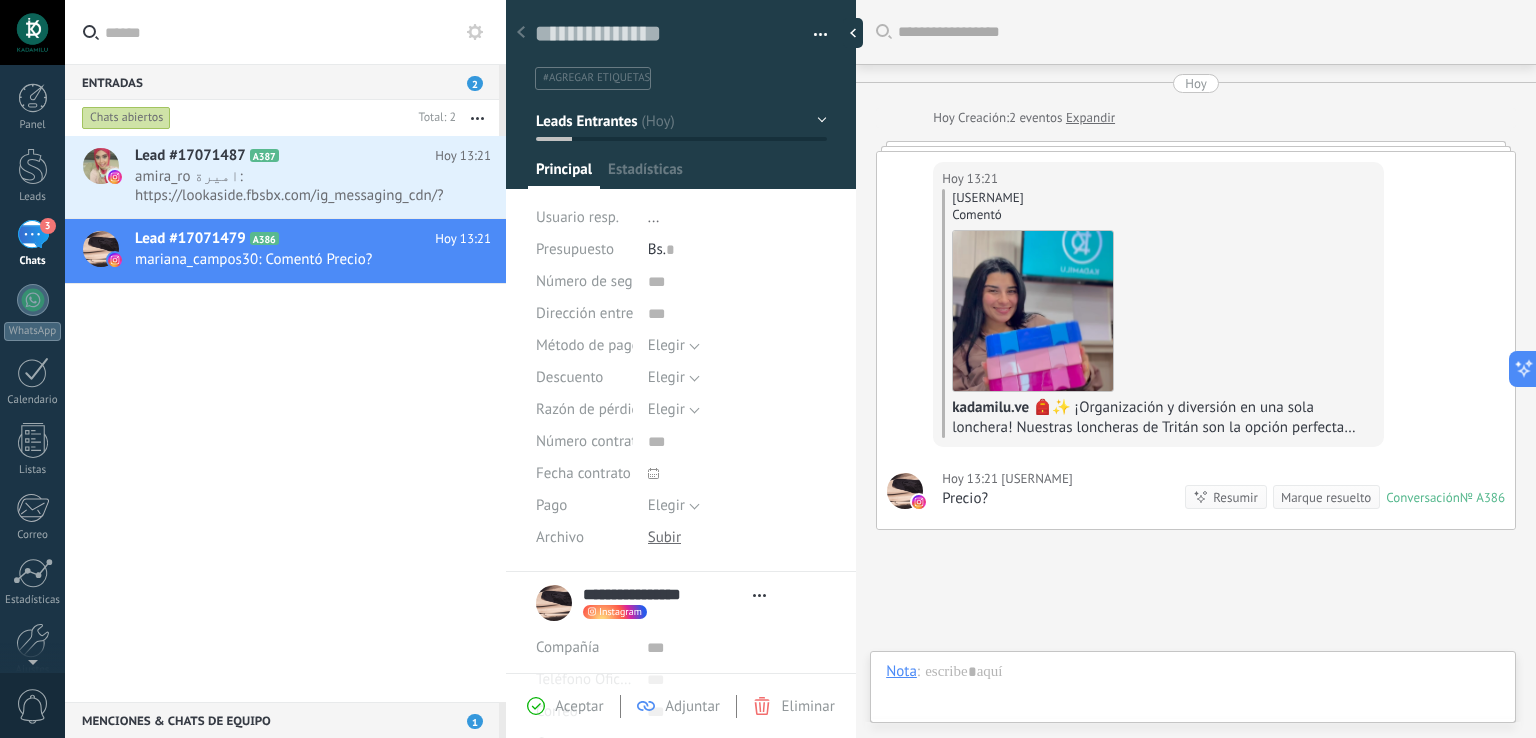 scroll, scrollTop: 0, scrollLeft: 0, axis: both 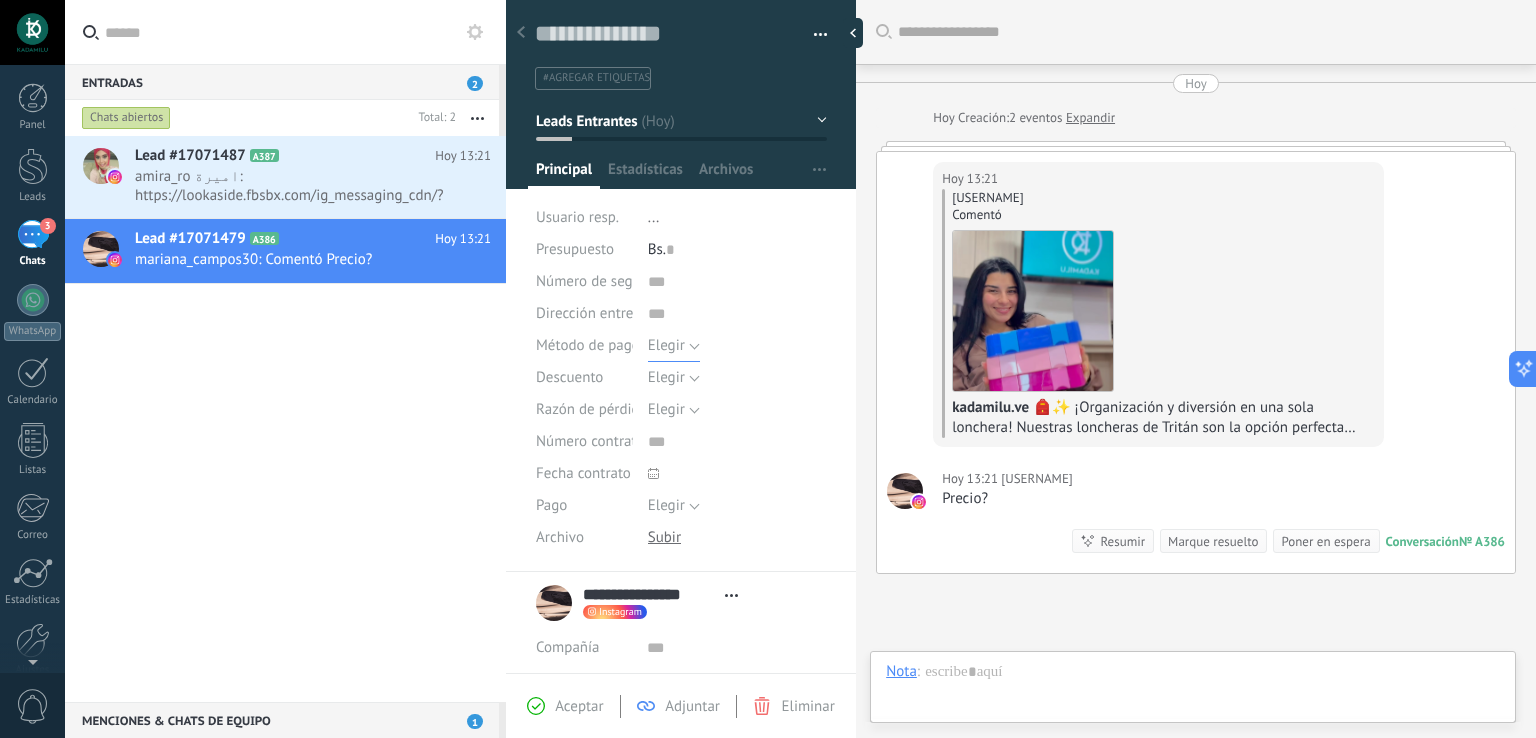 click on "Elegir" at bounding box center [674, 346] 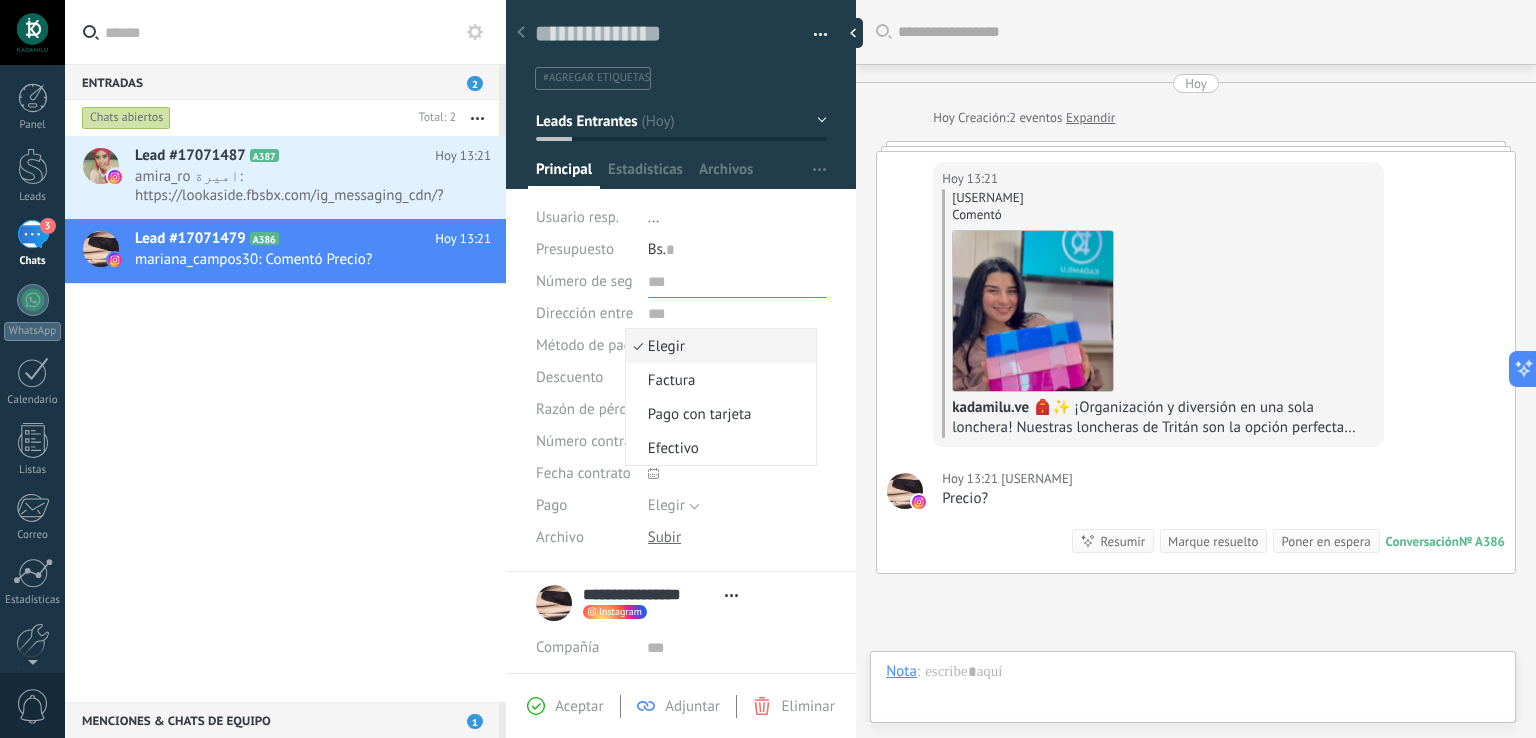 click at bounding box center [737, 282] 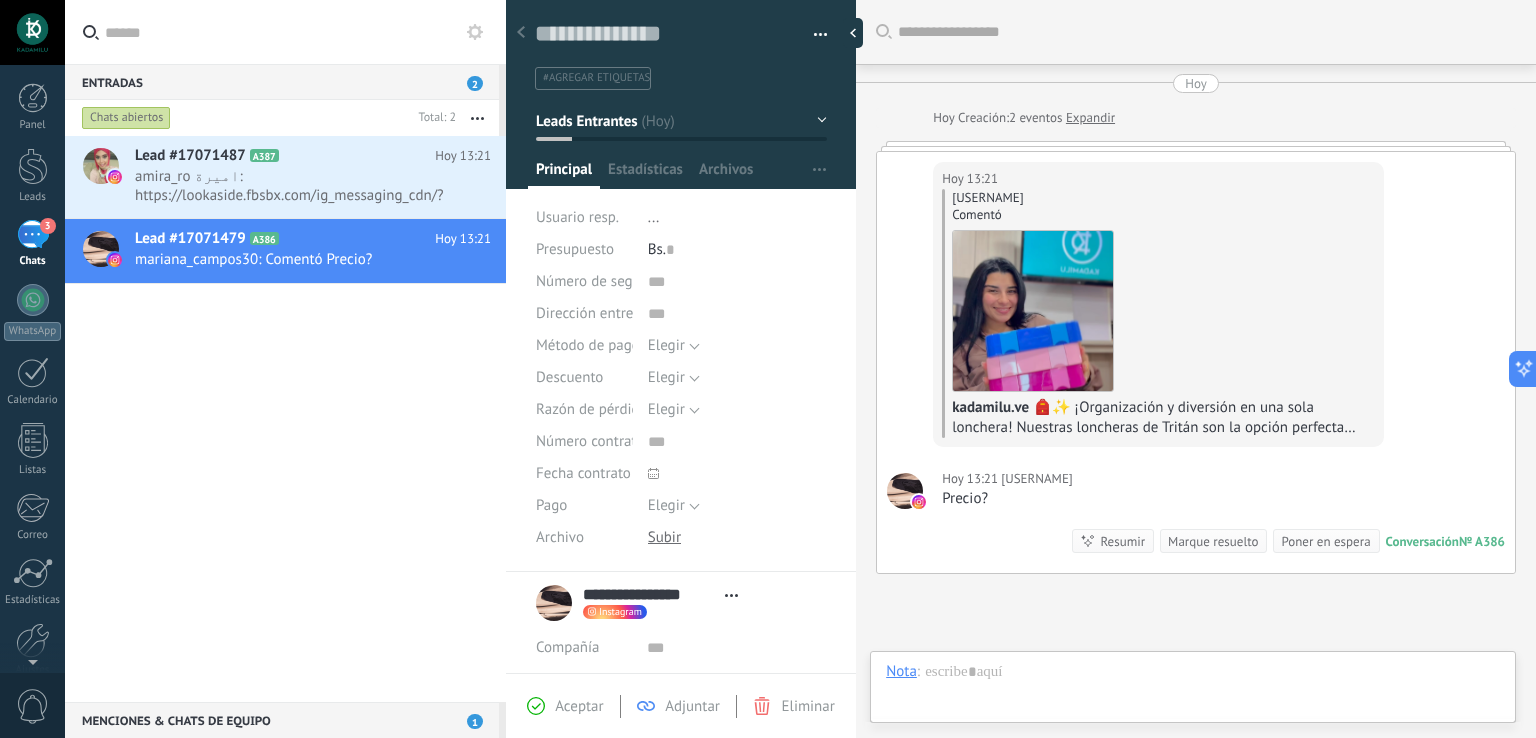 click on "Guardar y crear
Imprimir
Administrar etiquetas
Exportar a excel" at bounding box center [681, 279] 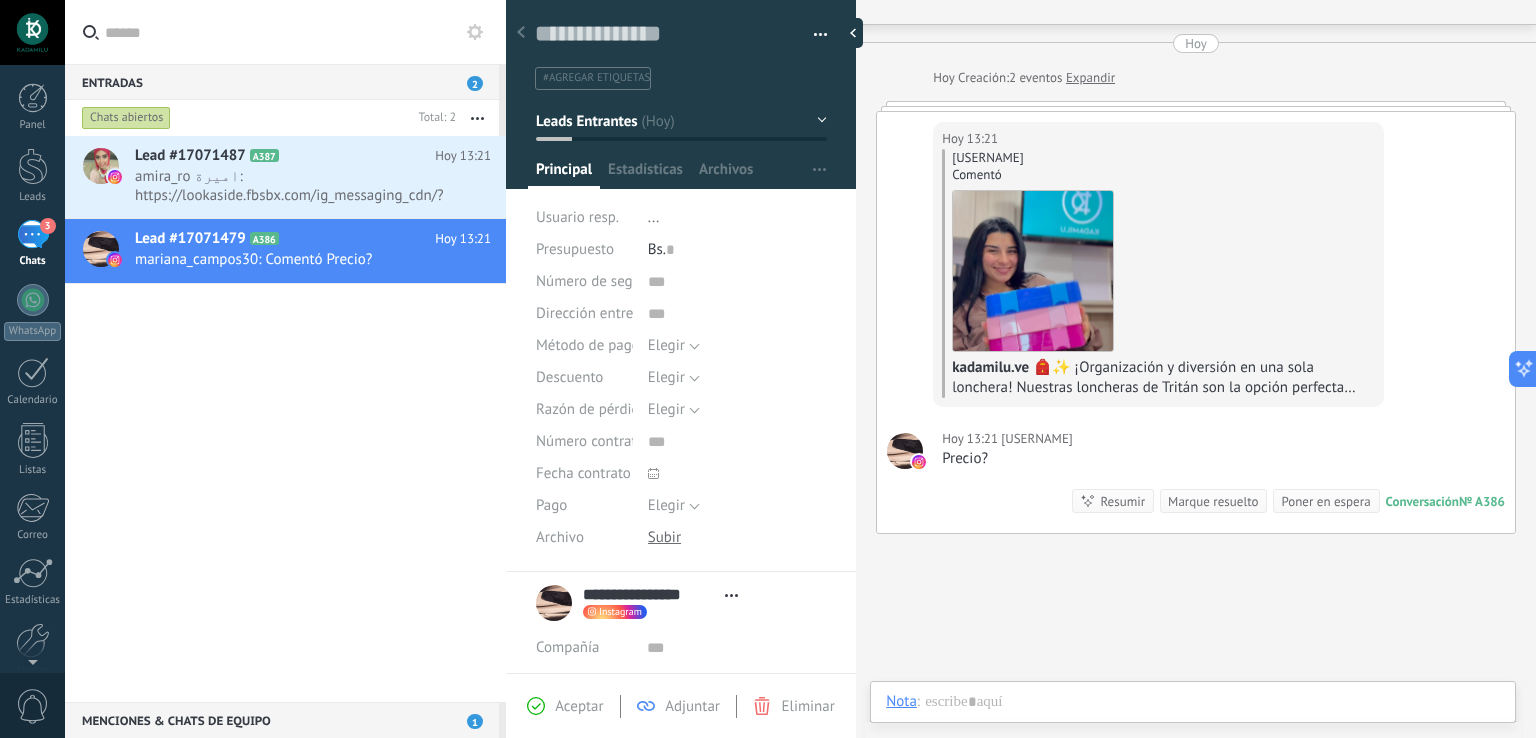 scroll, scrollTop: 0, scrollLeft: 0, axis: both 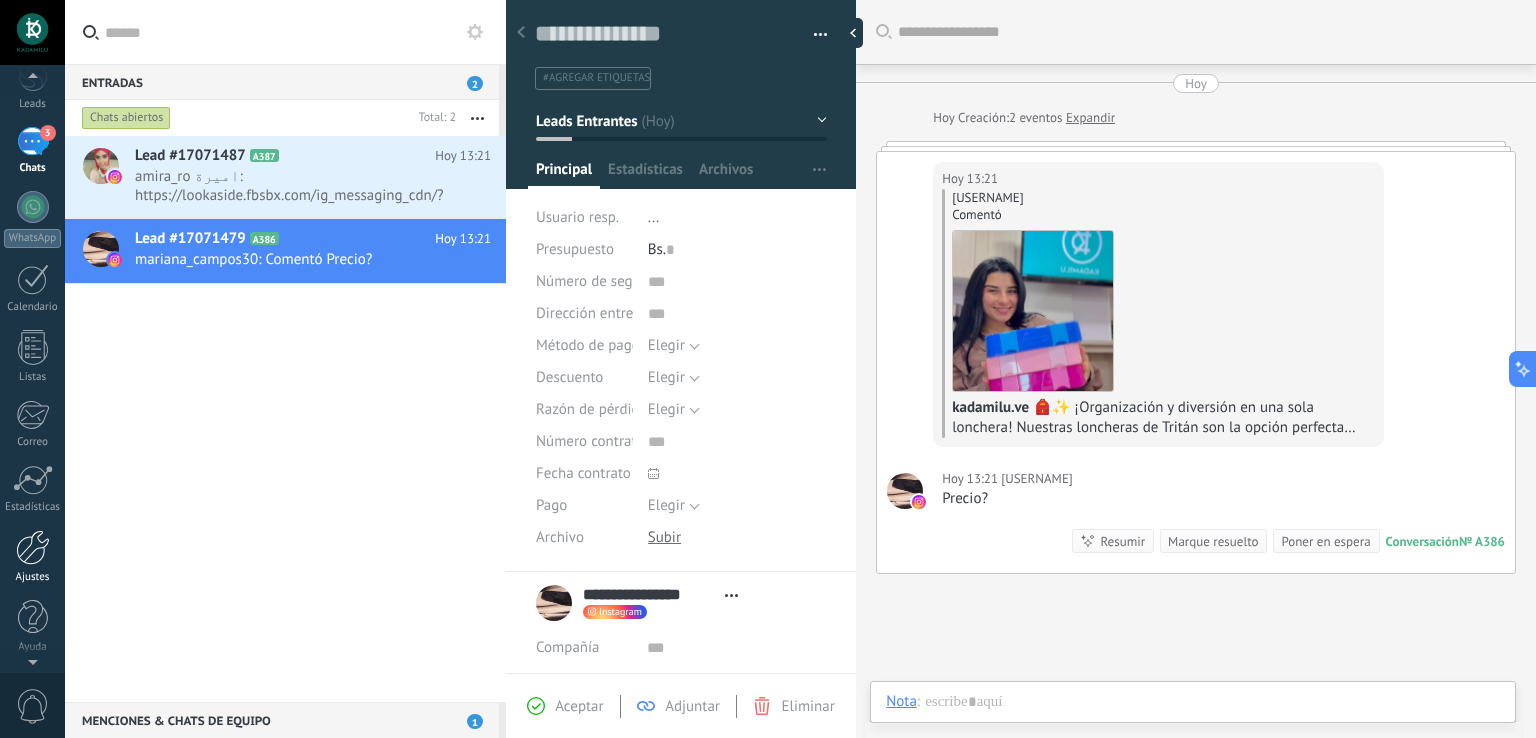 click on "Ajustes" at bounding box center (32, 557) 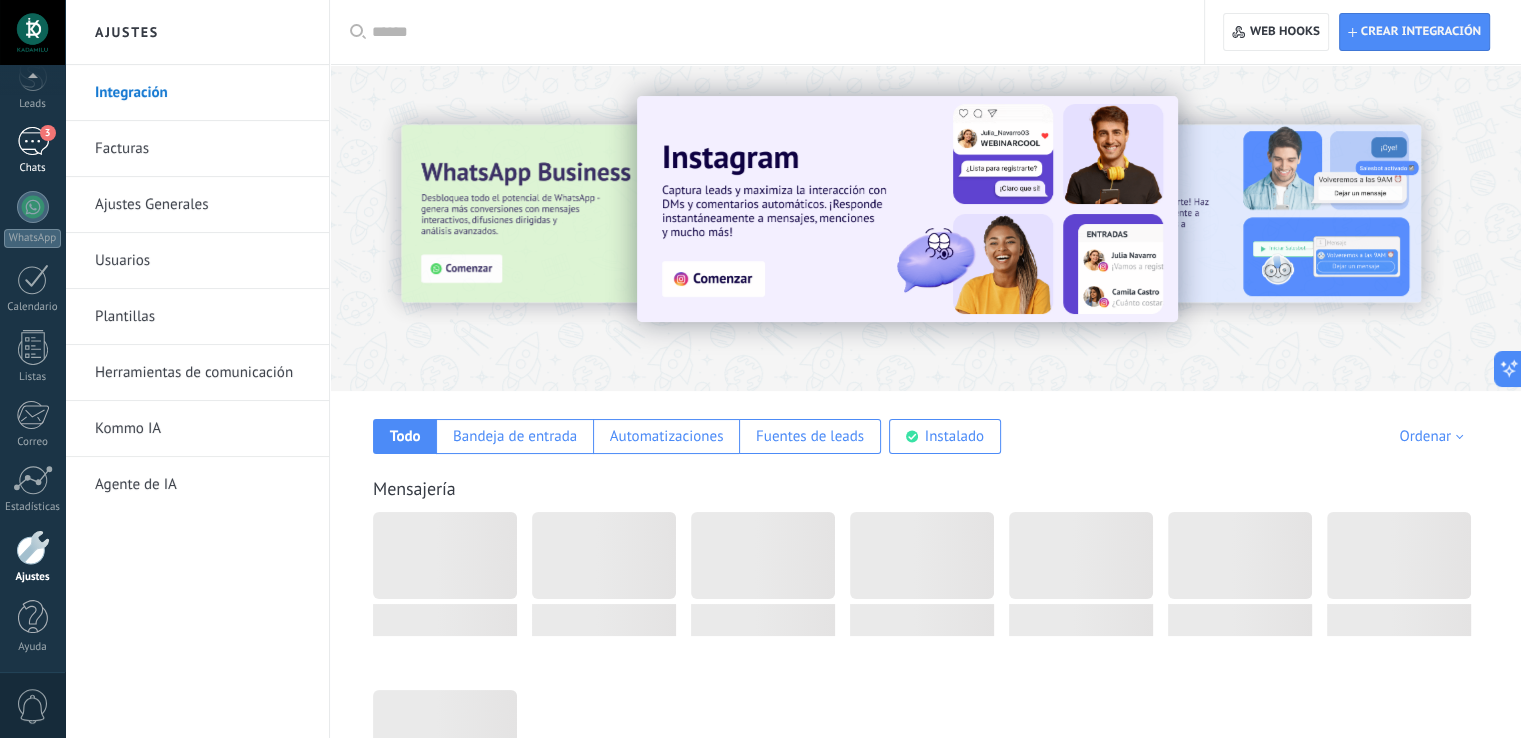 click on "3" at bounding box center (33, 141) 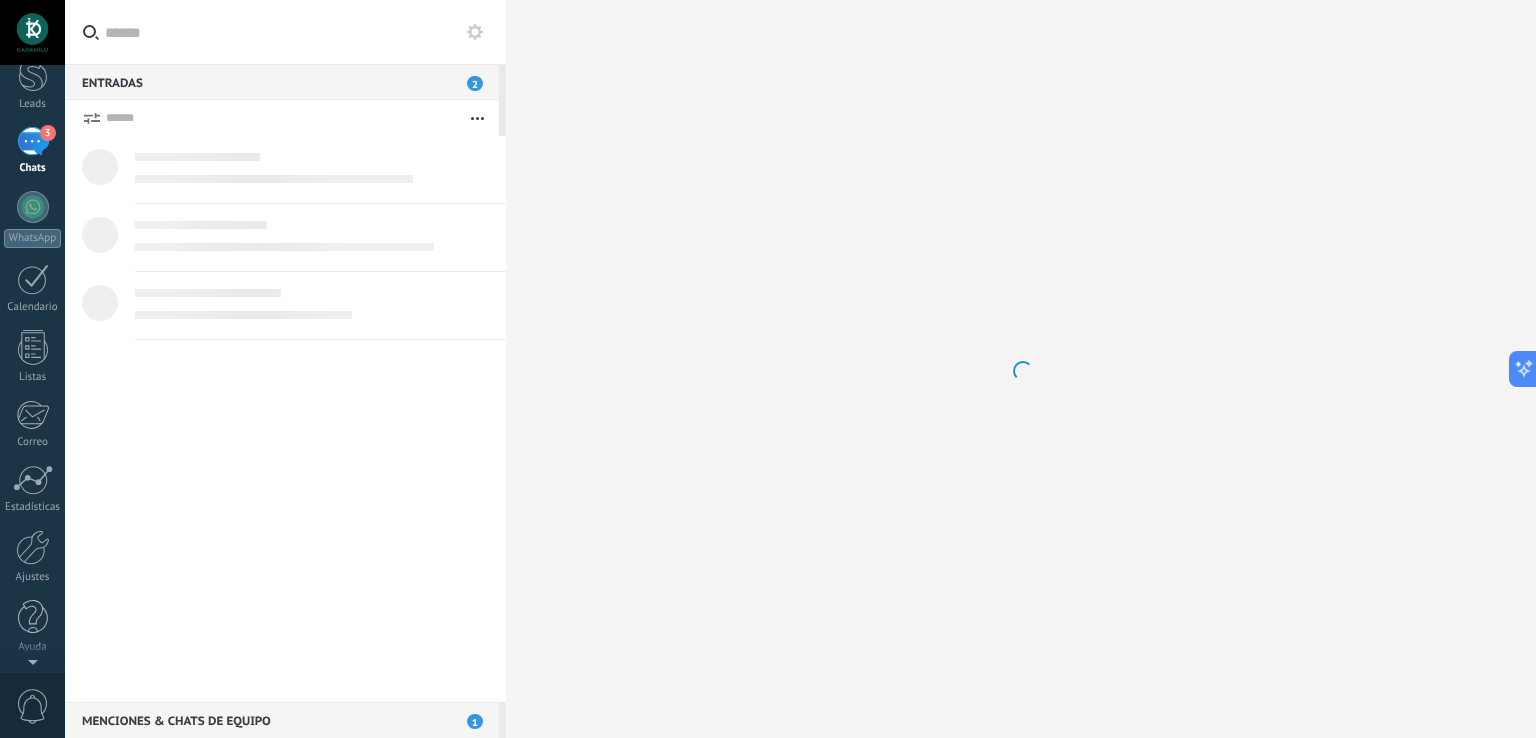 scroll, scrollTop: 0, scrollLeft: 0, axis: both 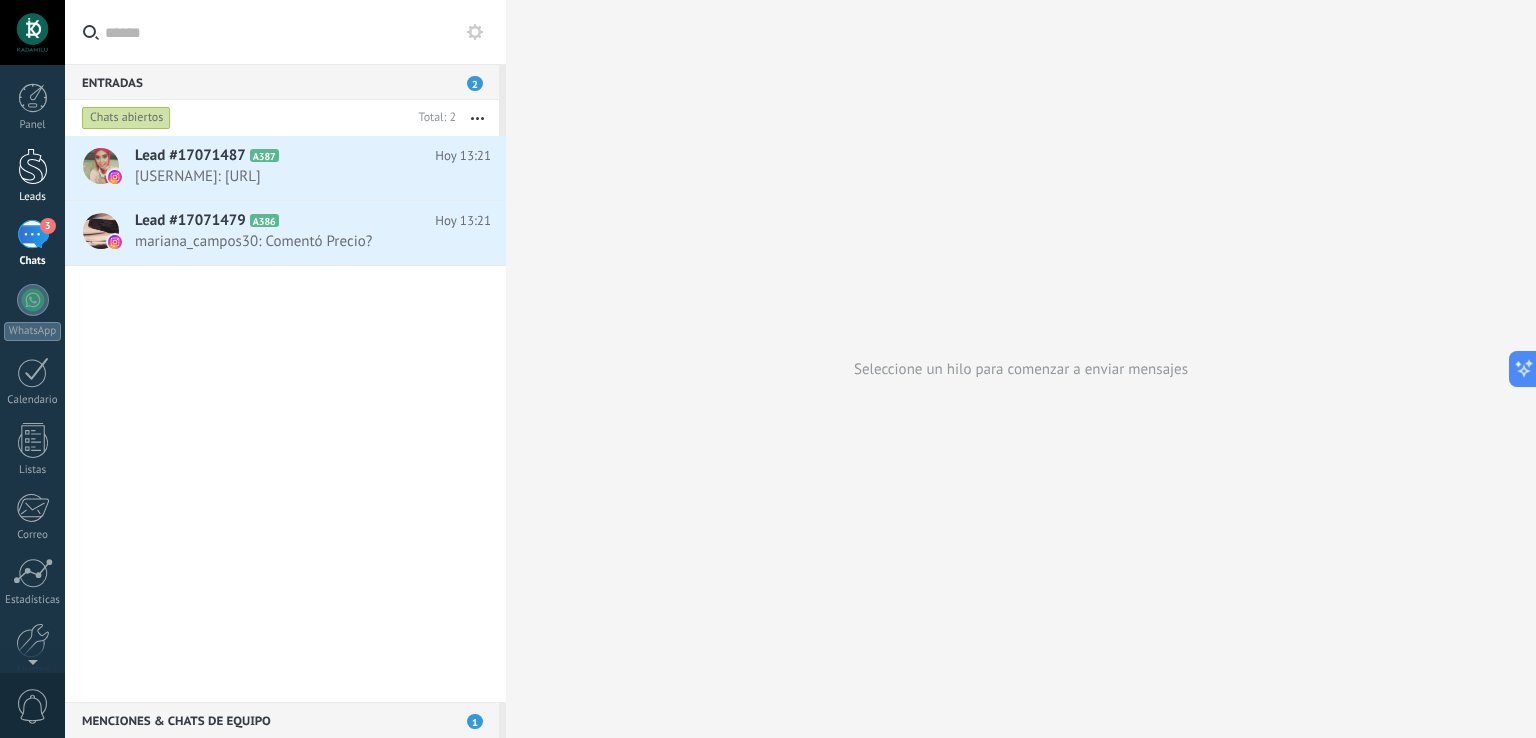 click at bounding box center [33, 166] 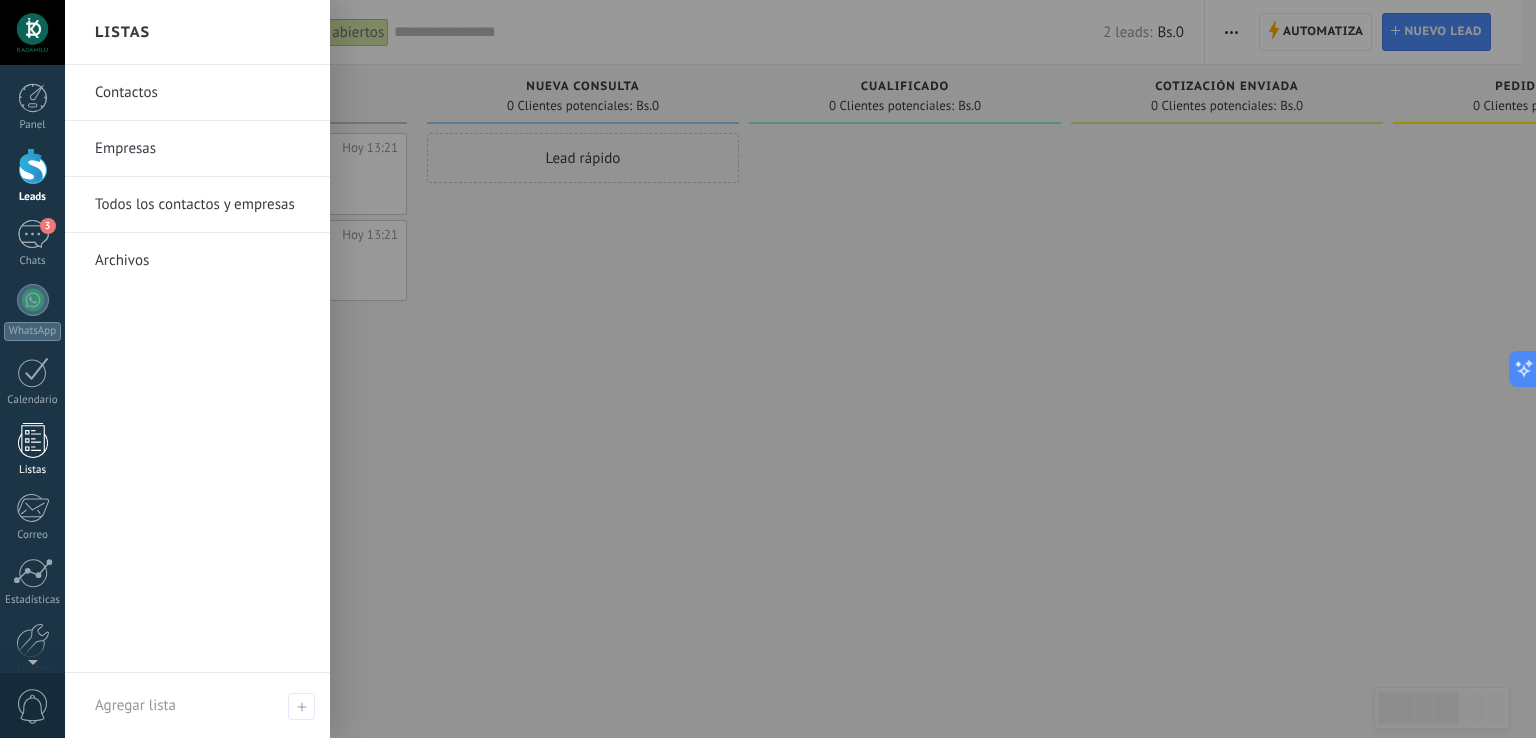 click on "Listas" at bounding box center [32, 450] 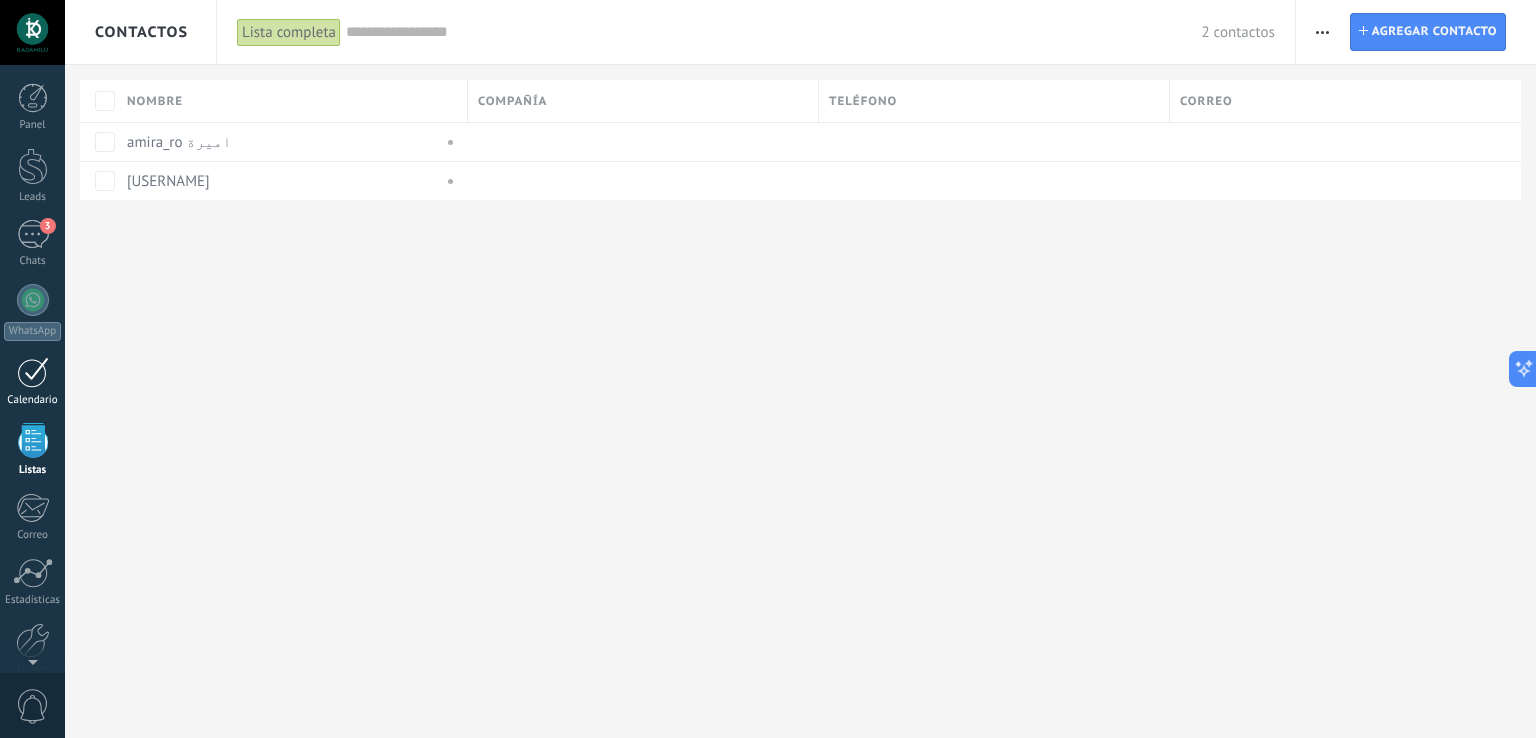 click at bounding box center (33, 372) 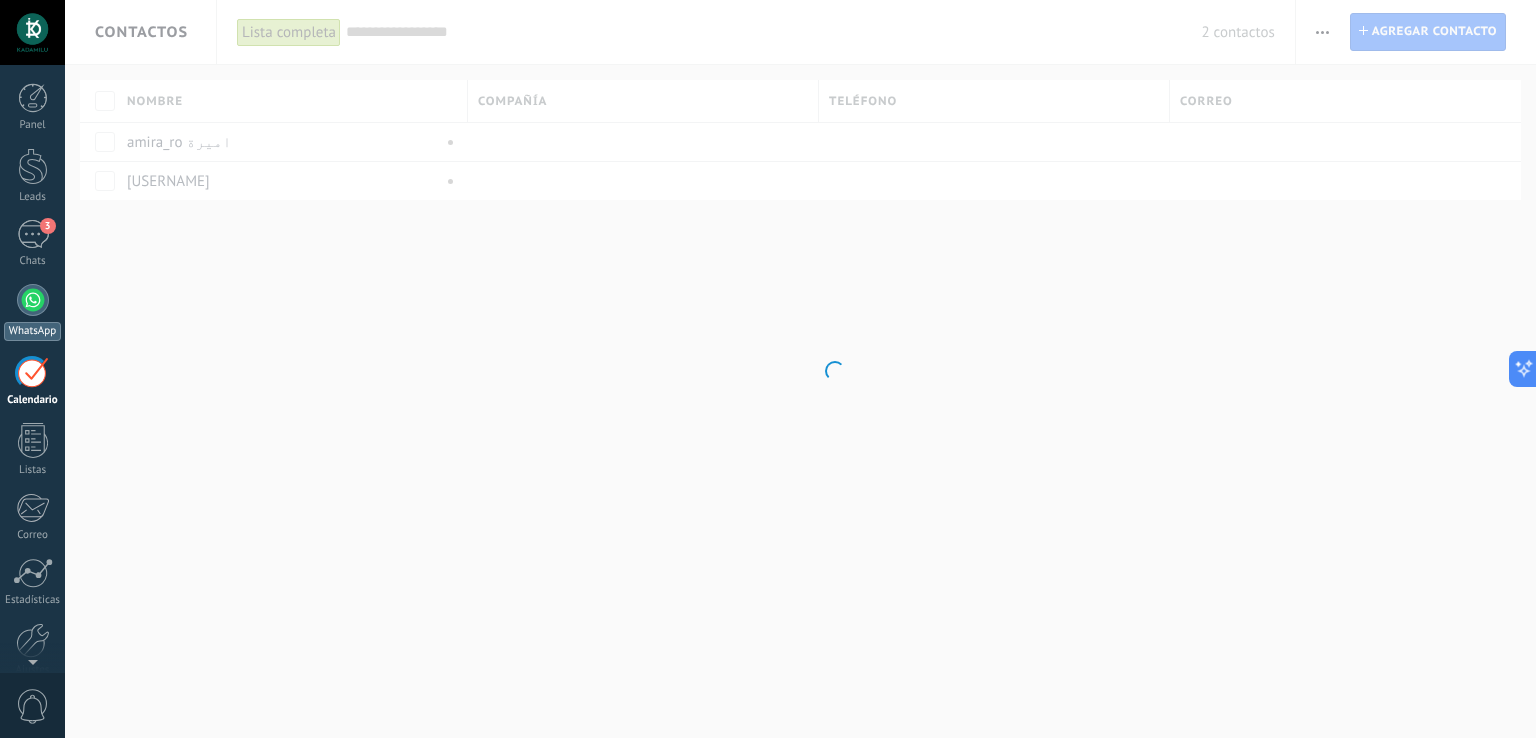 click at bounding box center (33, 300) 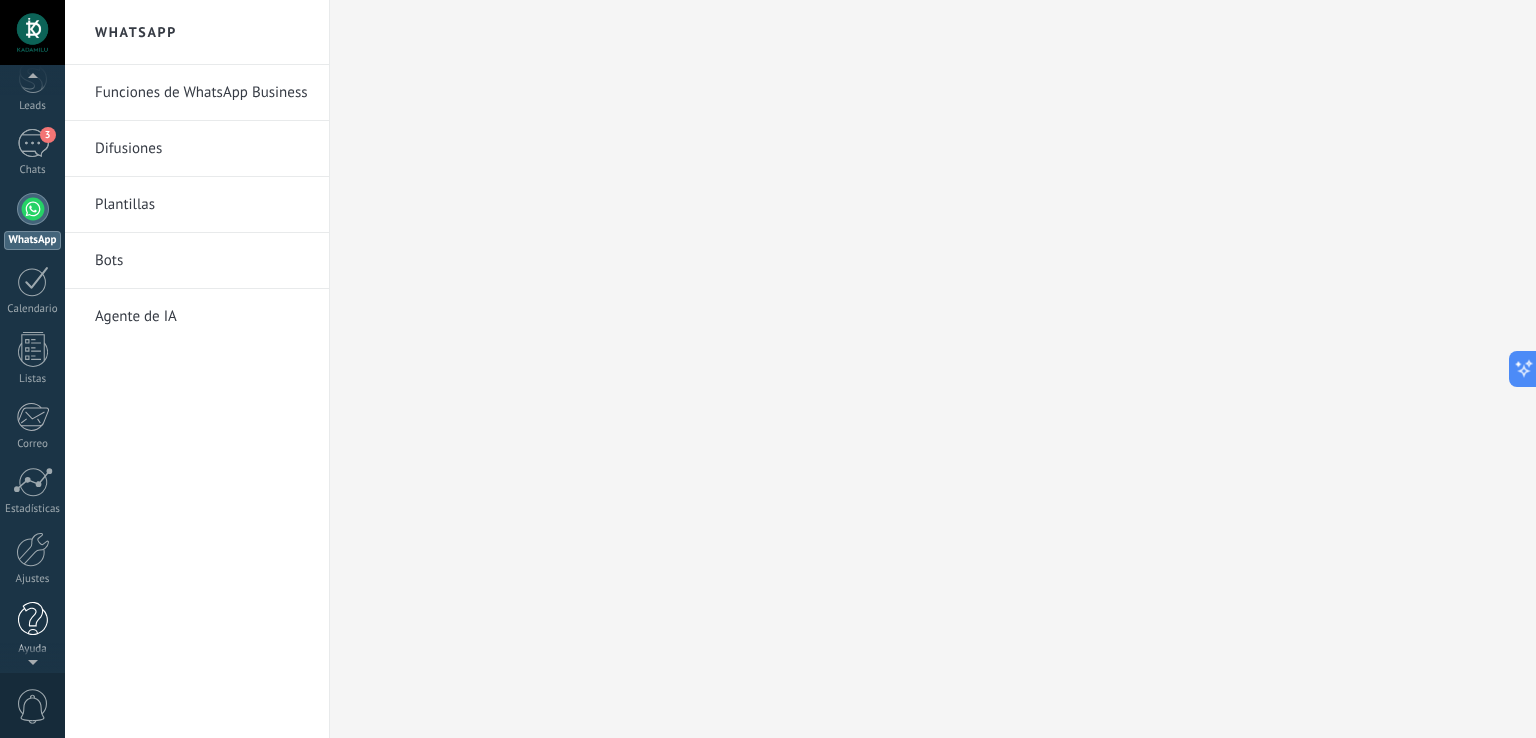 scroll, scrollTop: 93, scrollLeft: 0, axis: vertical 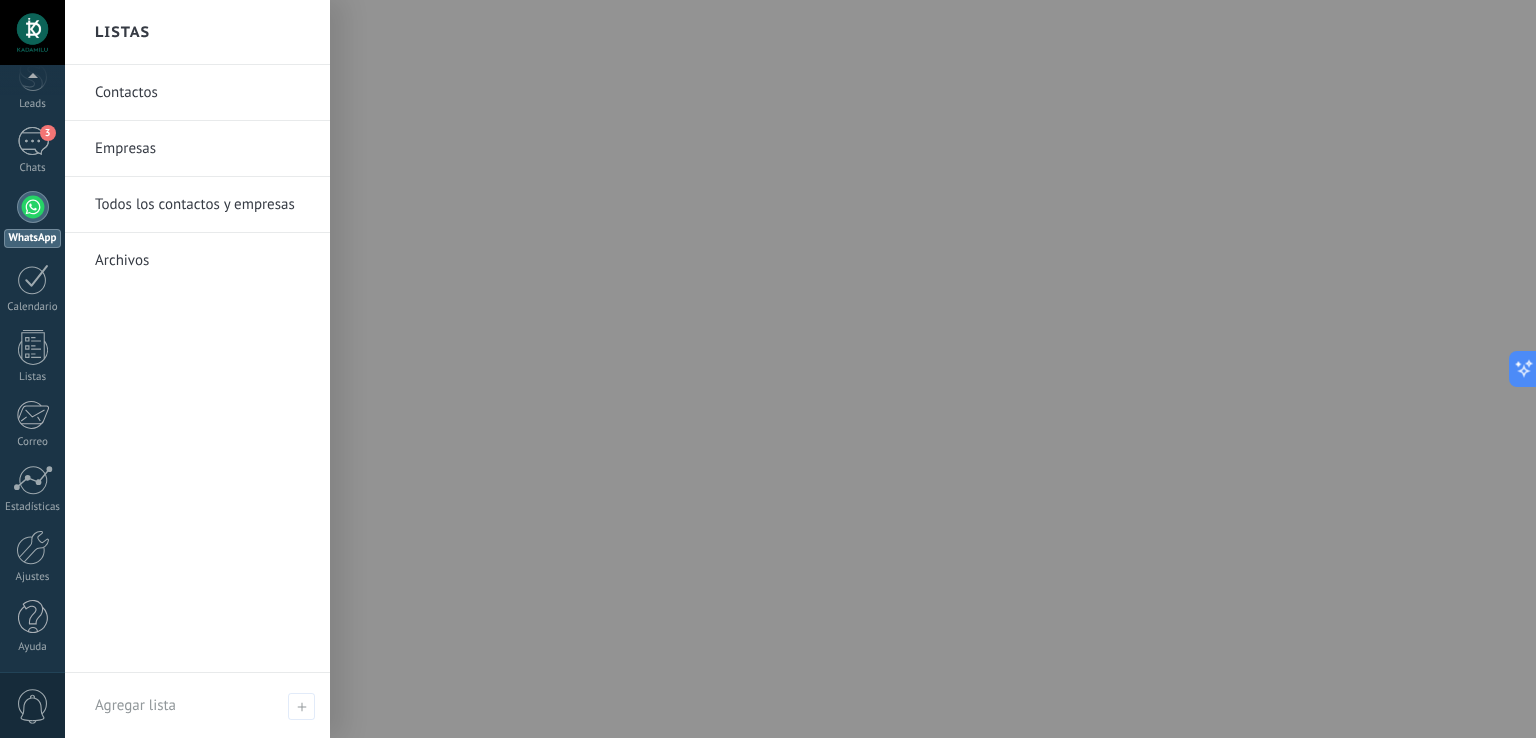 click on "Todos los contactos y empresas" at bounding box center [202, 205] 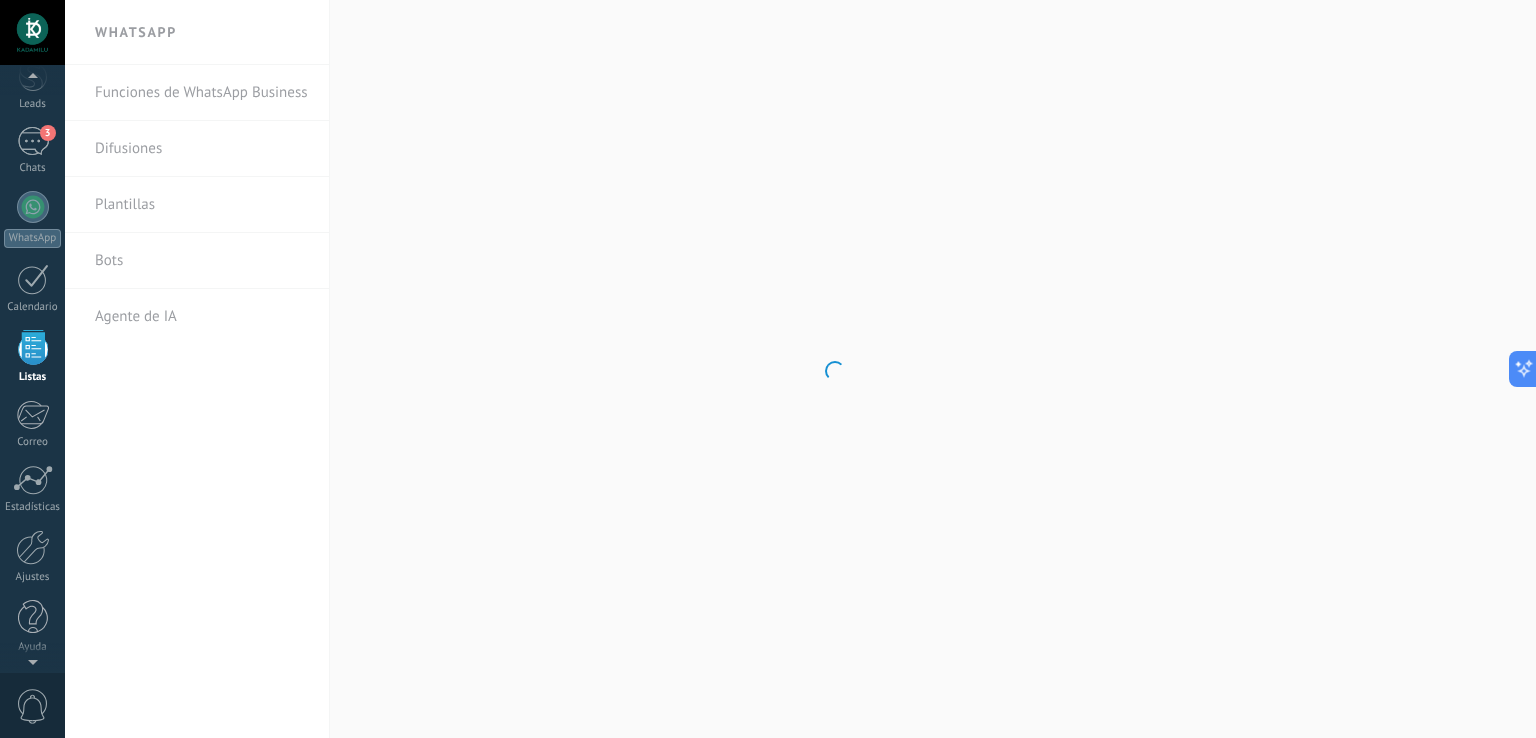 scroll, scrollTop: 51, scrollLeft: 0, axis: vertical 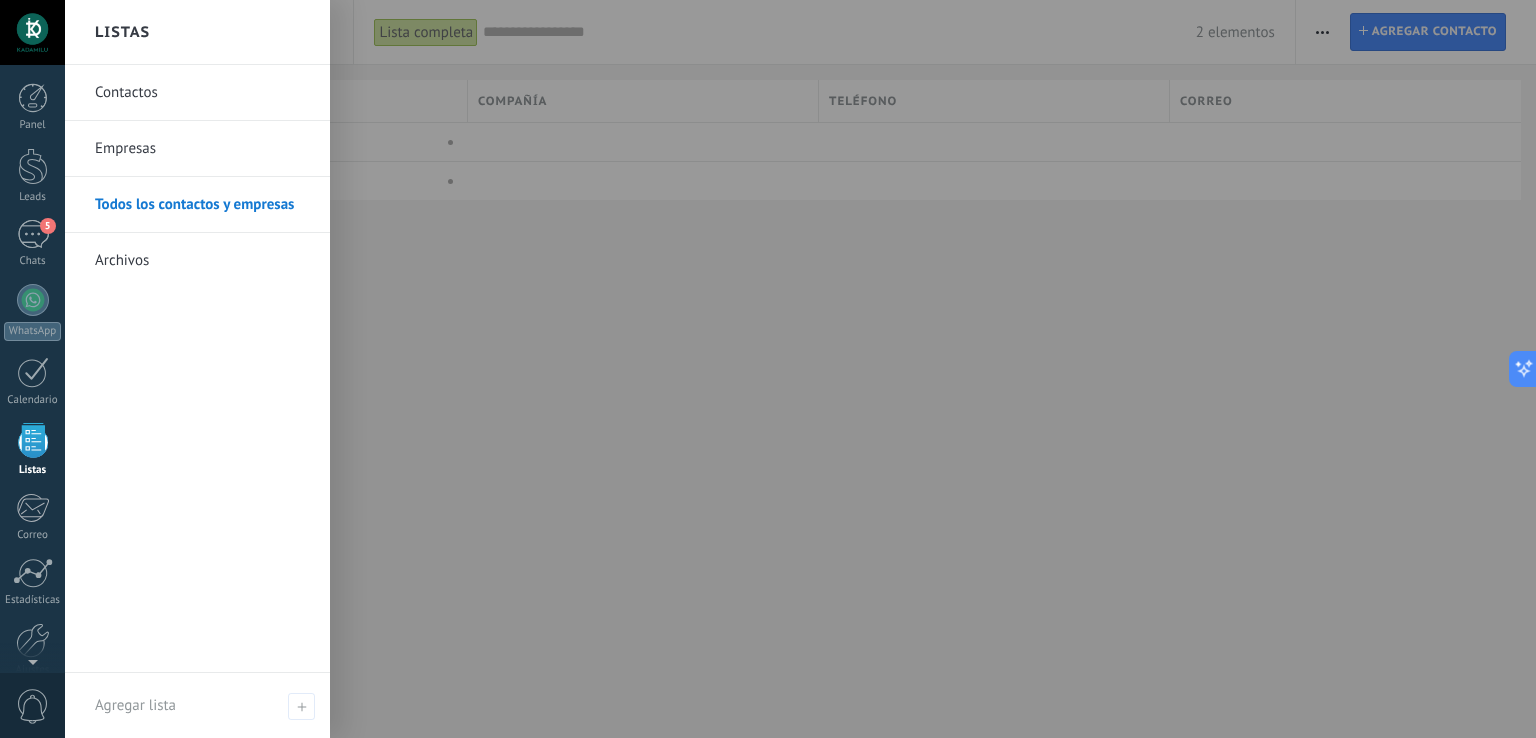 click on "Contactos" at bounding box center [202, 93] 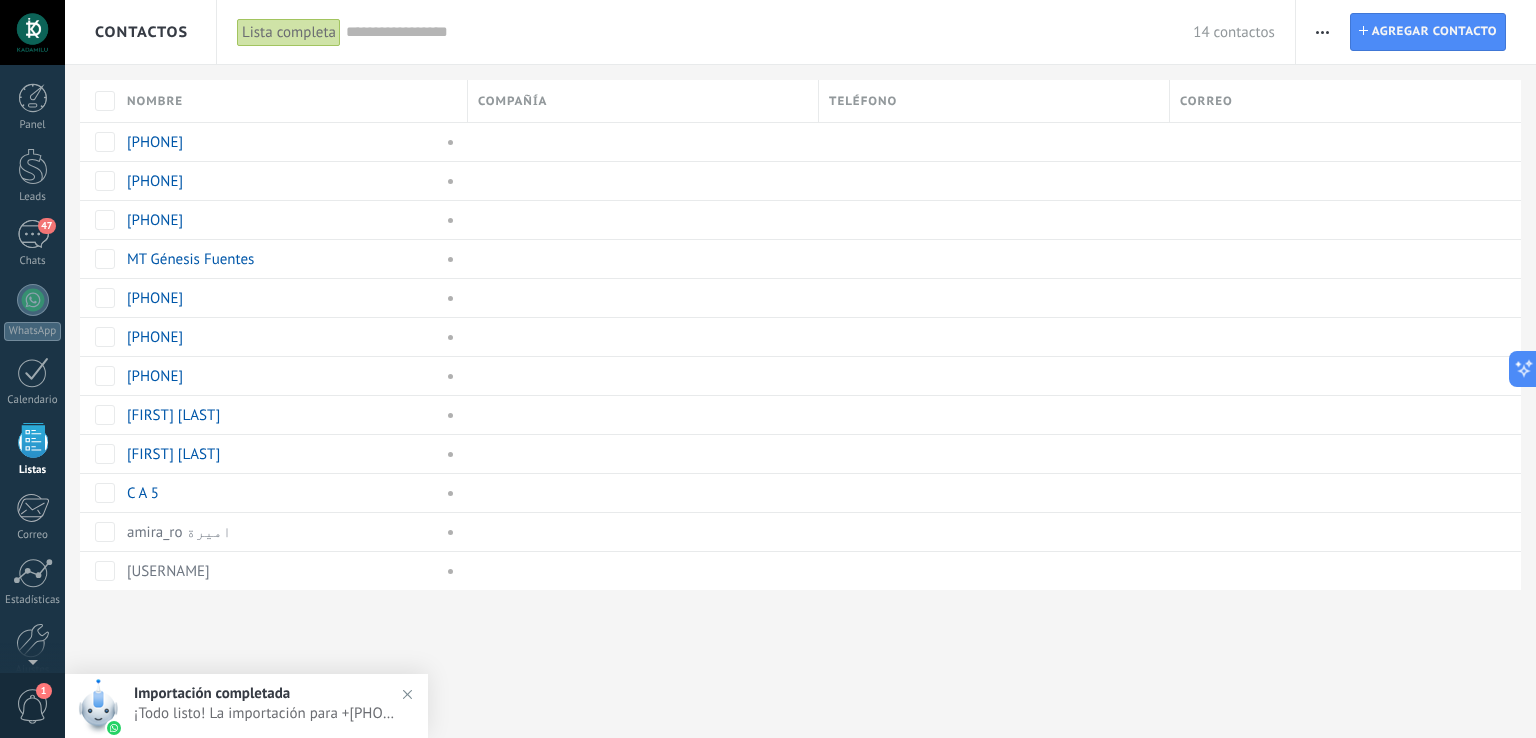 click on "¡Todo listo! La importación para +[PHONE] está completa. Tus datos de WhatsApp están listos en Kommo." at bounding box center [266, 713] 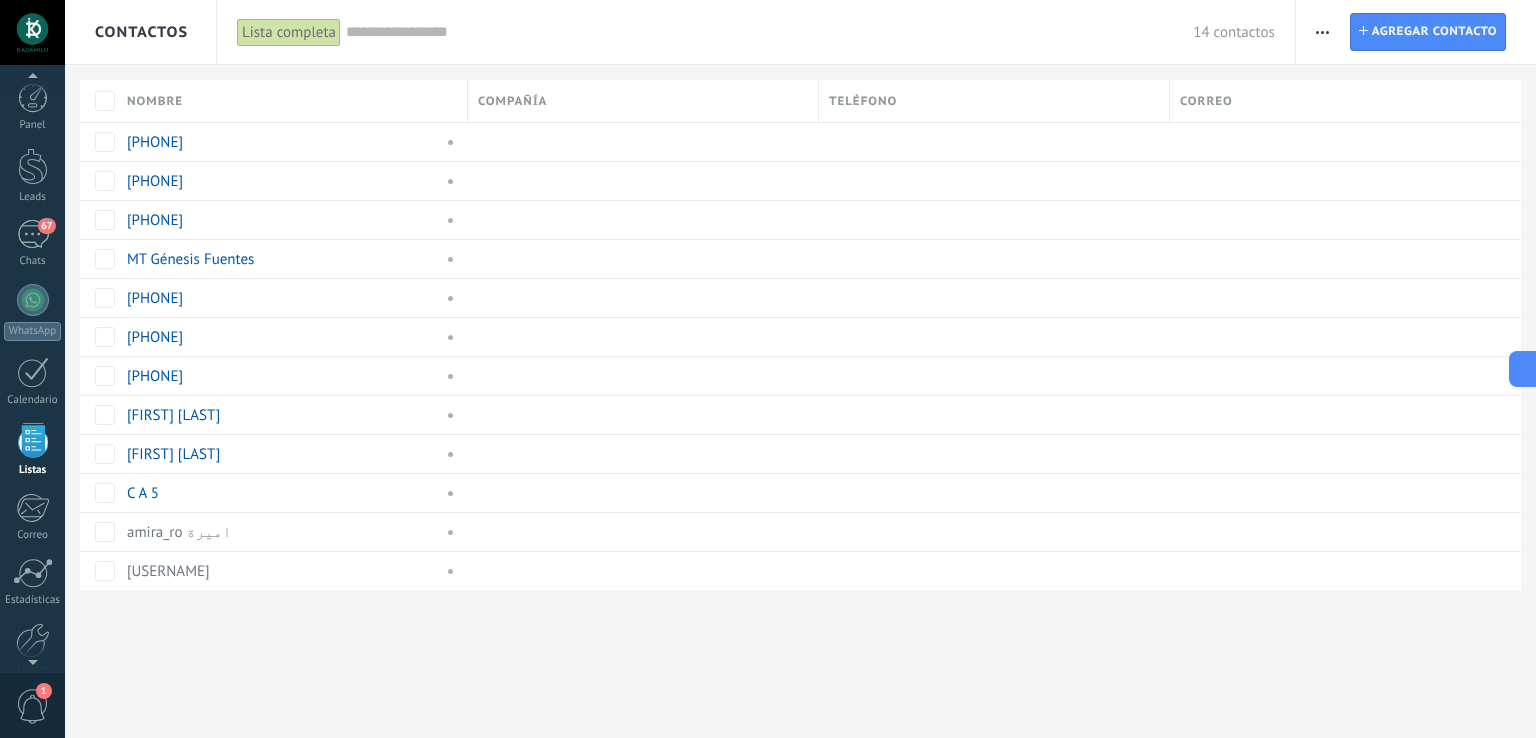scroll, scrollTop: 51, scrollLeft: 0, axis: vertical 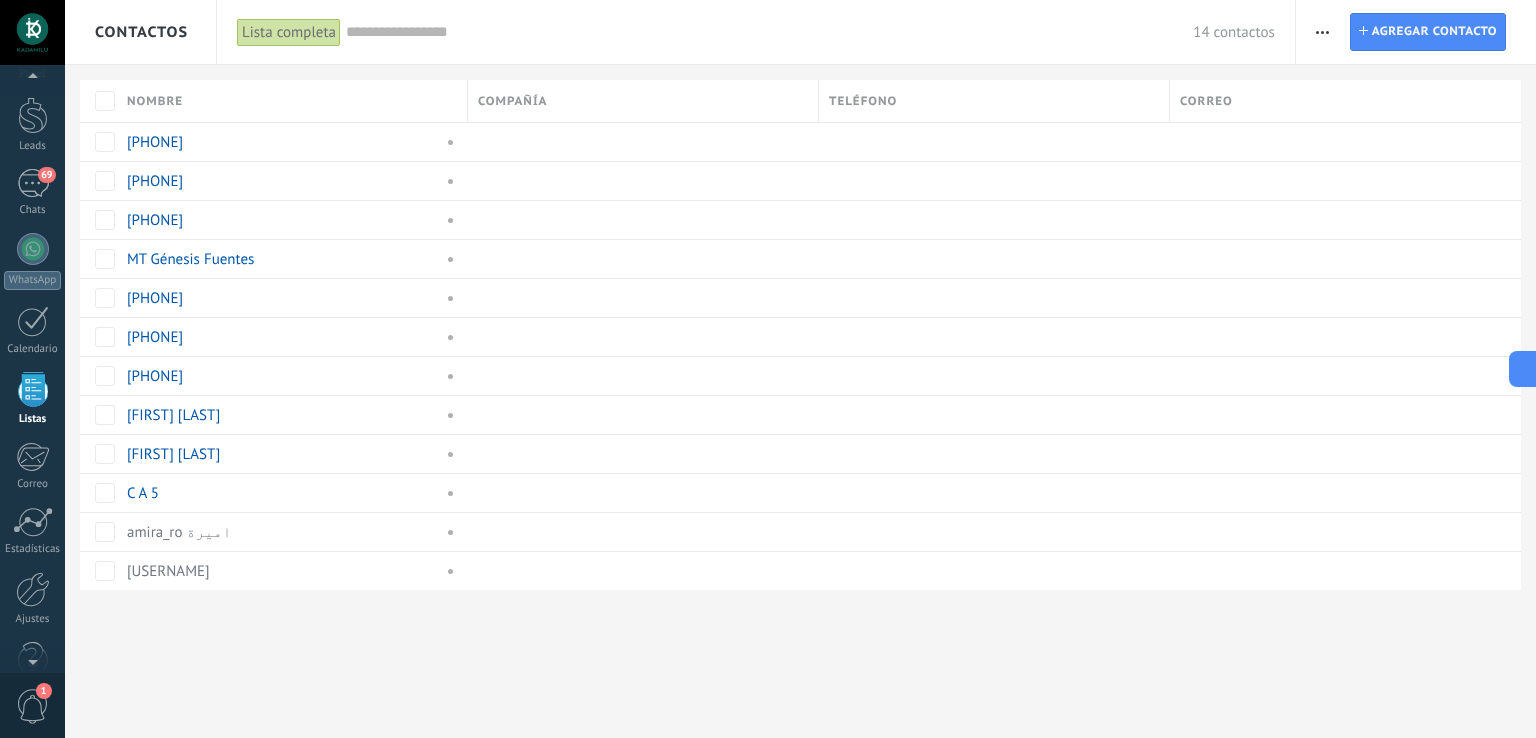 click on "1" at bounding box center (33, 706) 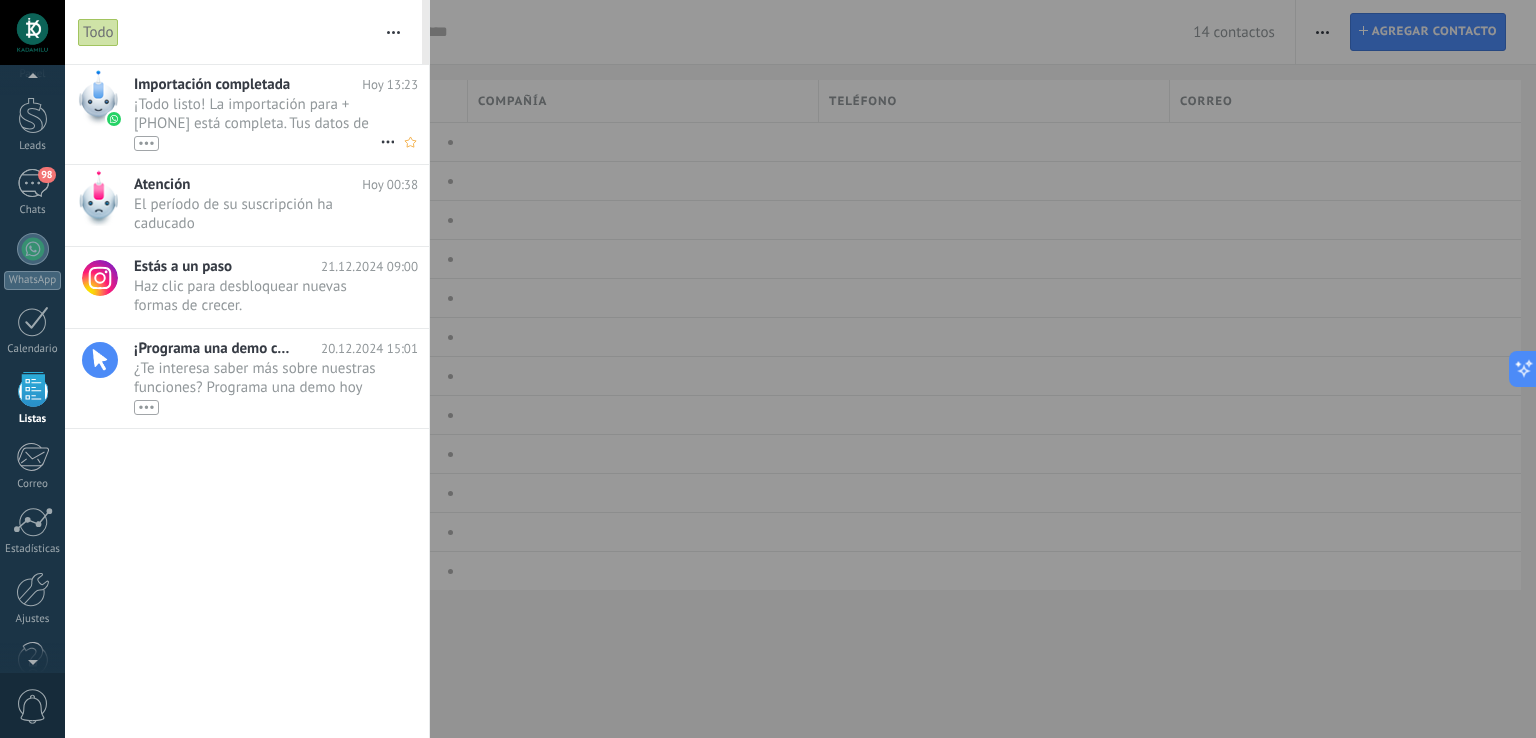 click on "•••" at bounding box center [146, 143] 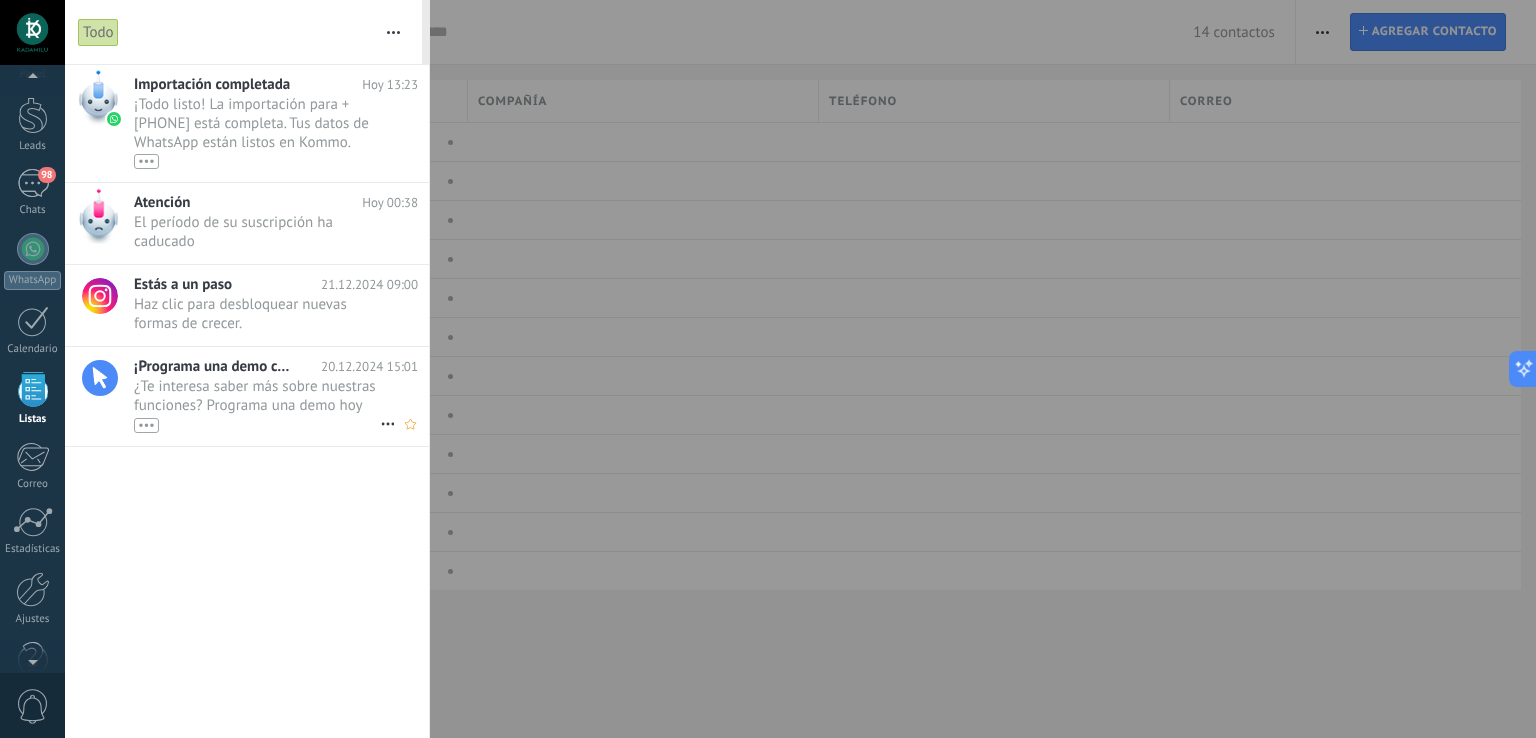 click on "•••" at bounding box center [146, 425] 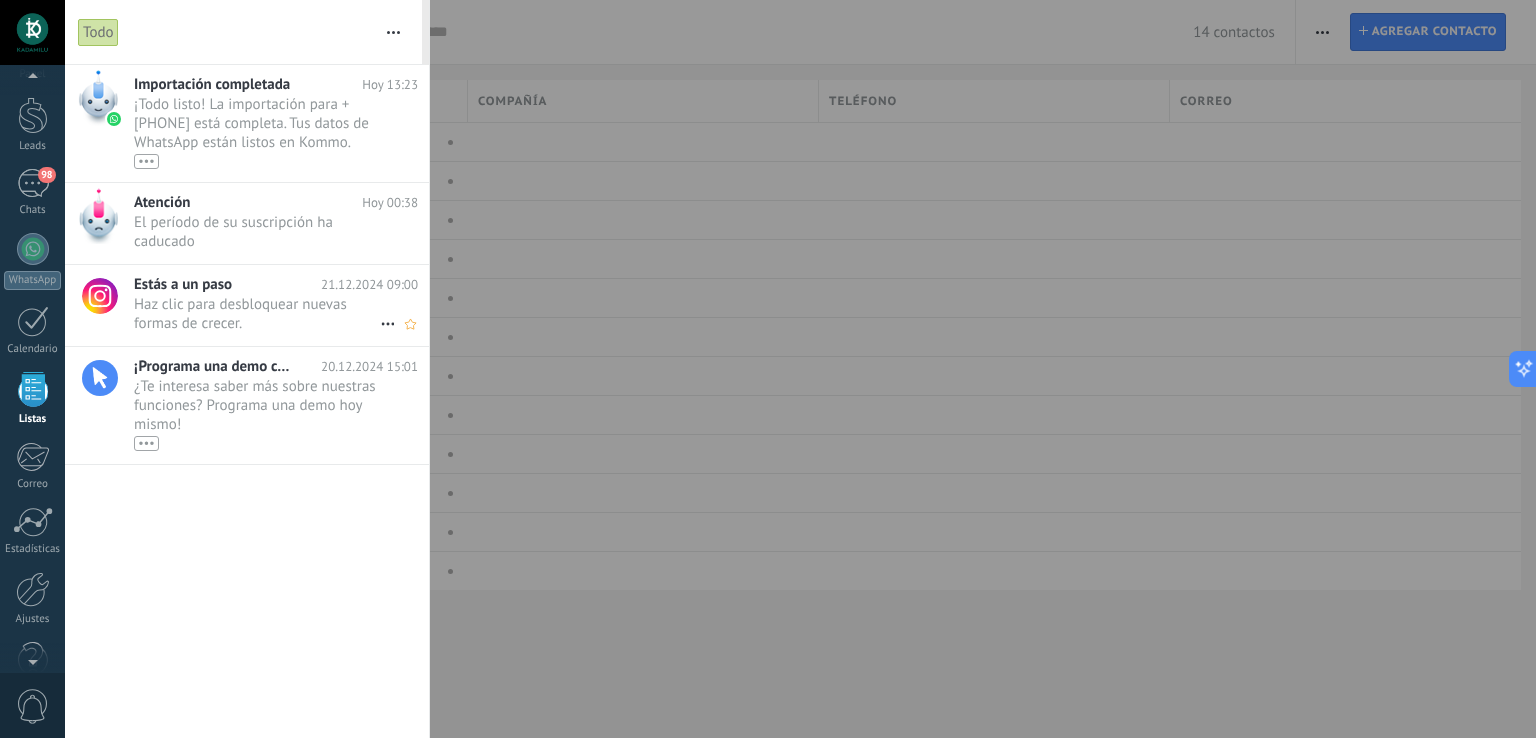 click on "Haz clic para desbloquear nuevas formas de crecer.
•••" at bounding box center (257, 314) 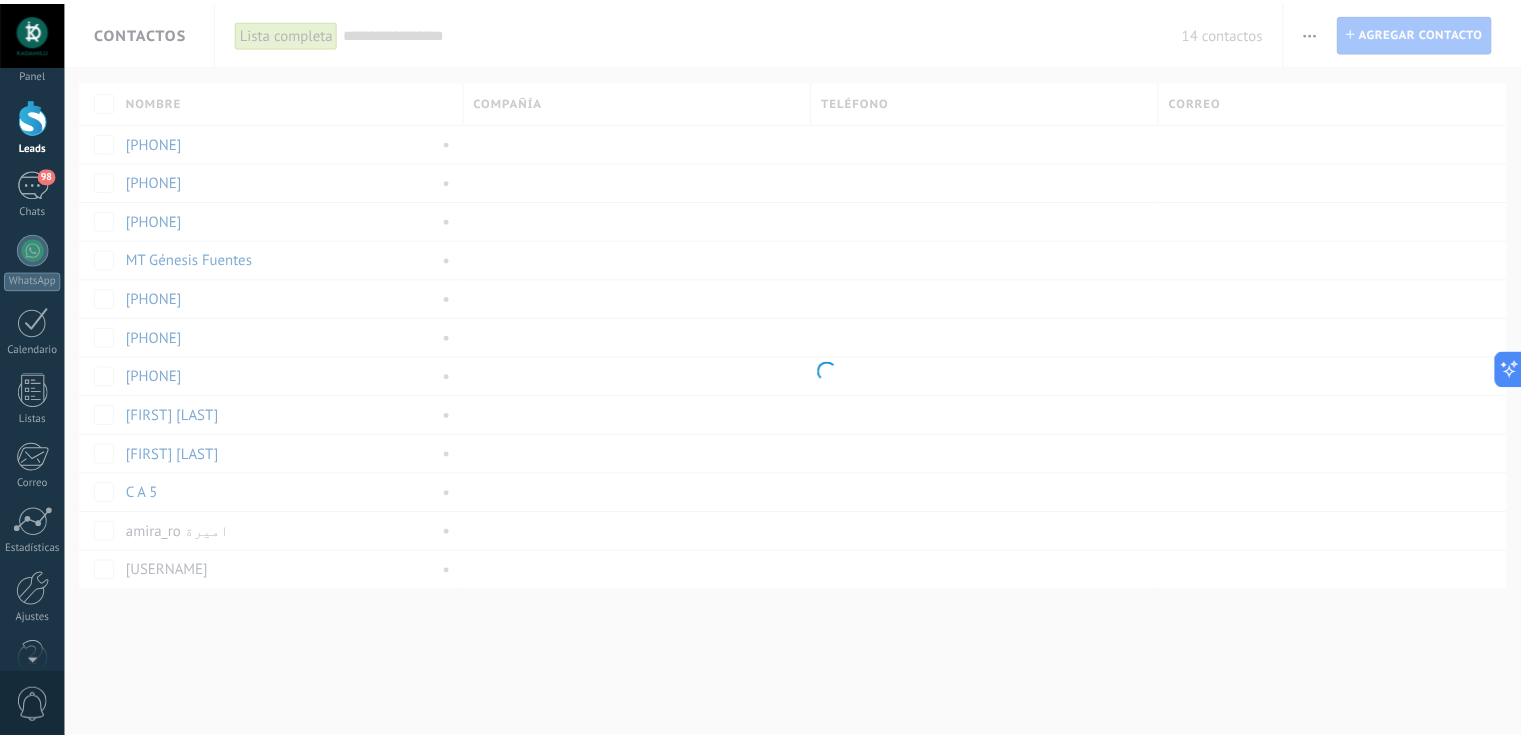 scroll, scrollTop: 0, scrollLeft: 0, axis: both 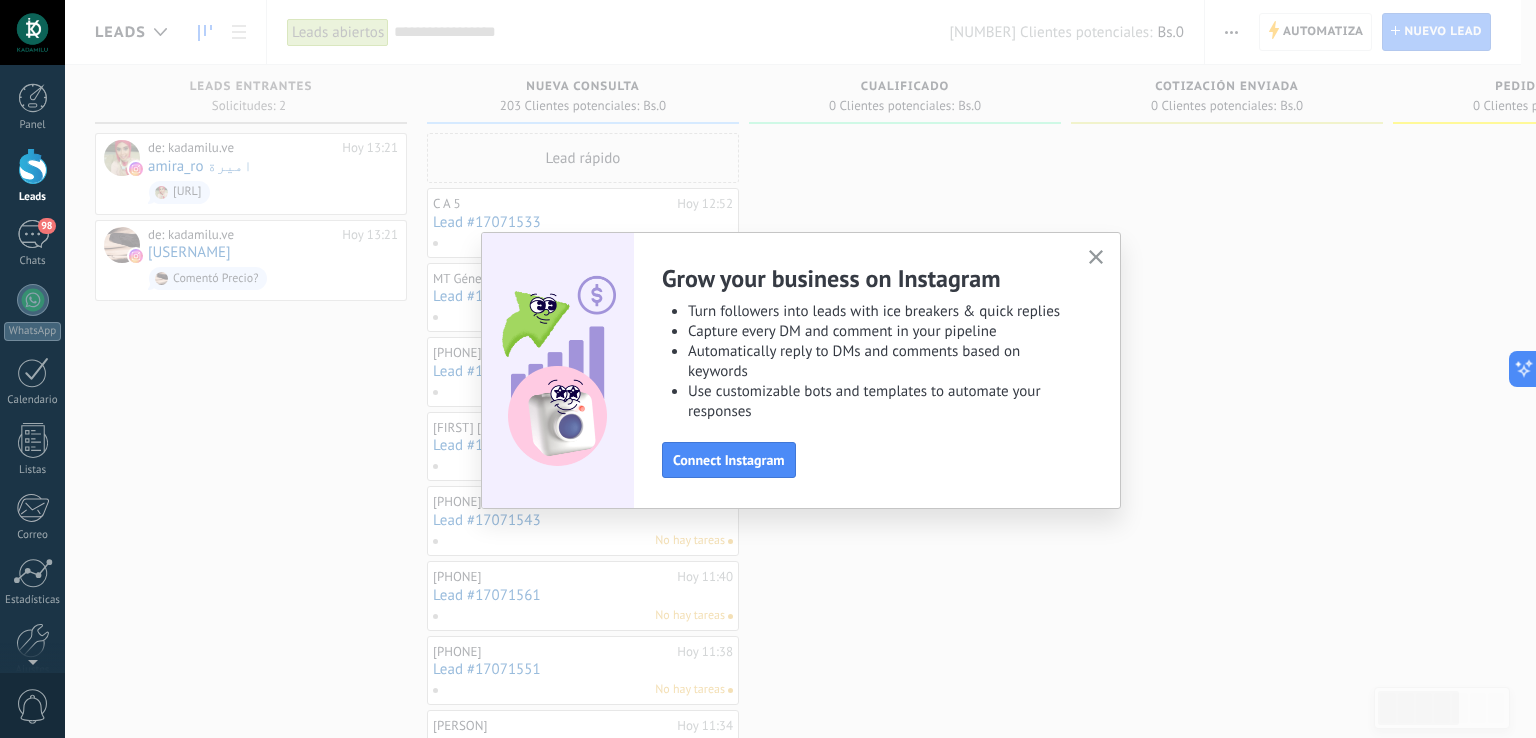 click at bounding box center (1096, 258) 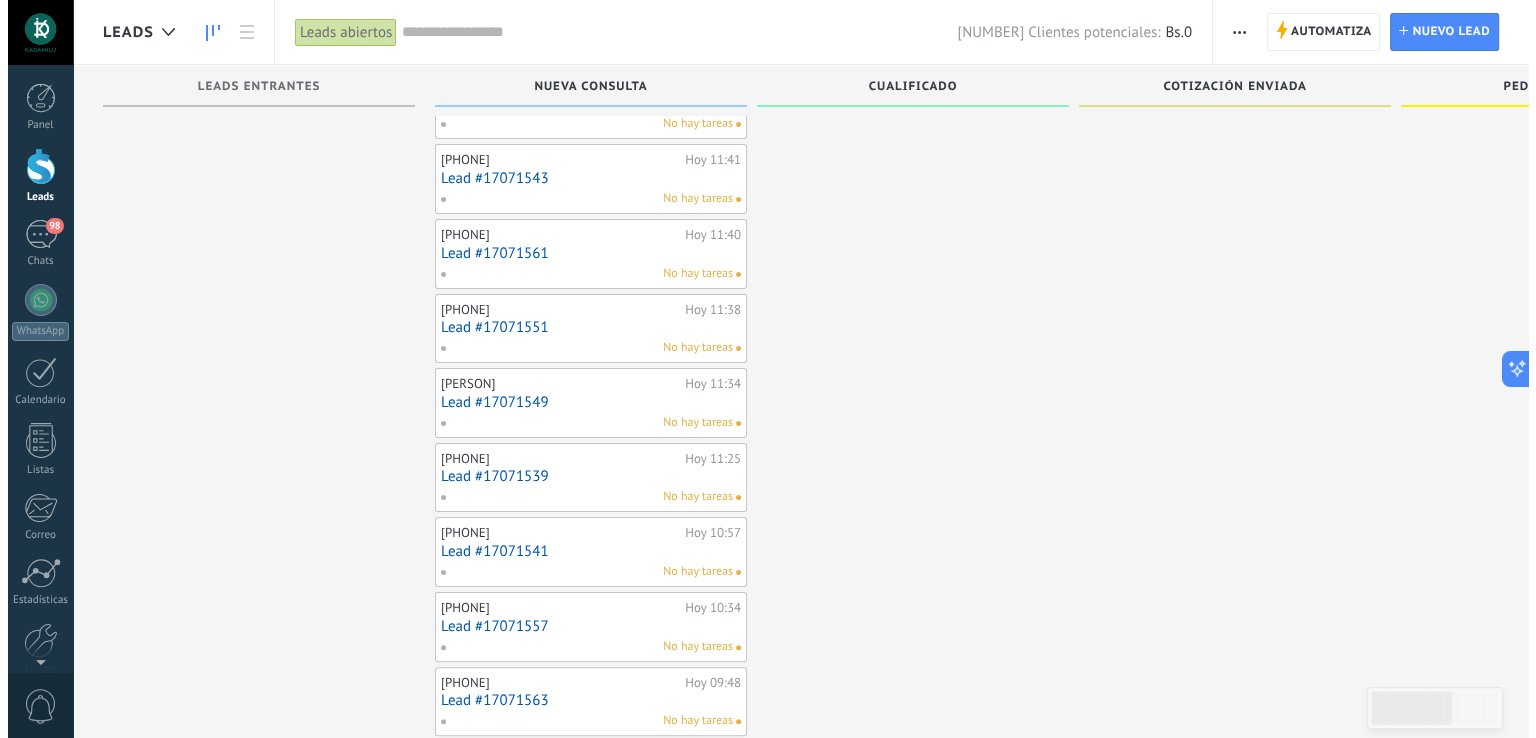 scroll, scrollTop: 0, scrollLeft: 0, axis: both 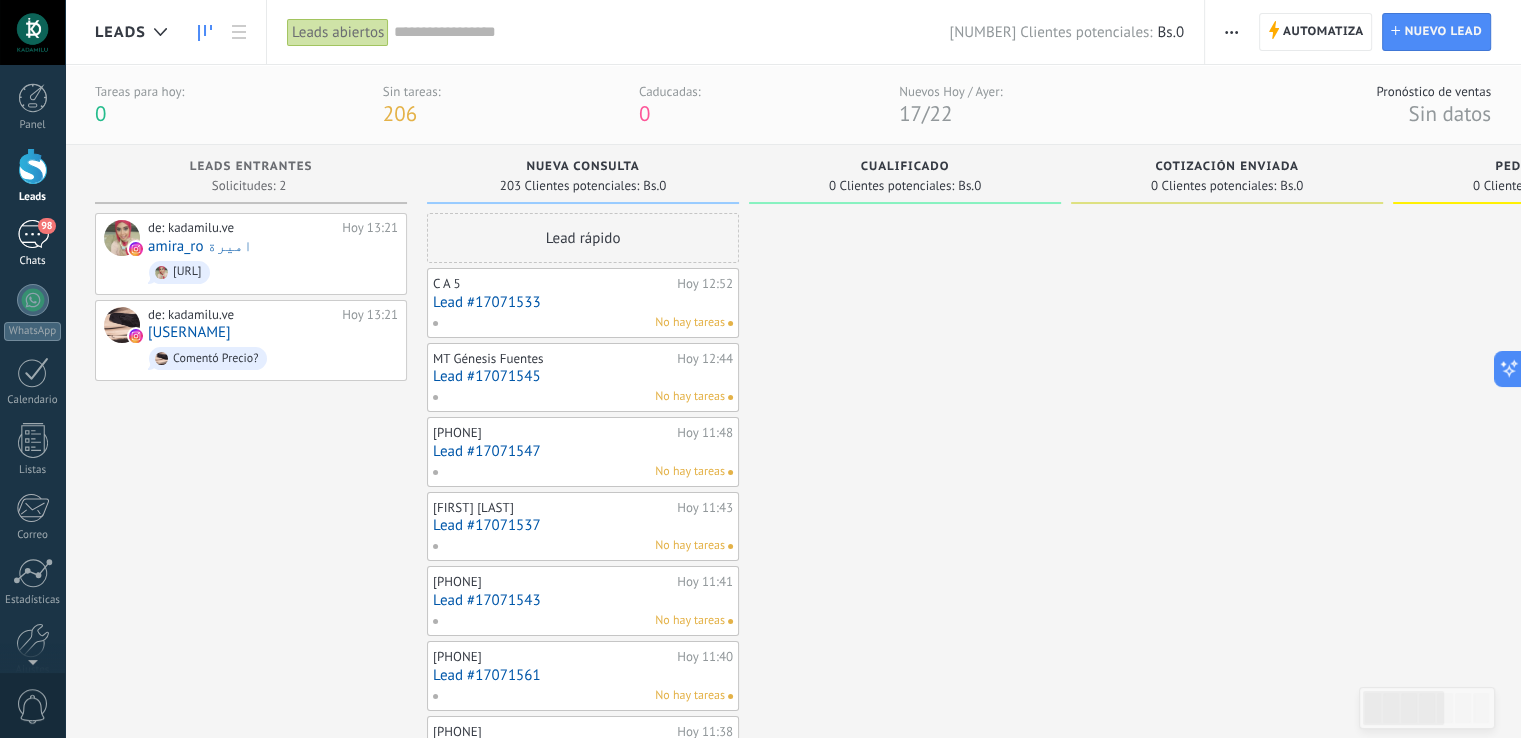 click on "98" at bounding box center [33, 234] 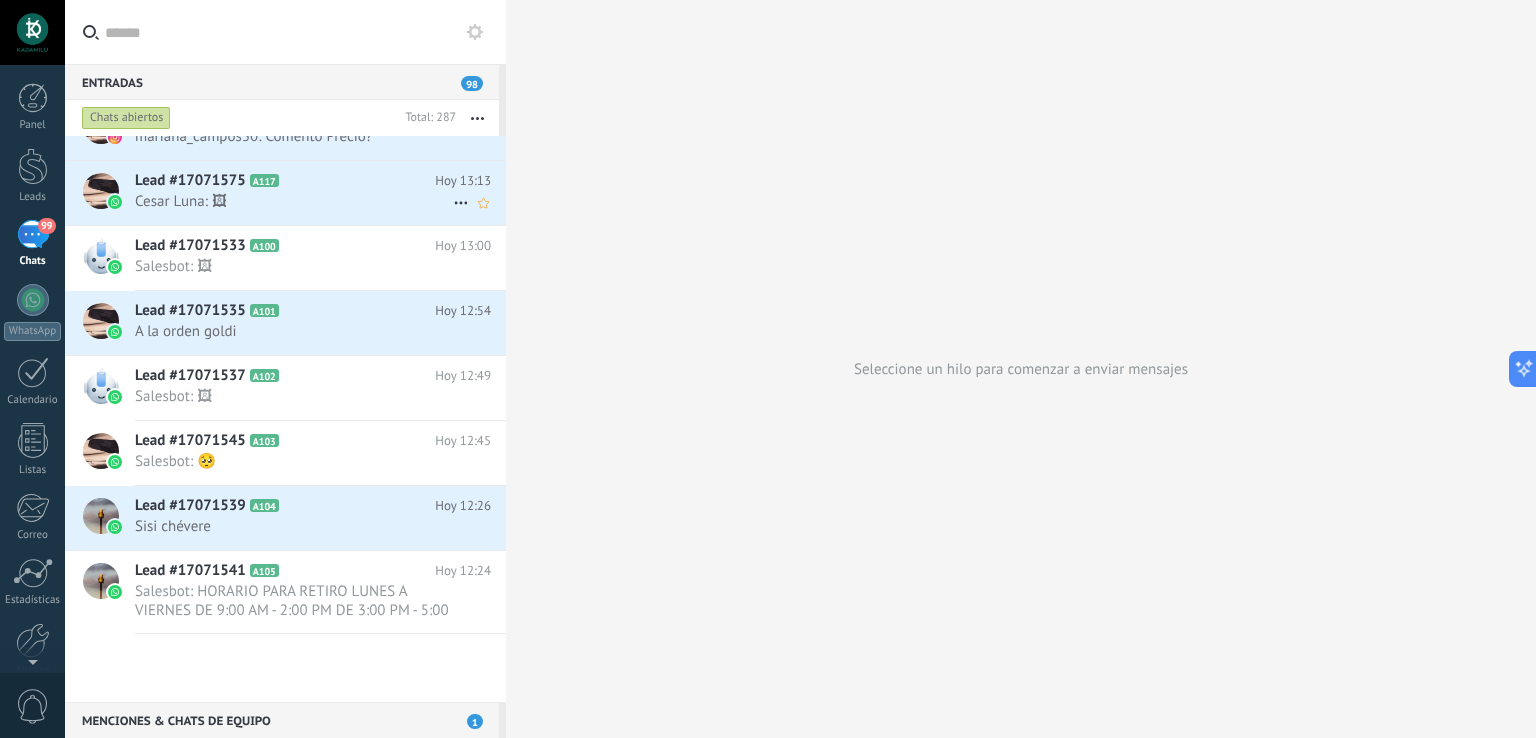 scroll, scrollTop: 0, scrollLeft: 0, axis: both 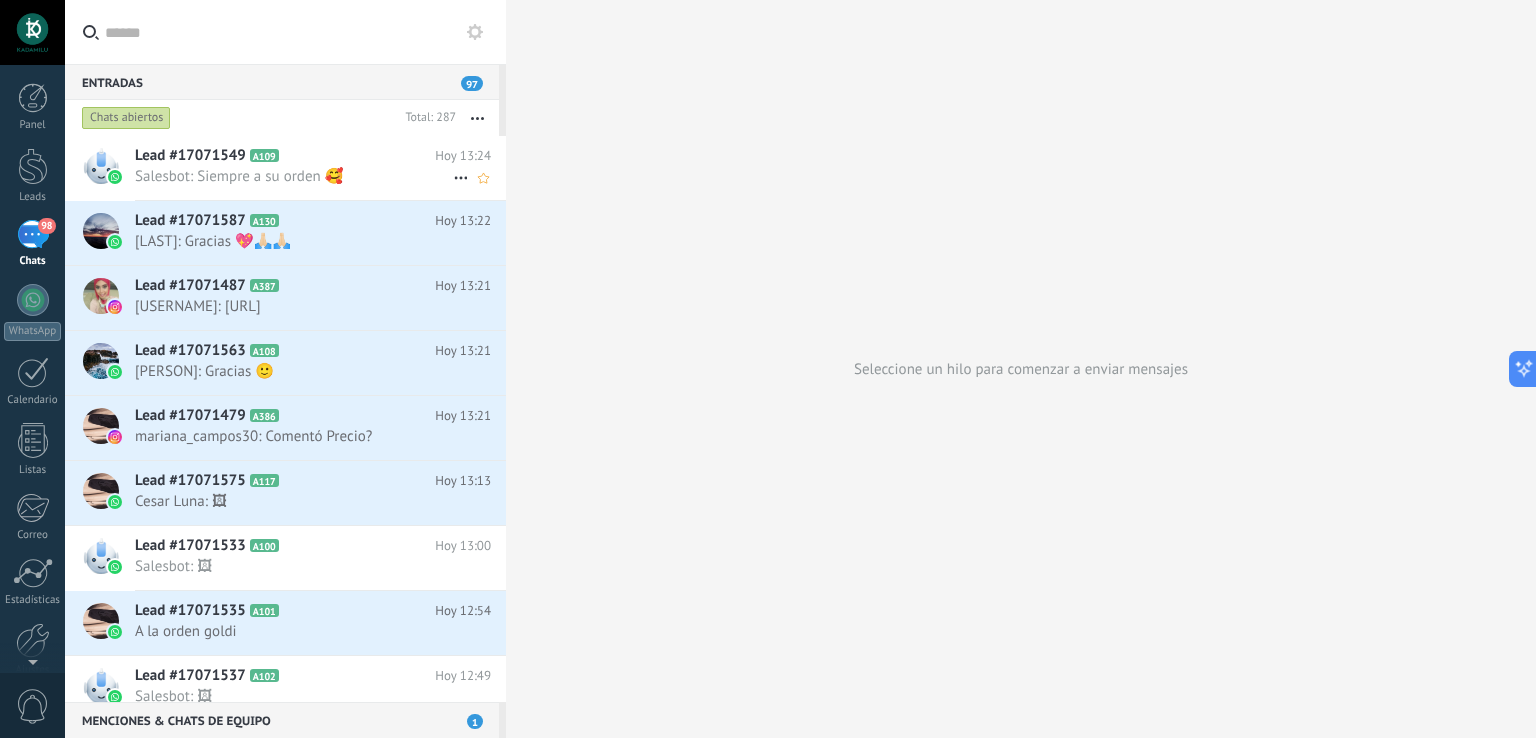 click on "Lead #17071549" at bounding box center (190, 156) 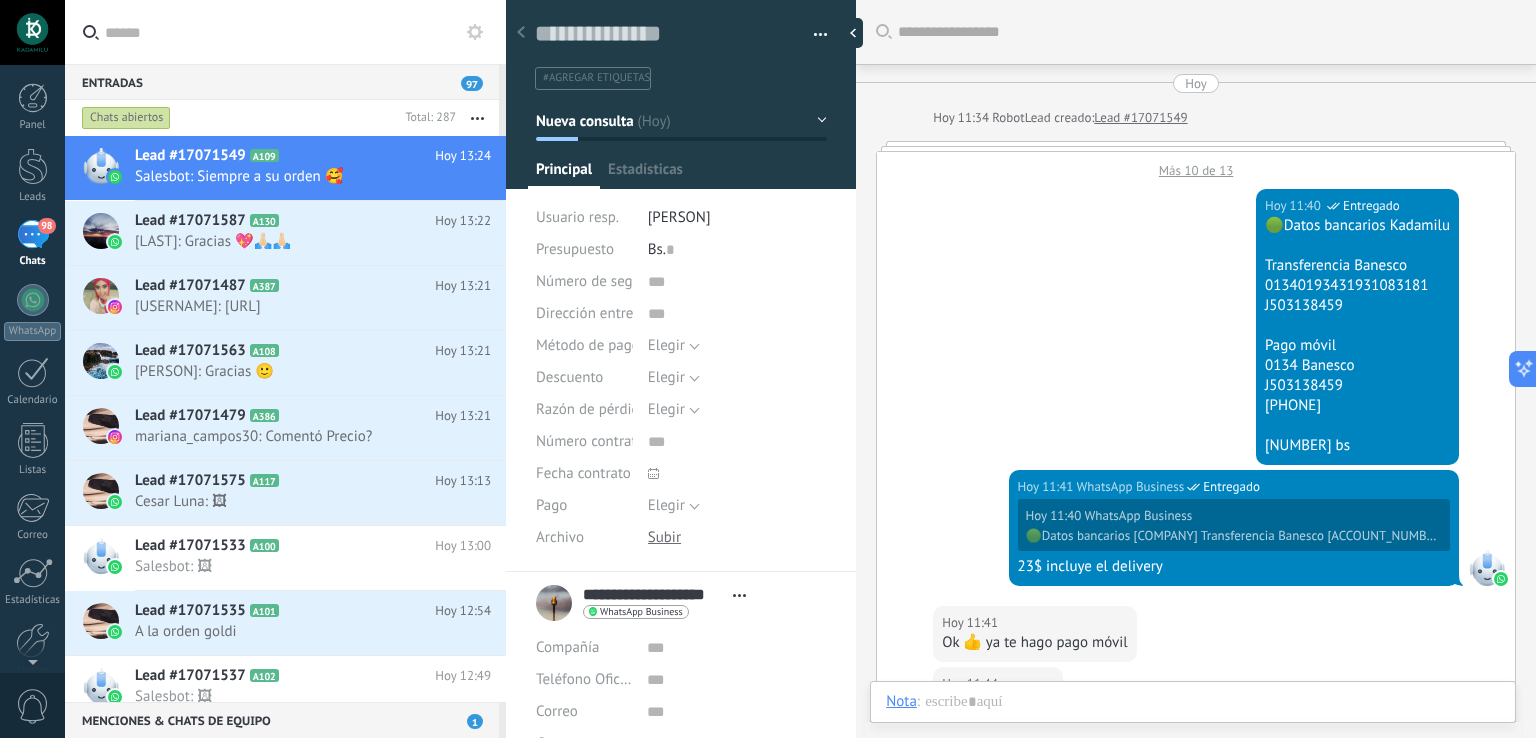 scroll, scrollTop: 29, scrollLeft: 0, axis: vertical 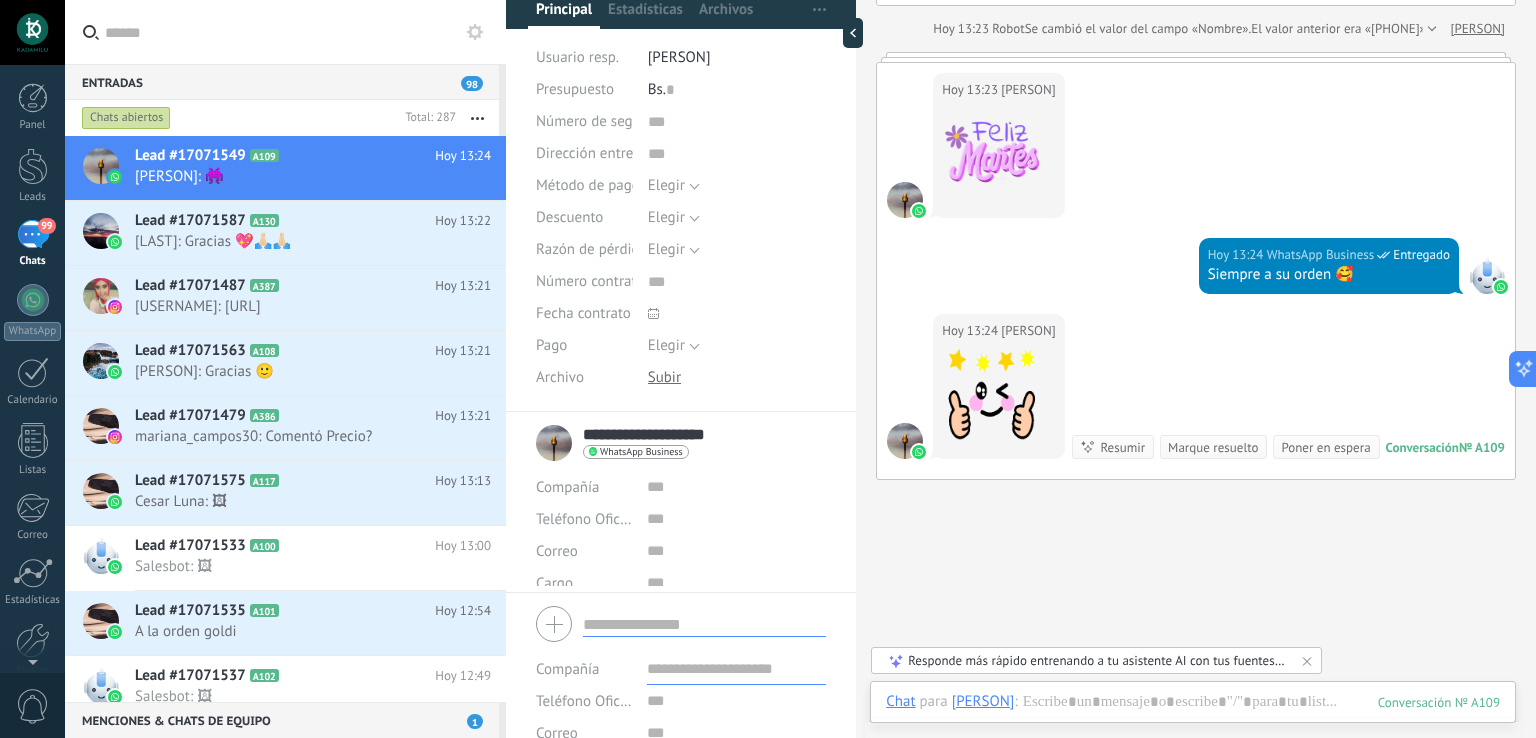 click on "Compañía
Teléfono Oficina
Ofic. directo
Celular
Fax
Casa
Otro
Teléfono Oficina
Llamar
Copiar
Editar
Correo
E-mail priv.
Otro e-mail
Correo
Cargo" at bounding box center (681, 700) 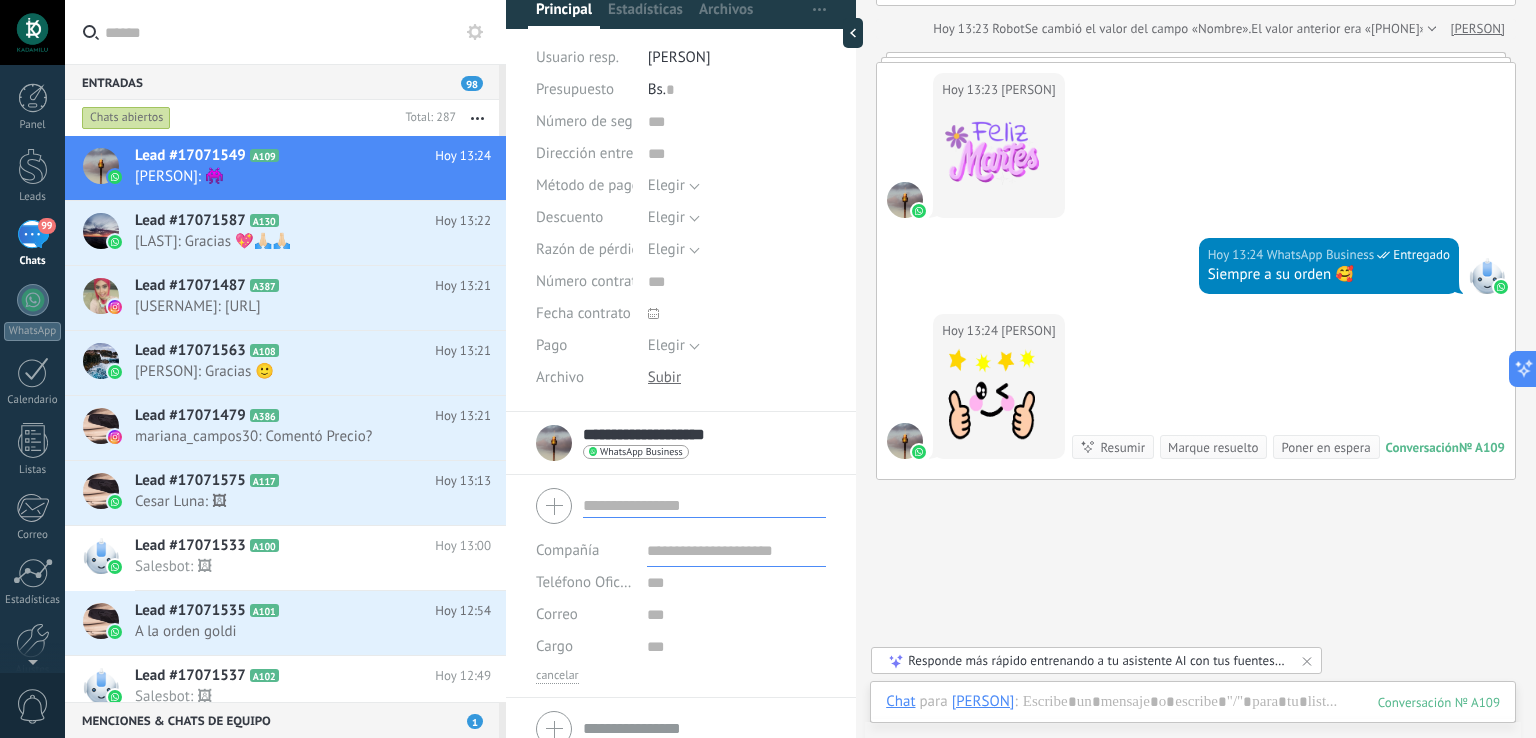 click on "**********" at bounding box center (653, 435) 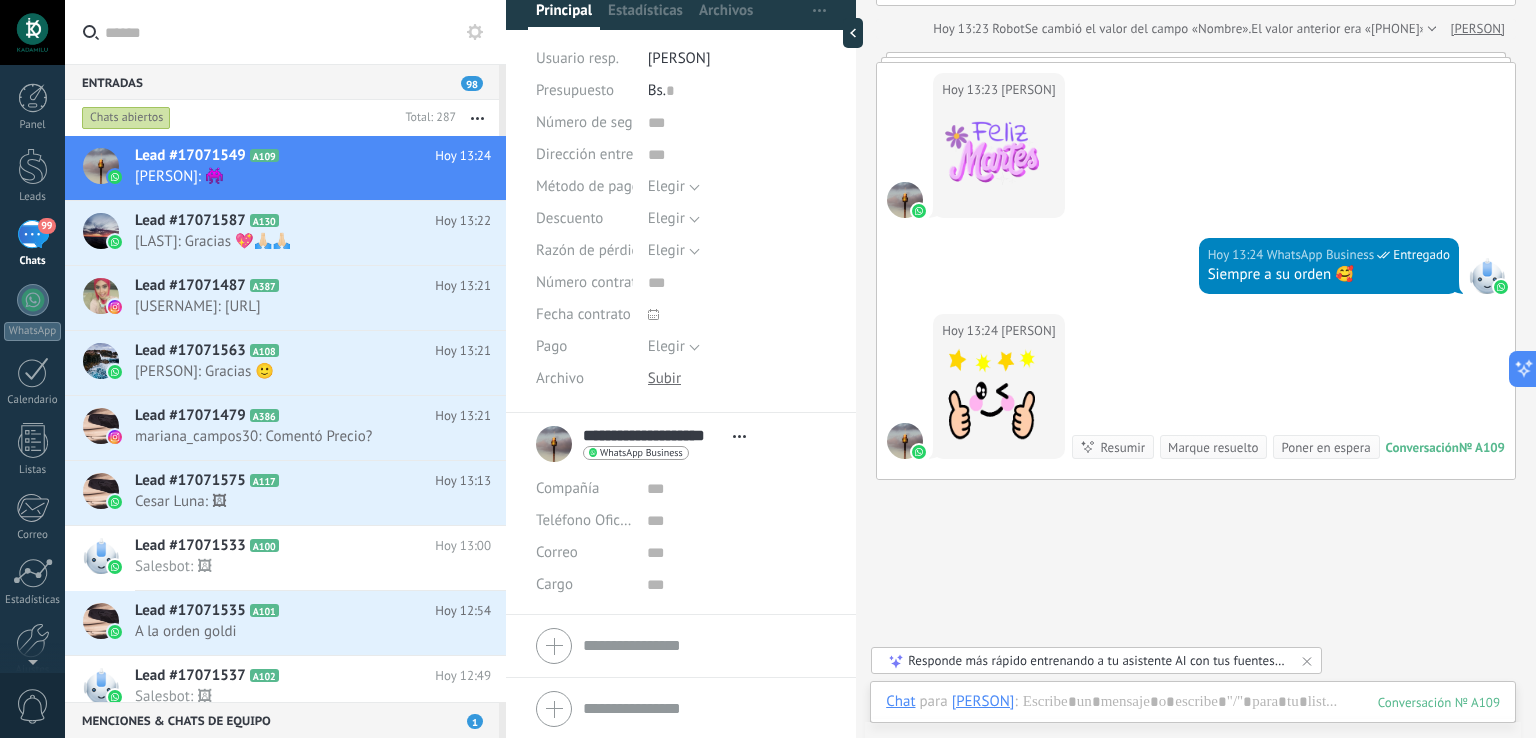 scroll, scrollTop: 160, scrollLeft: 0, axis: vertical 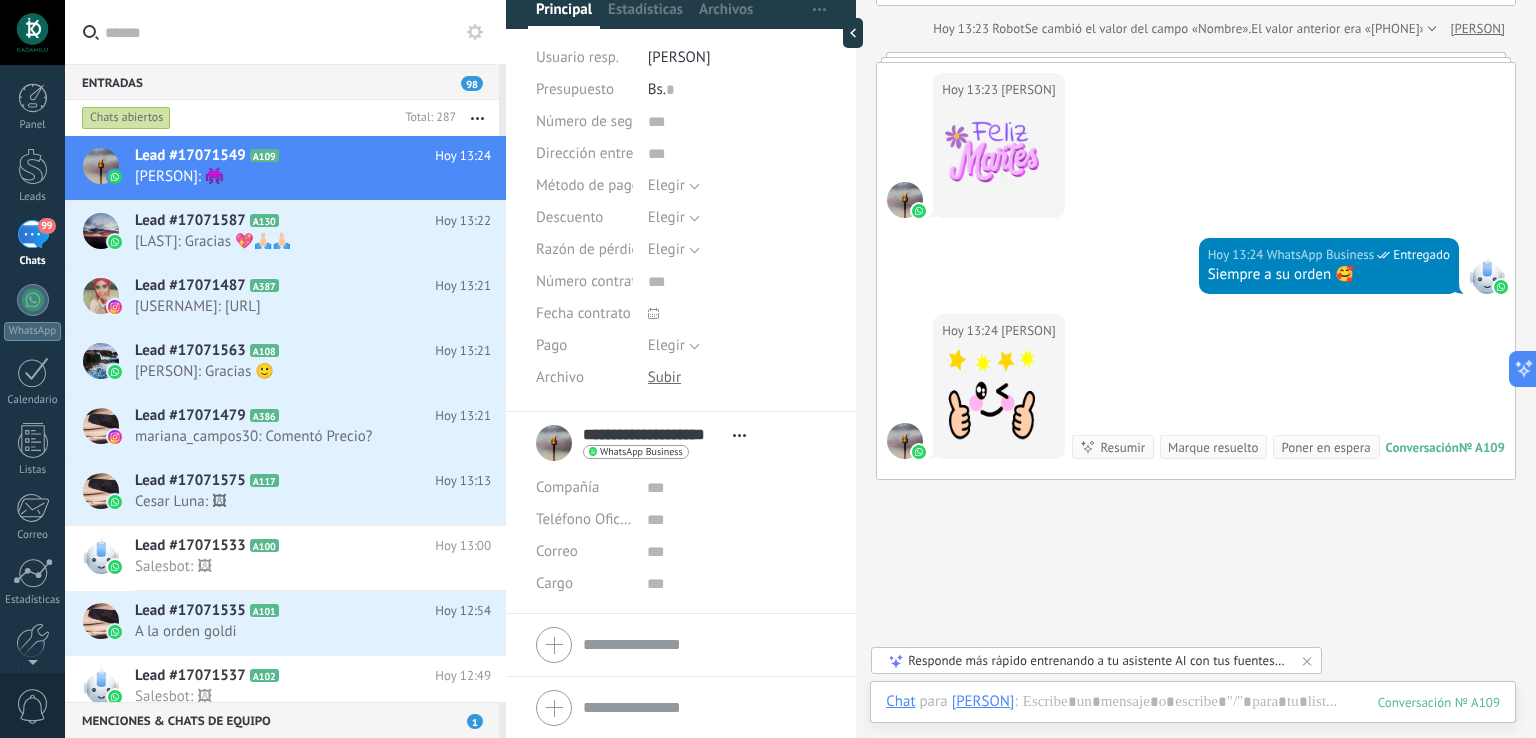 click on "Compañía
Teléfono Oficina
Ofic. directo
Celular
Fax
Casa
Otro
Teléfono Oficina
Llamar
Copiar
Editar
Correo
E-mail priv.
Otro e-mail
Correo
Cargo" at bounding box center [681, 645] 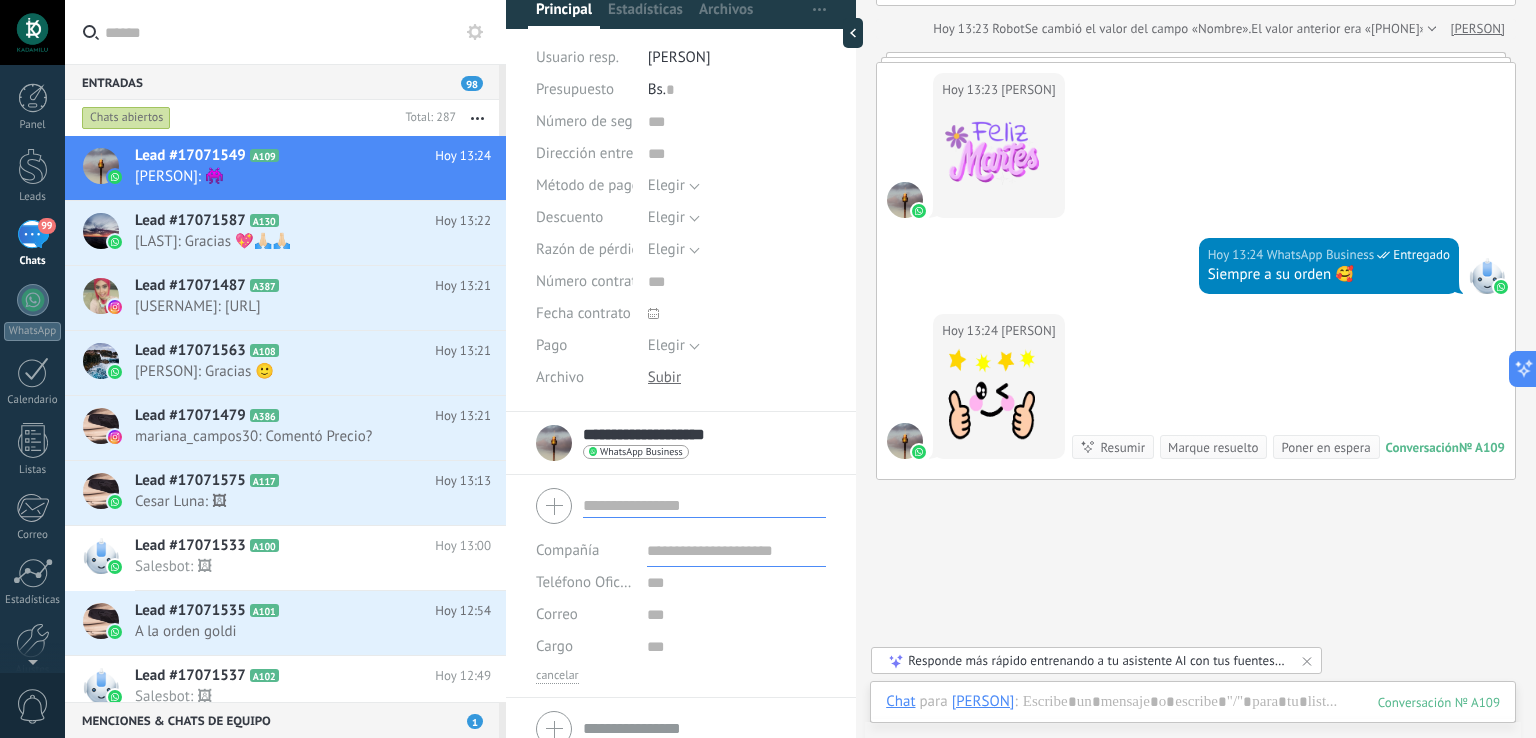 scroll, scrollTop: 182, scrollLeft: 0, axis: vertical 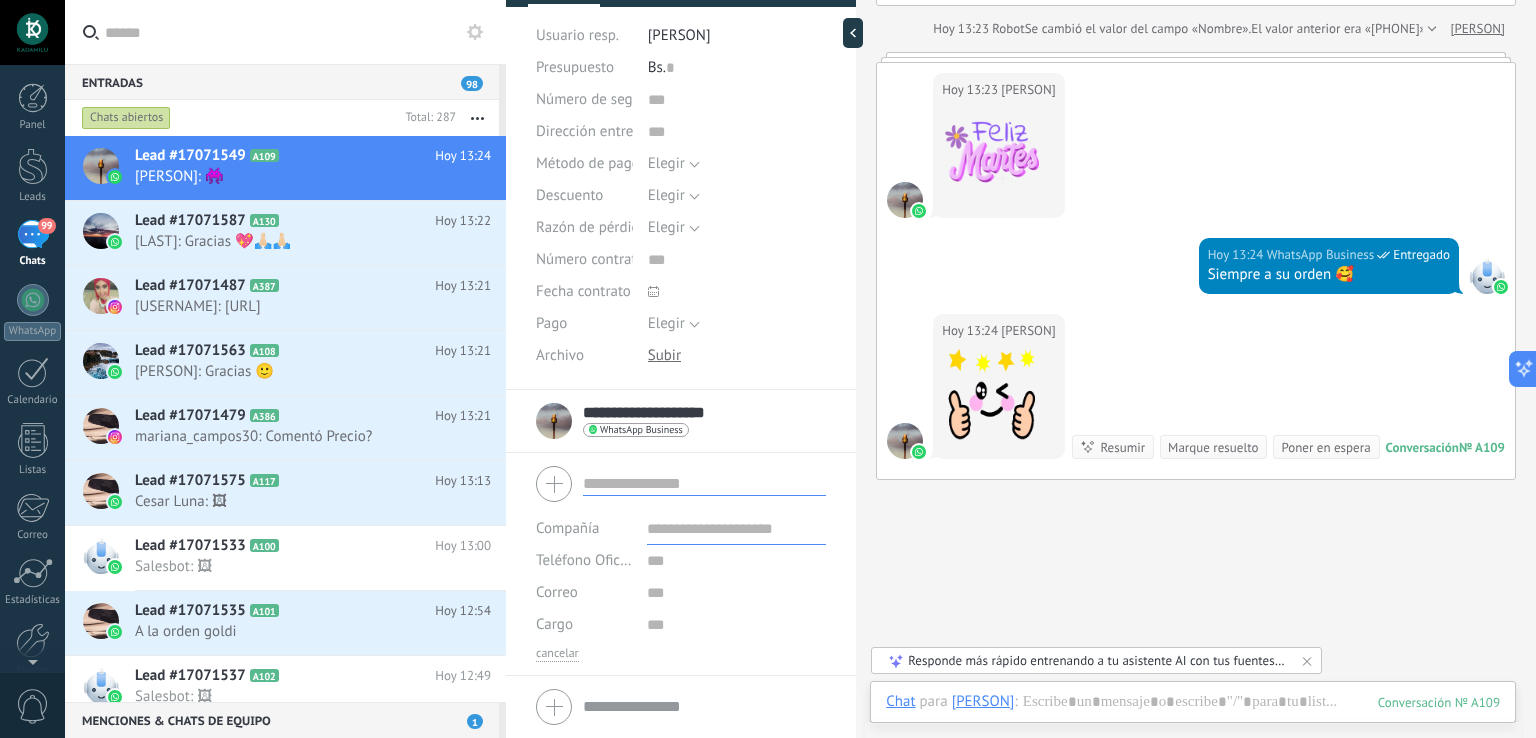 drag, startPoint x: 711, startPoint y: 414, endPoint x: 614, endPoint y: 404, distance: 97.5141 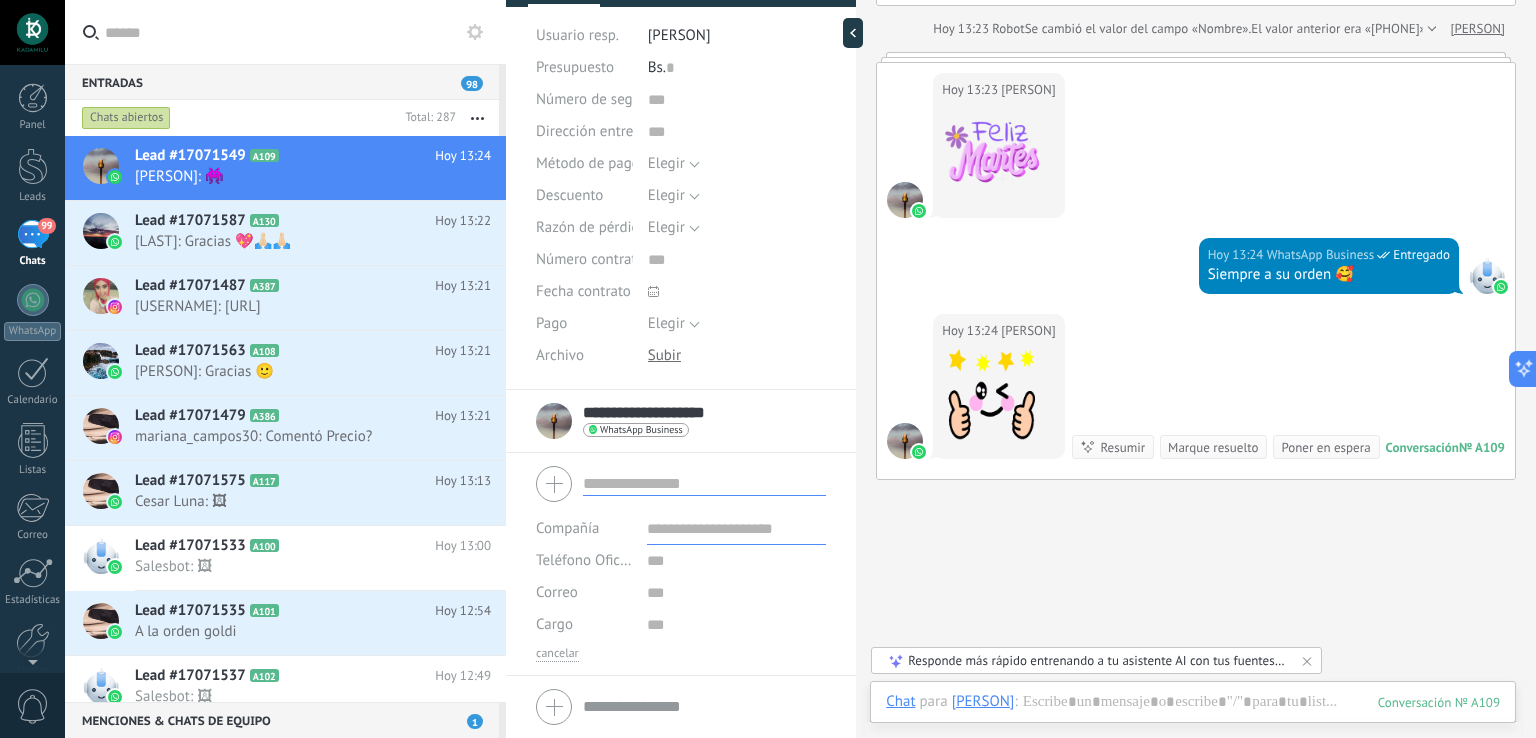 click on "**********" at bounding box center (681, 421) 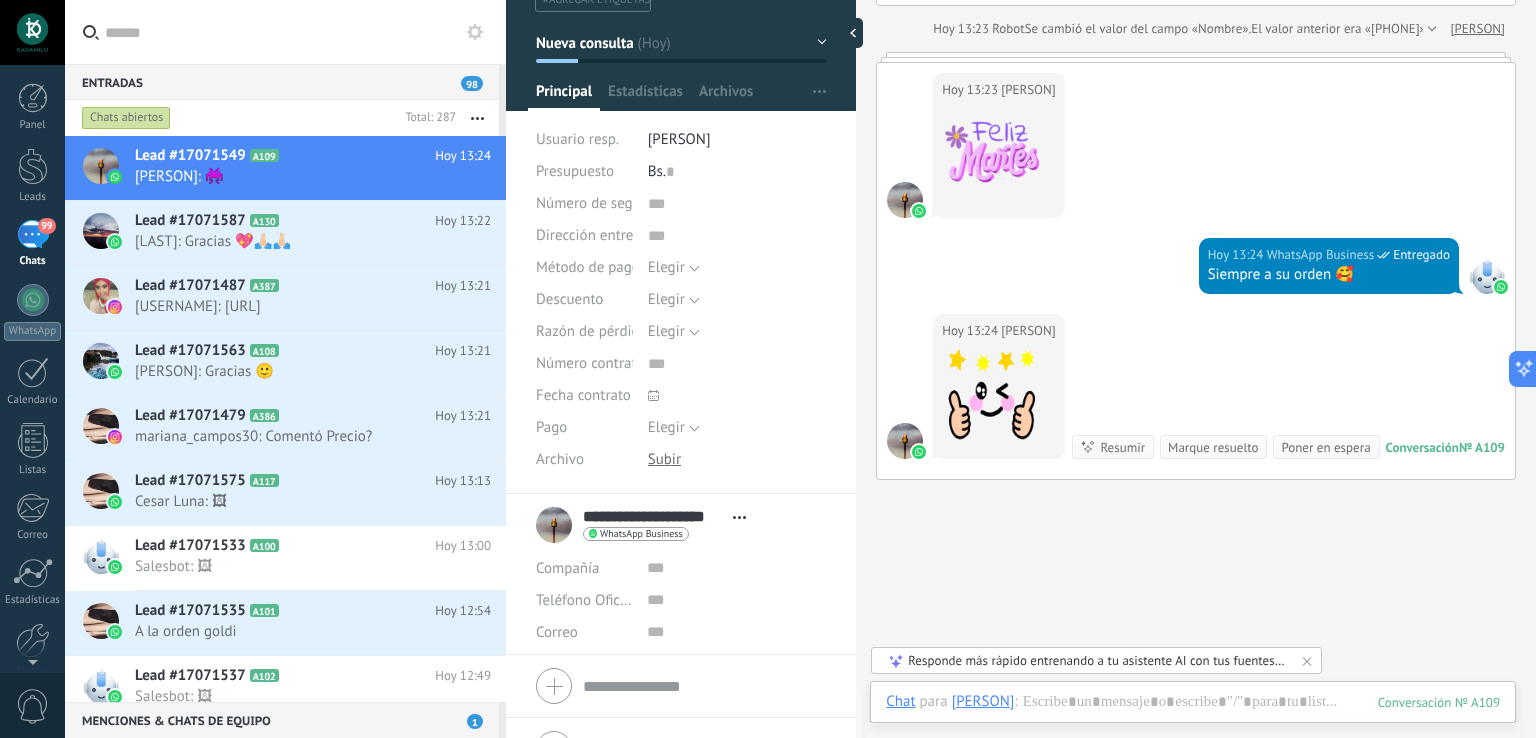 scroll, scrollTop: 160, scrollLeft: 0, axis: vertical 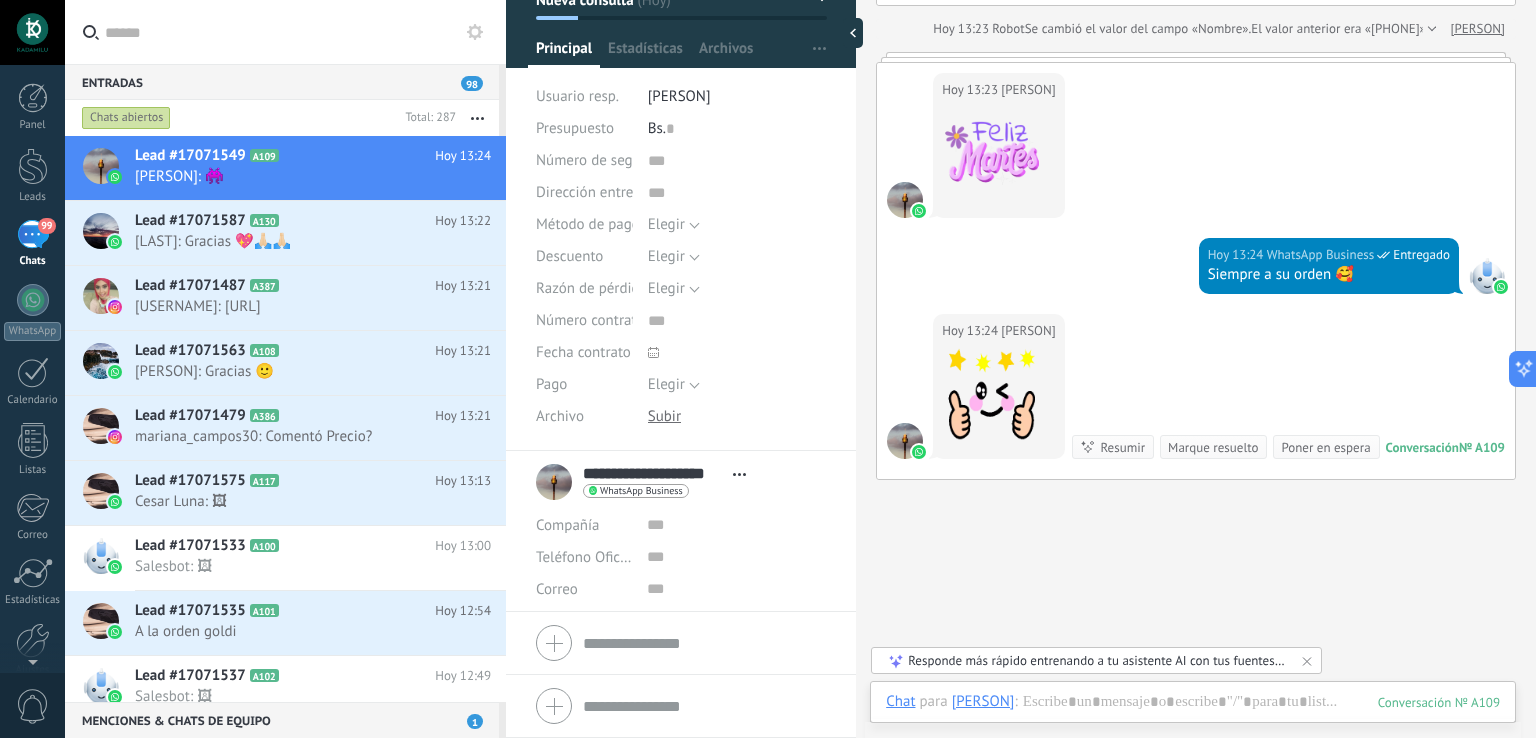 click on "Número de seguimiento Dirección entrega Método de pago
Elegir
Factura
Pago con tarjeta
Efectivo
Elegir
Descuento
Elegir
5%
10%
15%
Elegir
Razón de pérdida
Elegir
Precio
Calidad
Cambio de opinión
Sin respuesta
Spam
Elegir
Número contrato Fecha contrato Pago
Elegir
Elegir
Archivo" at bounding box center [681, 298] 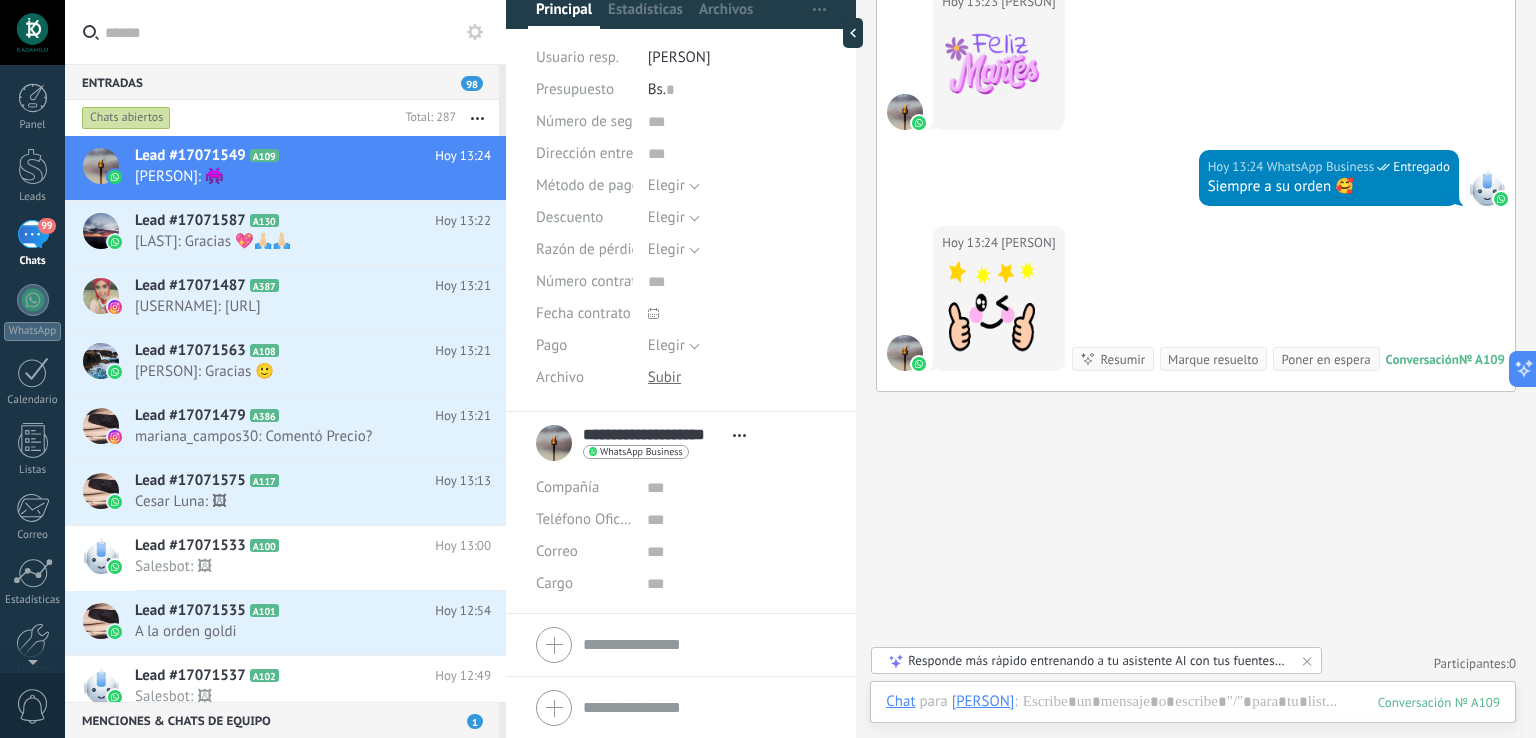 scroll, scrollTop: 1664, scrollLeft: 0, axis: vertical 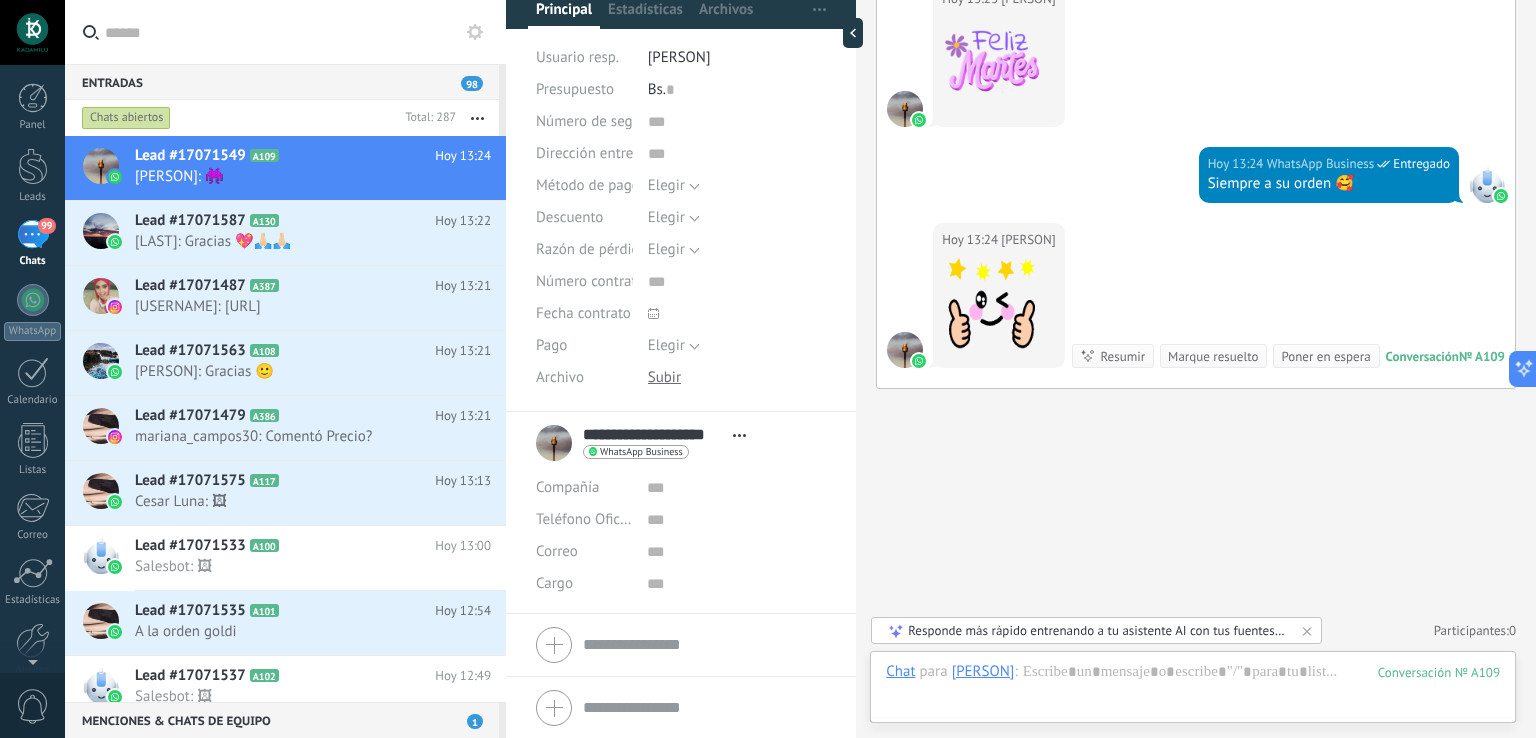click on "[PERSON]" at bounding box center (983, 671) 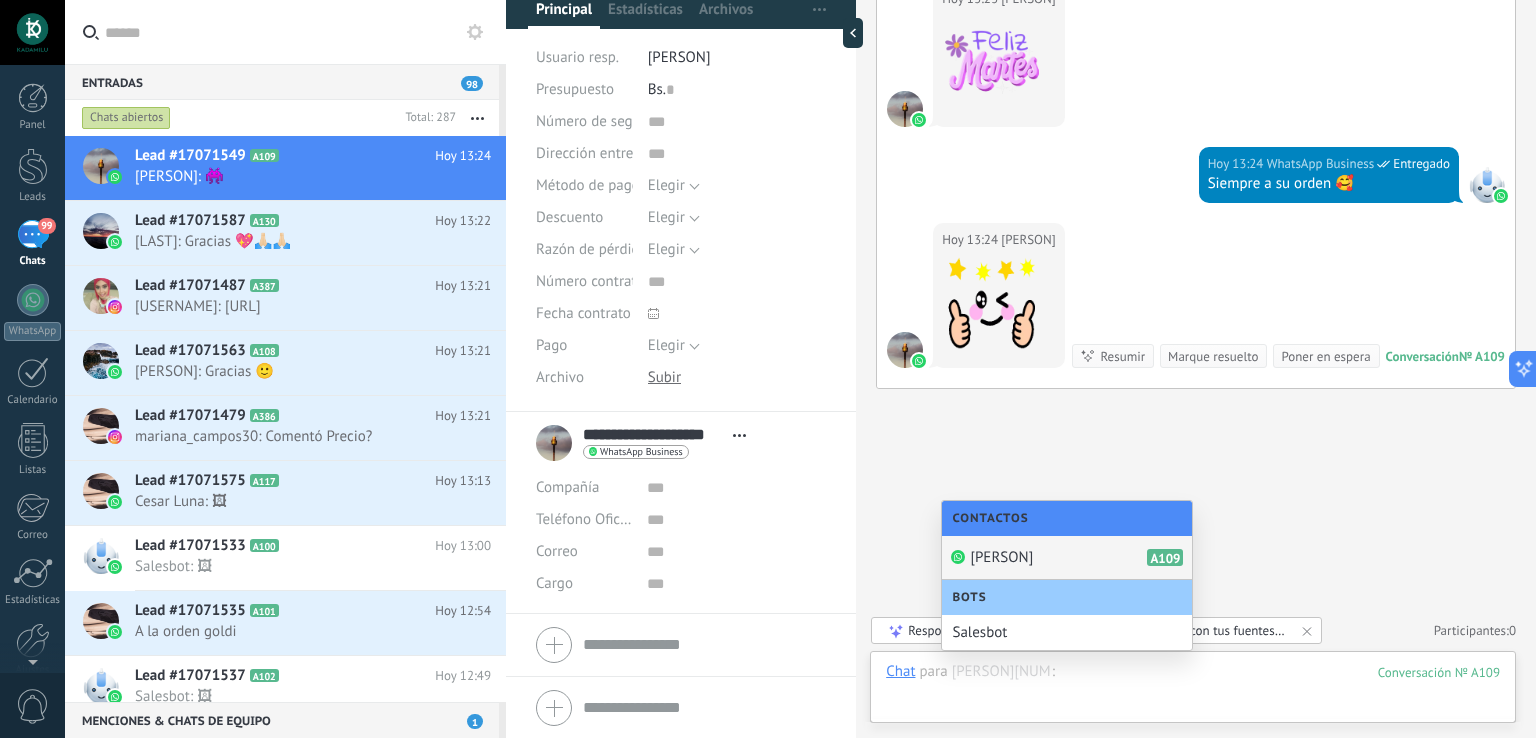 click at bounding box center (1193, 692) 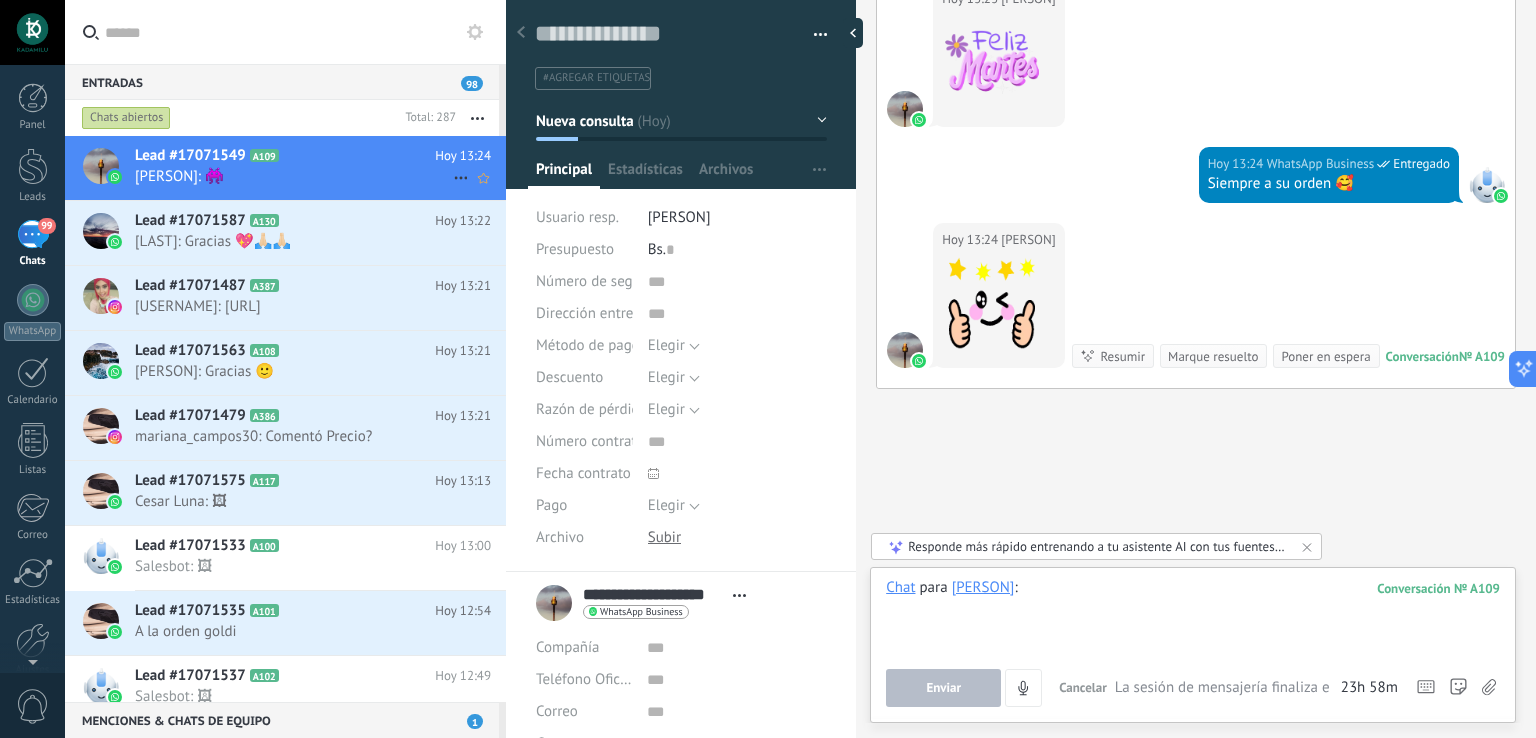 scroll, scrollTop: 0, scrollLeft: 0, axis: both 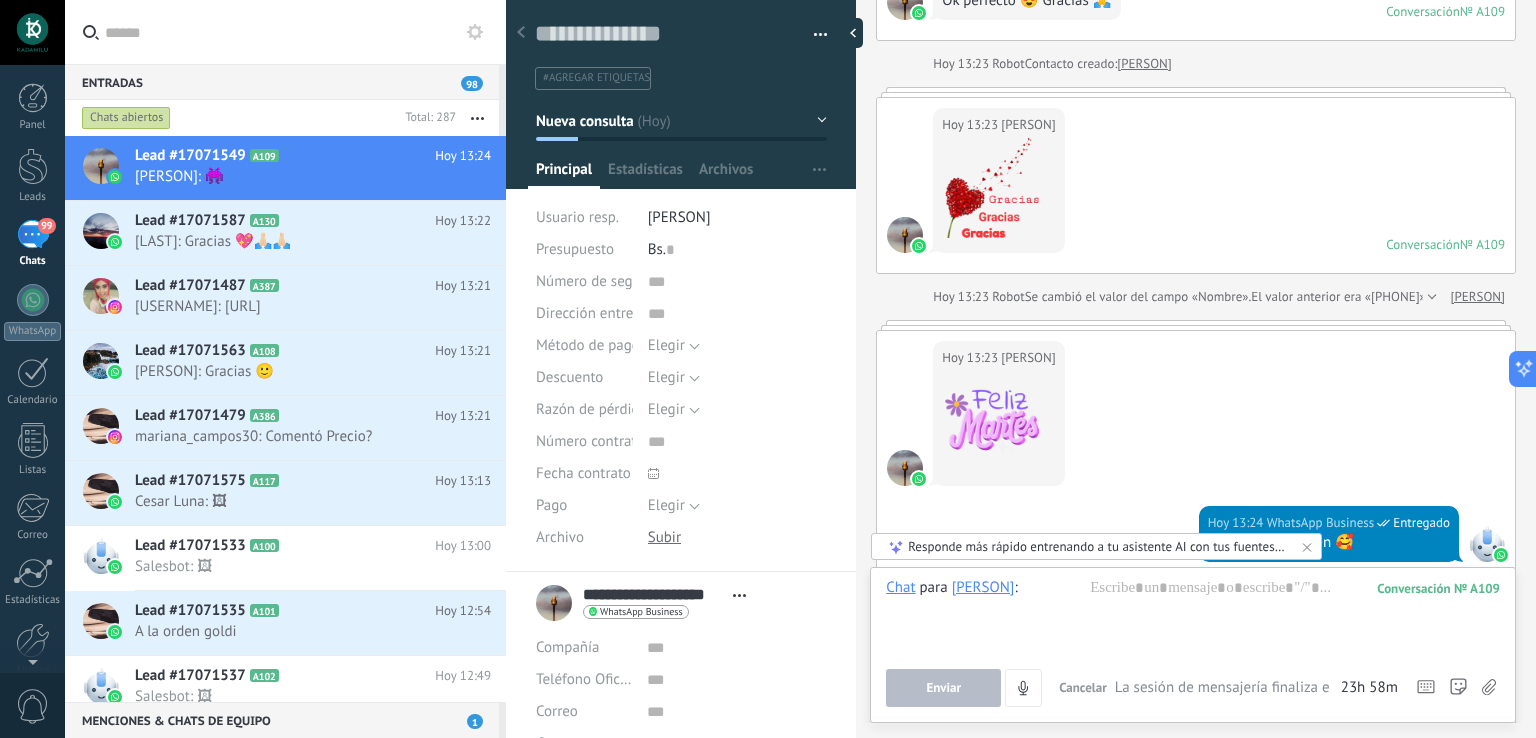 click at bounding box center [813, 35] 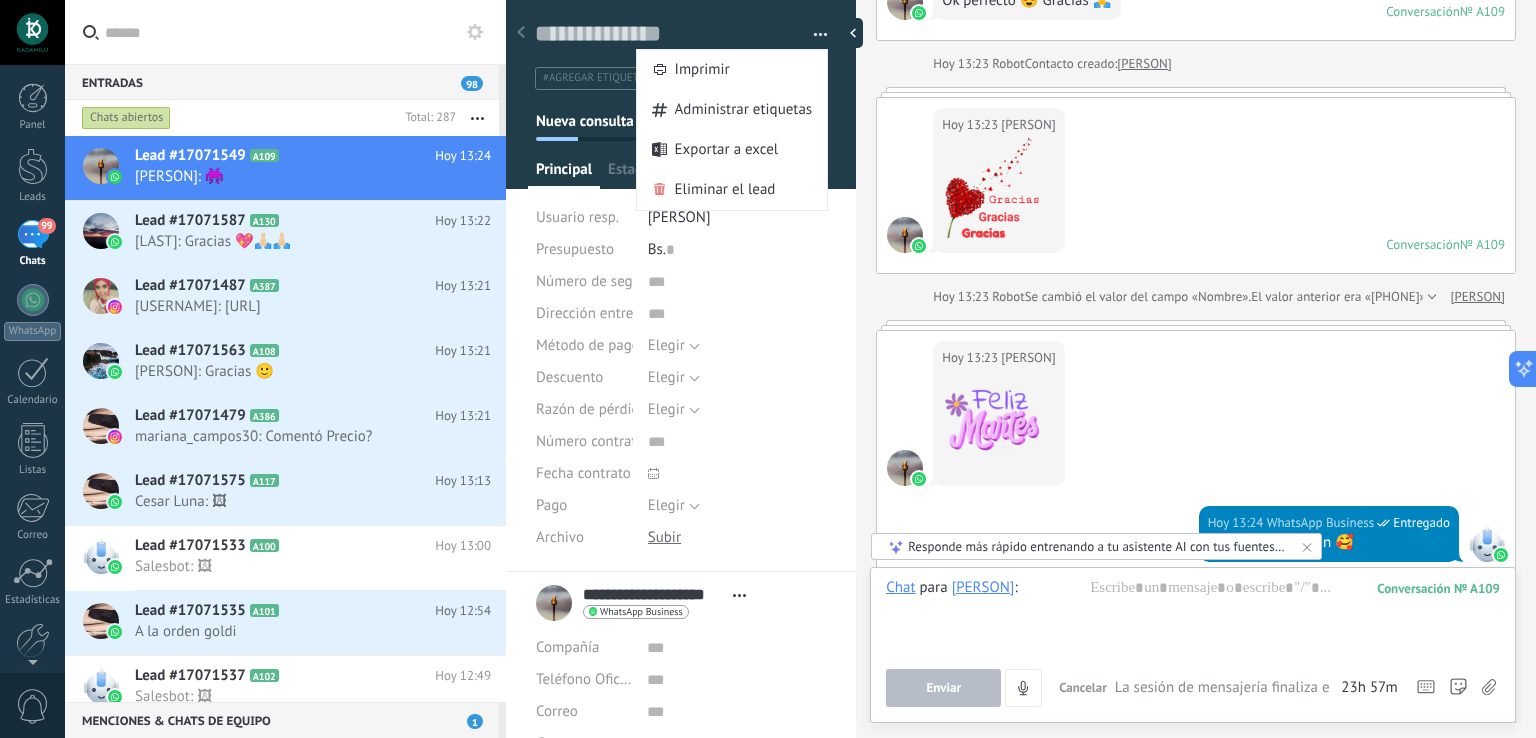 click on "Usuario resp." at bounding box center (584, 218) 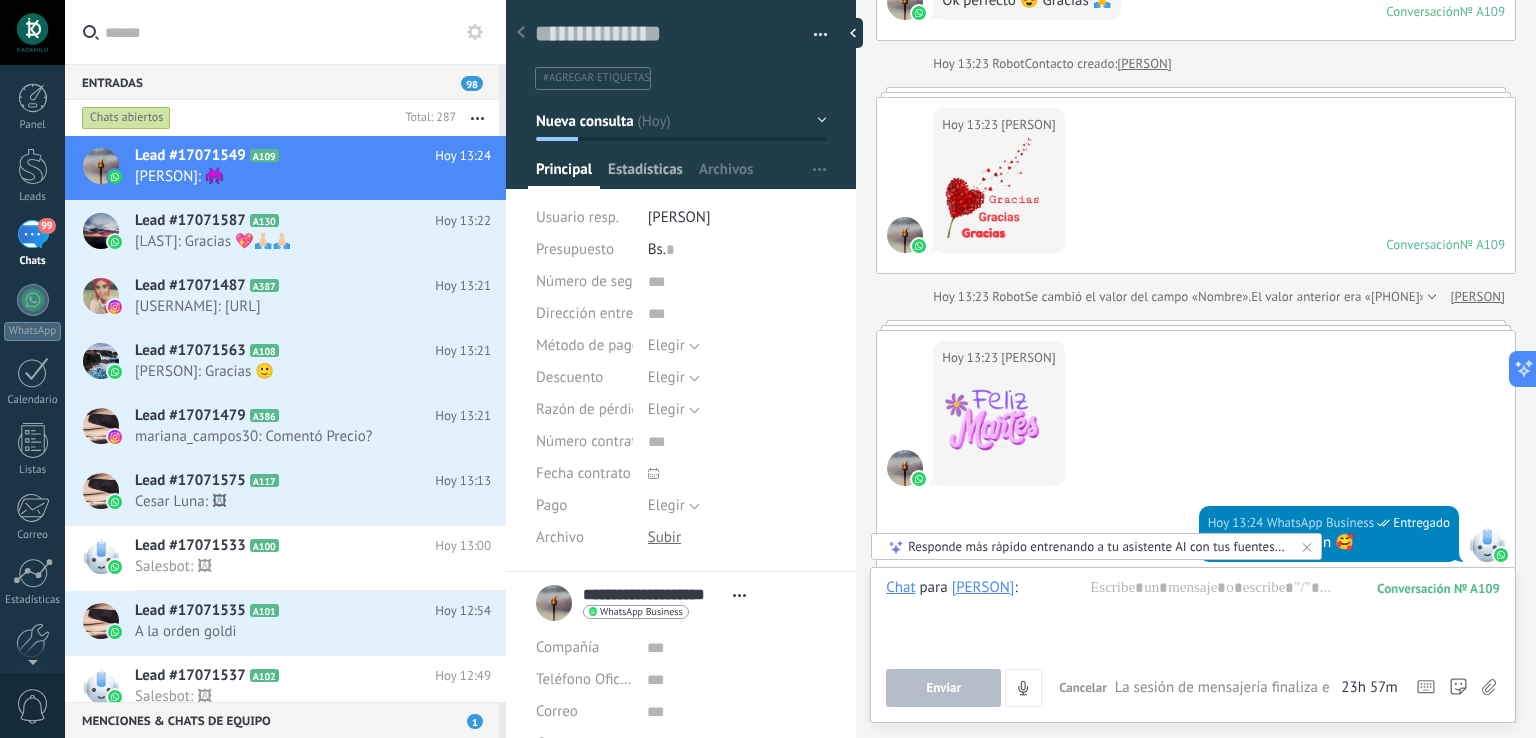 click on "Estadísticas" at bounding box center [645, 174] 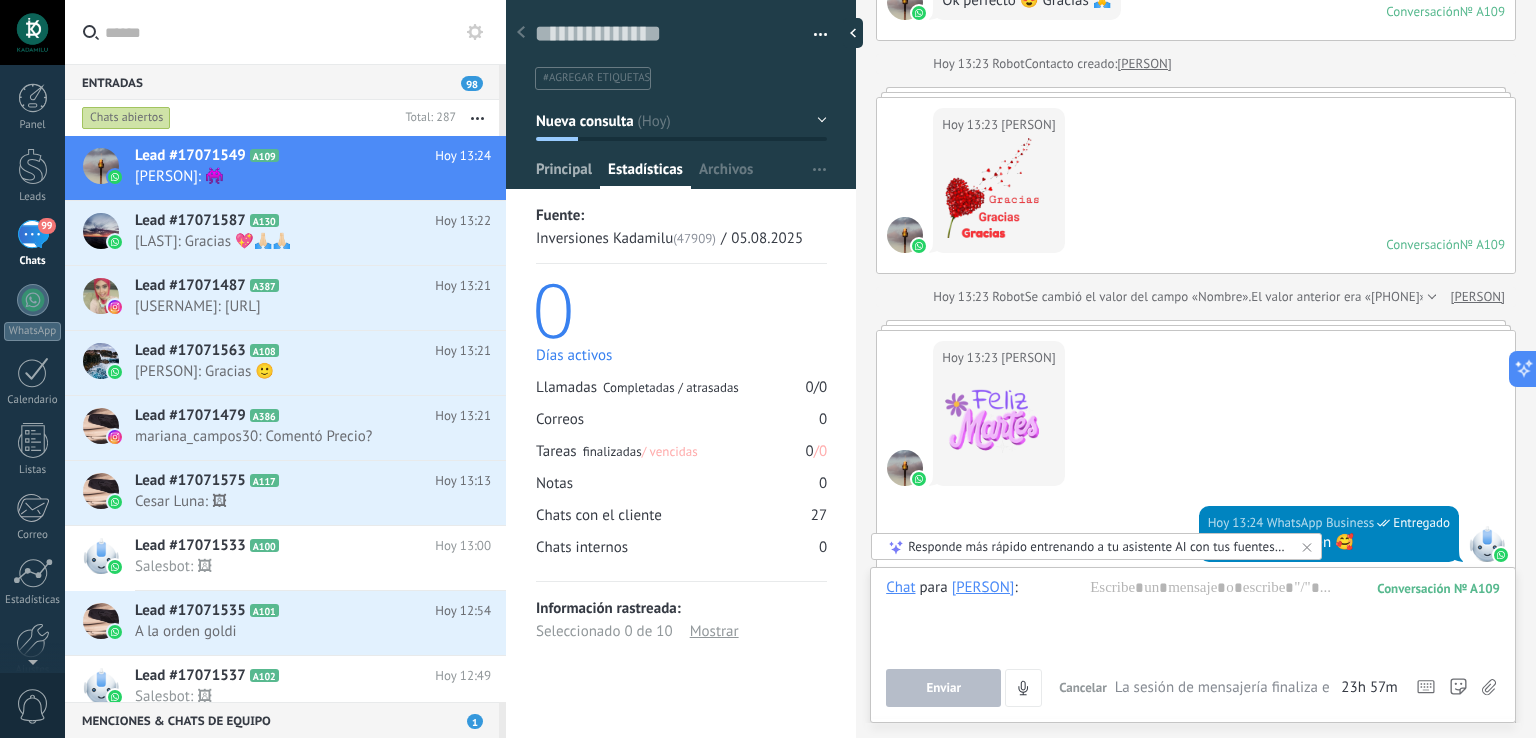 click on "Principal" at bounding box center [564, 174] 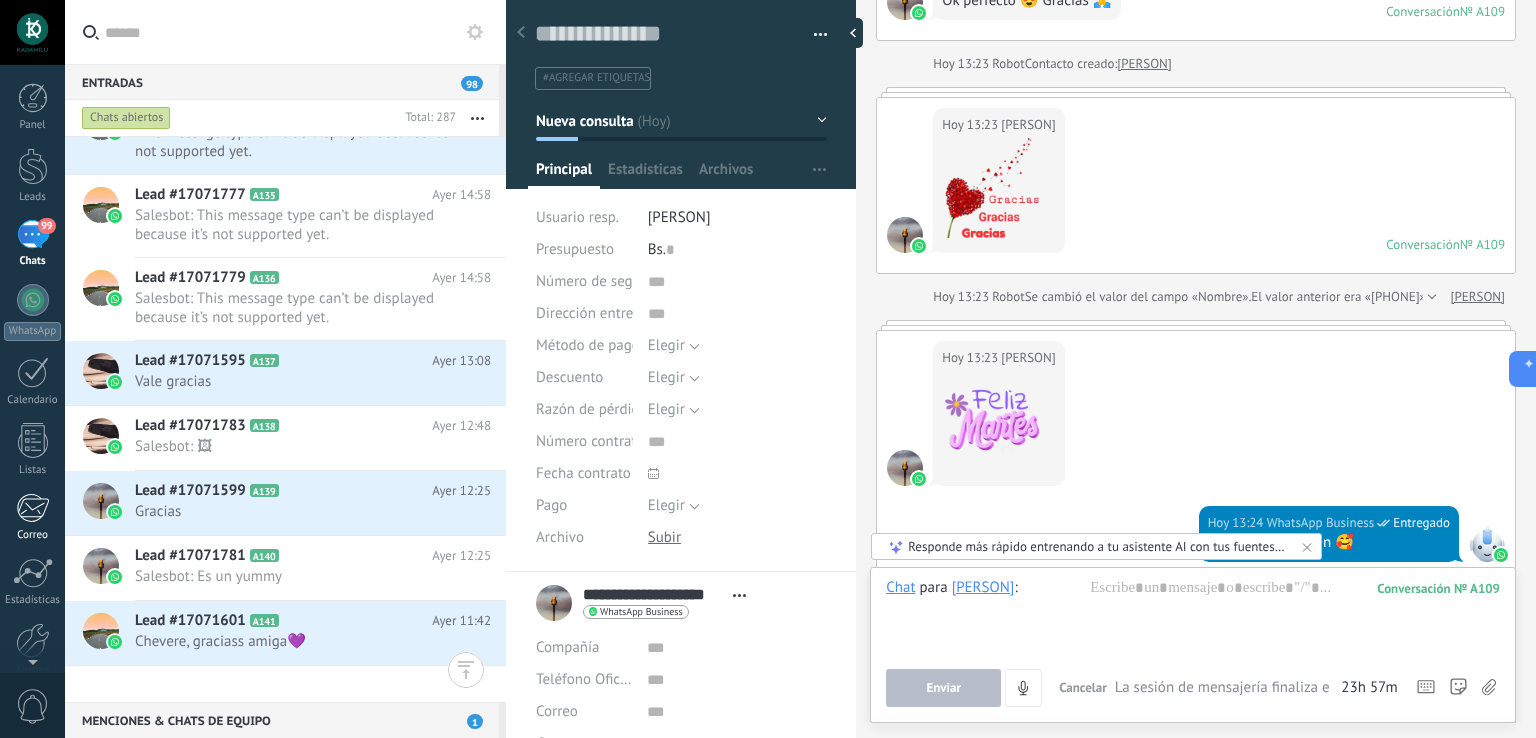scroll, scrollTop: 2224, scrollLeft: 0, axis: vertical 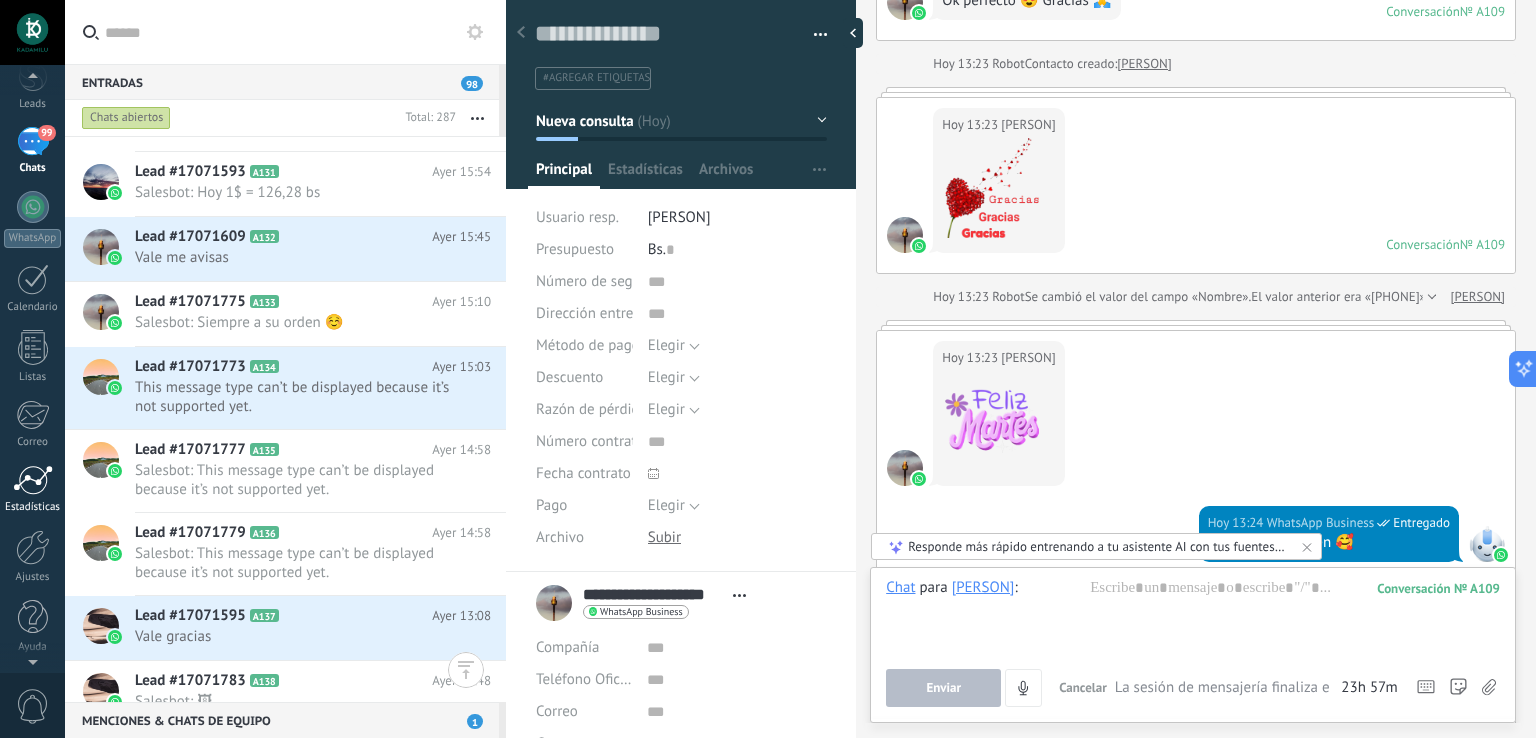 click at bounding box center (33, 480) 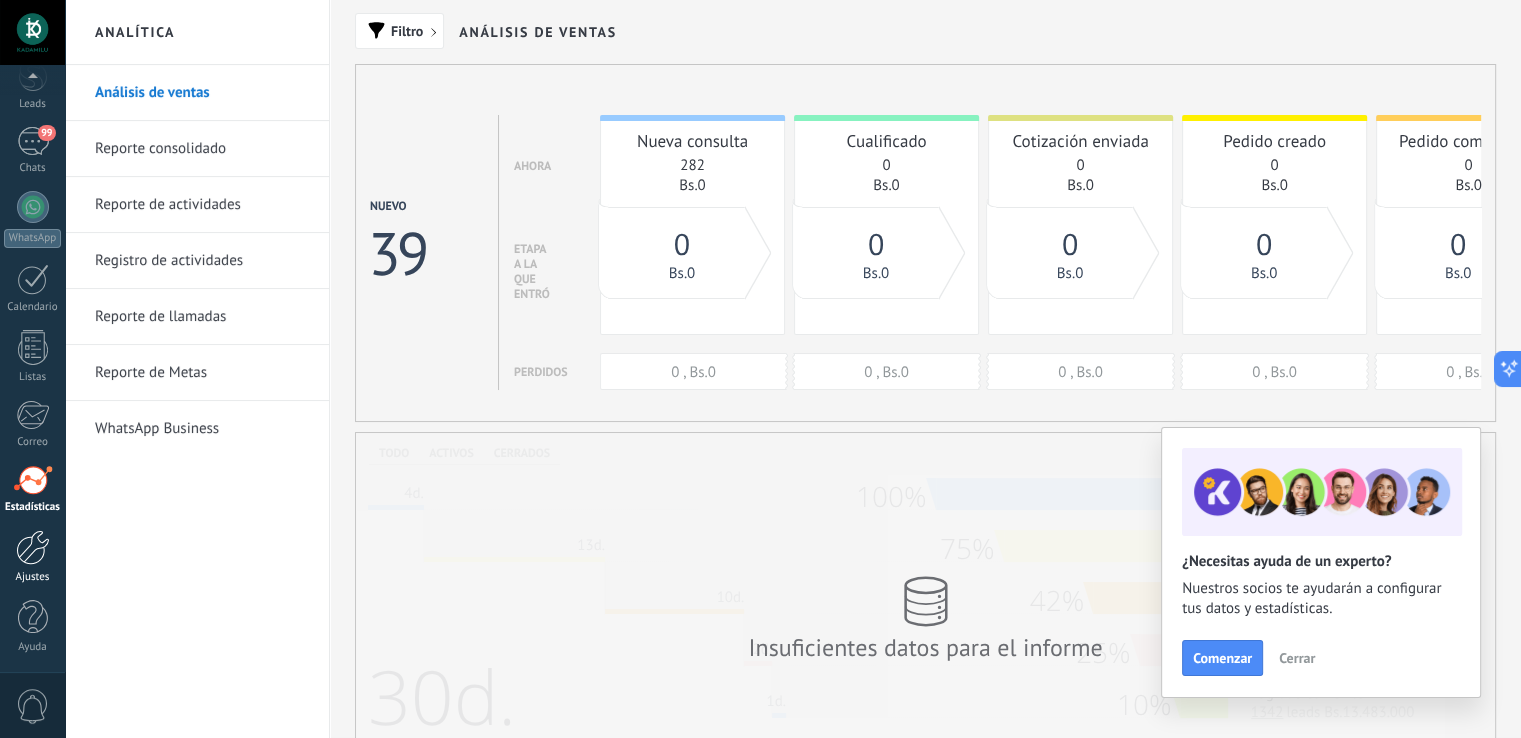 click at bounding box center (33, 547) 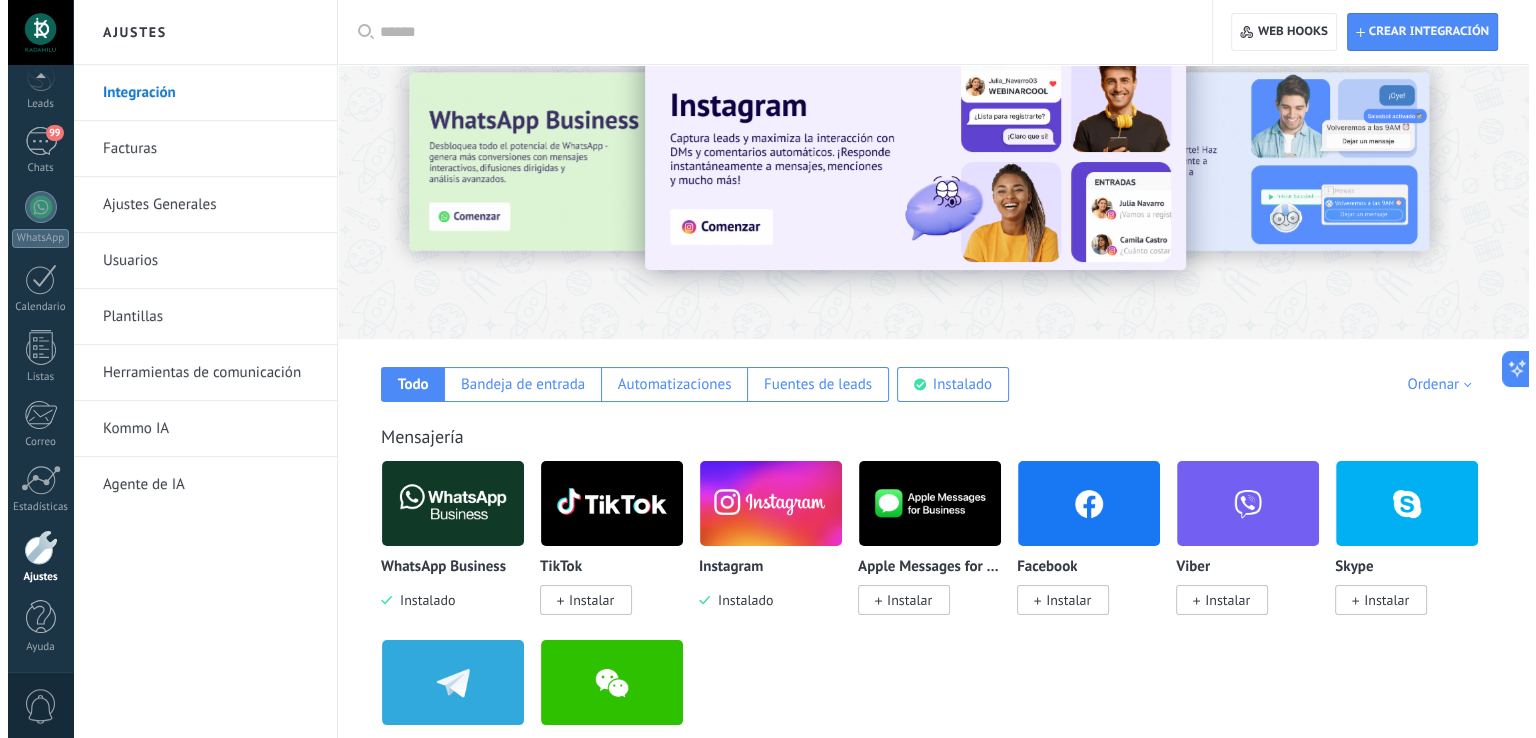 scroll, scrollTop: 200, scrollLeft: 0, axis: vertical 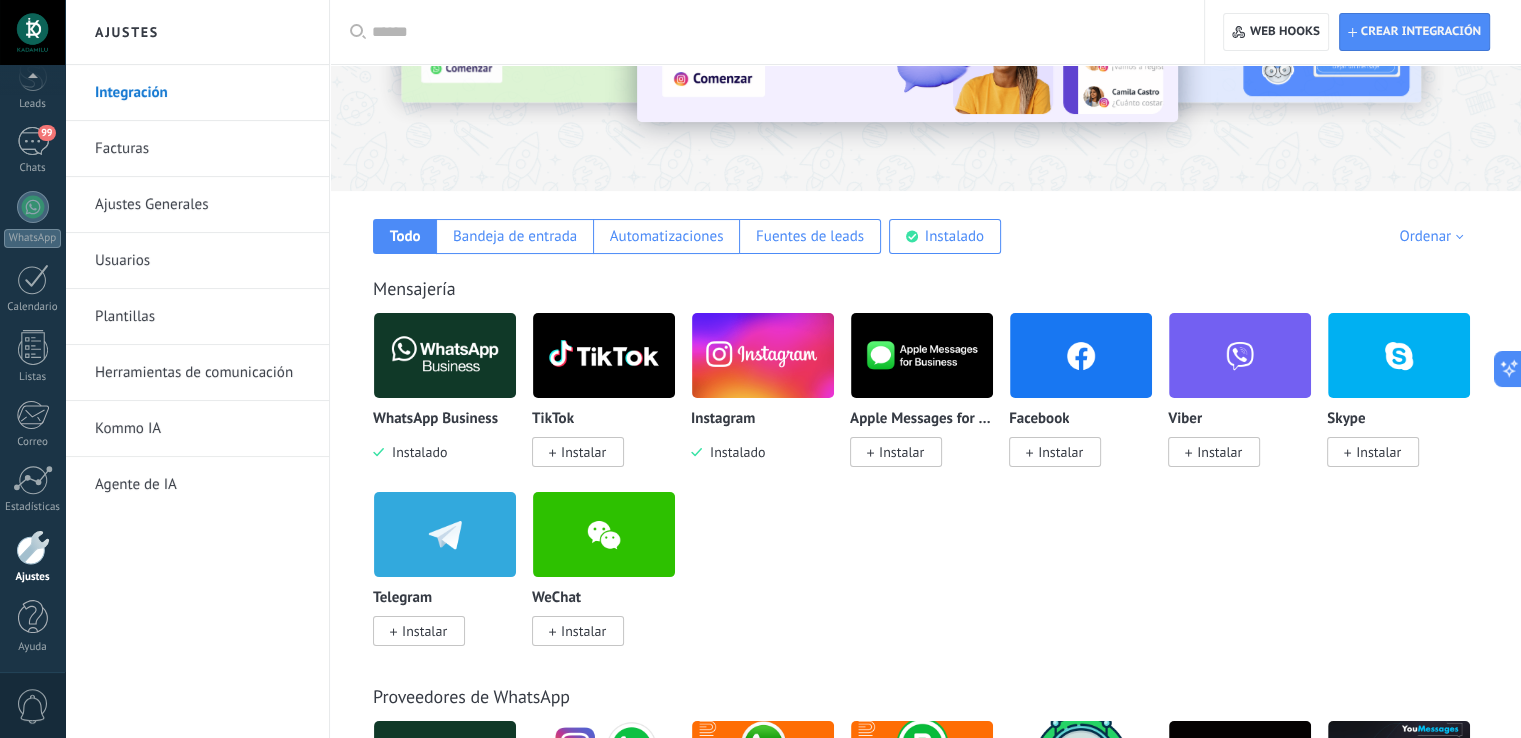 click on "Instalar" at bounding box center (583, 452) 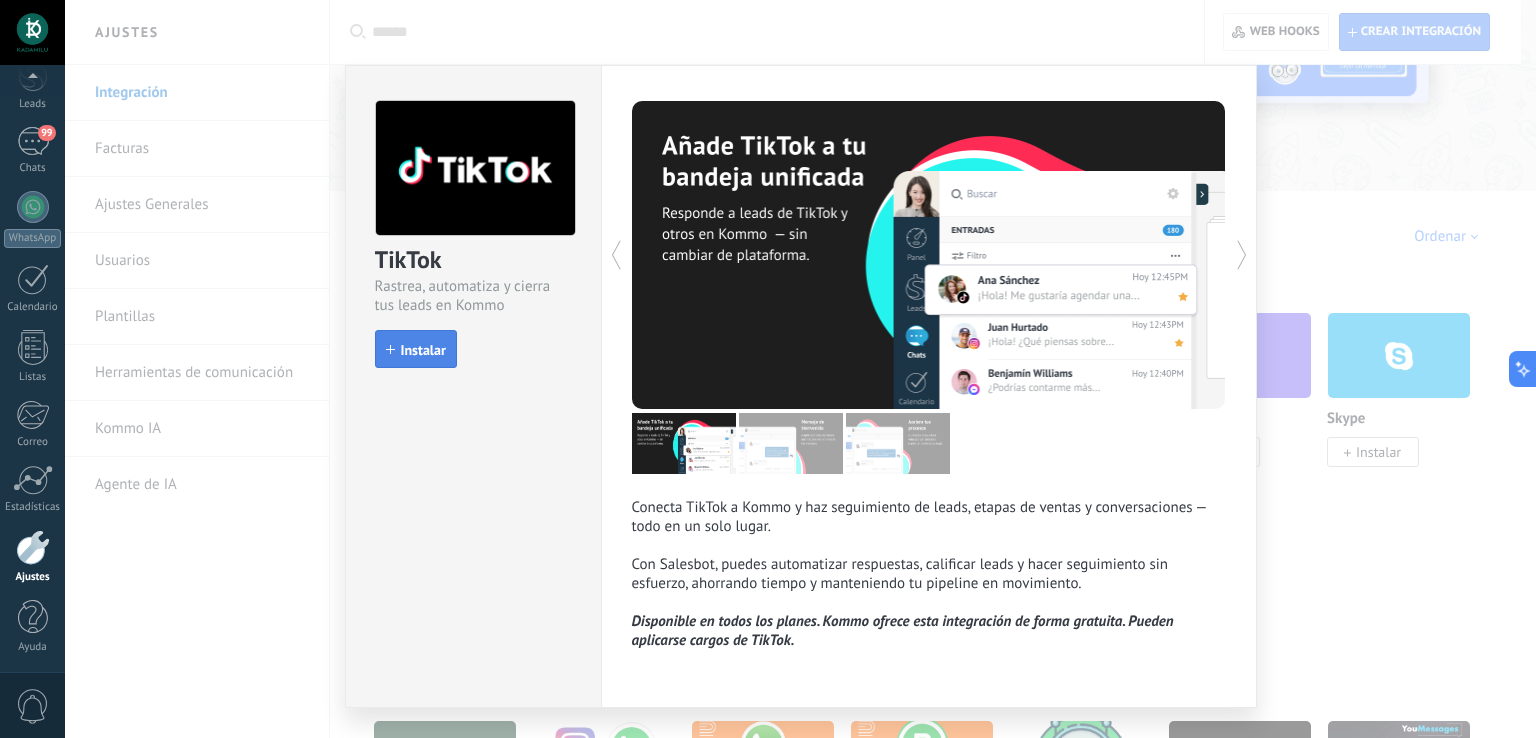 click on "Instalar" at bounding box center [416, 349] 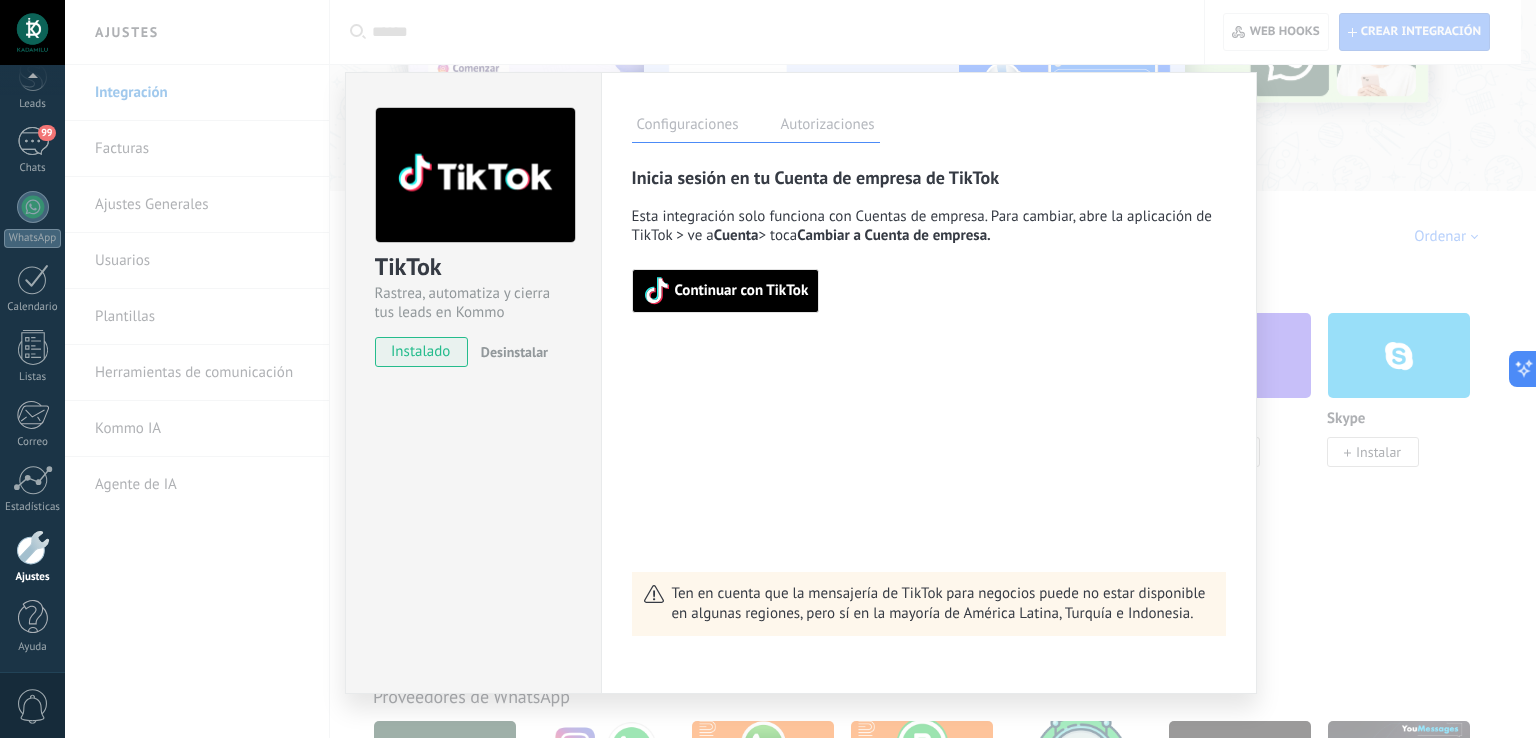 click on "Continuar con TikTok" at bounding box center [742, 291] 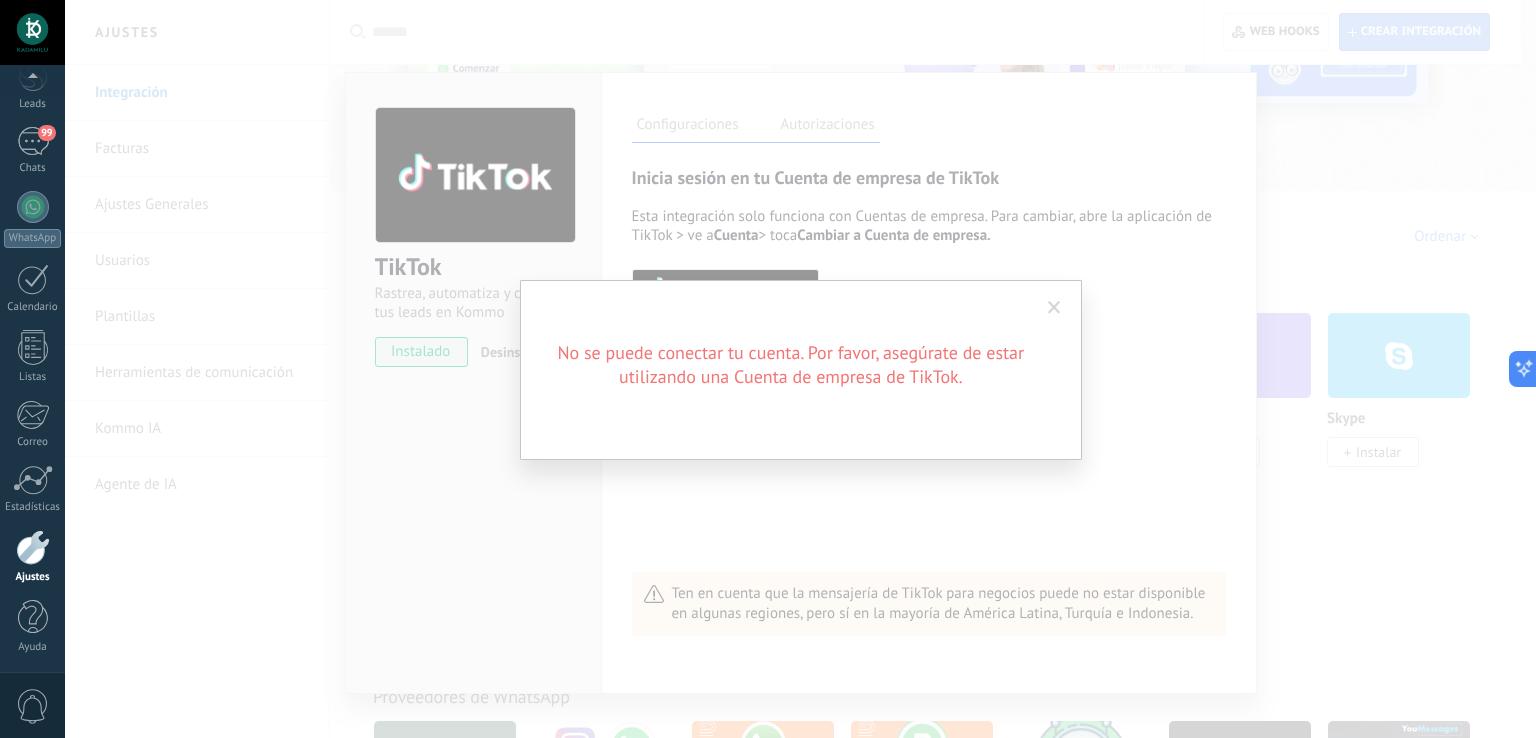 click at bounding box center (1054, 308) 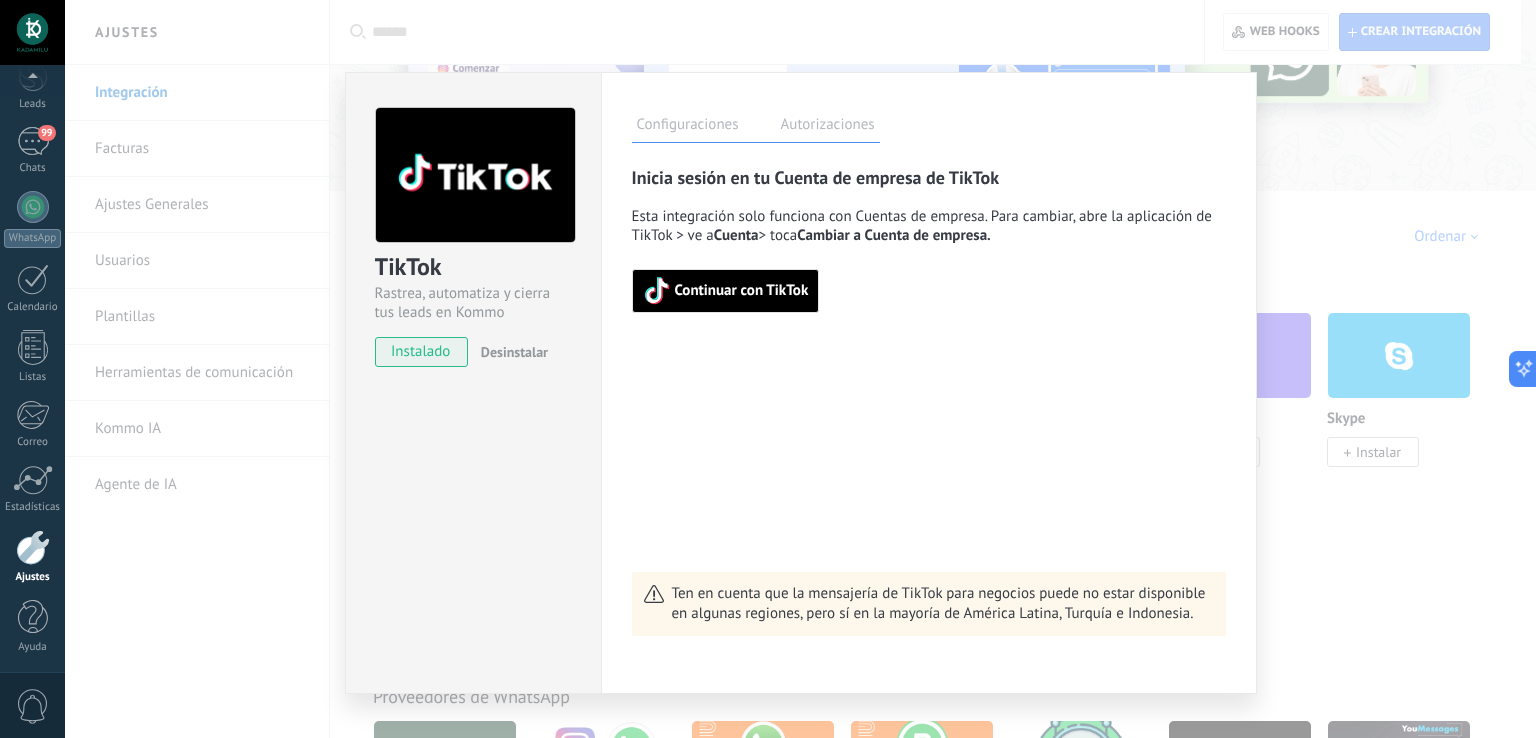 click on "Continuar con TikTok" at bounding box center [742, 291] 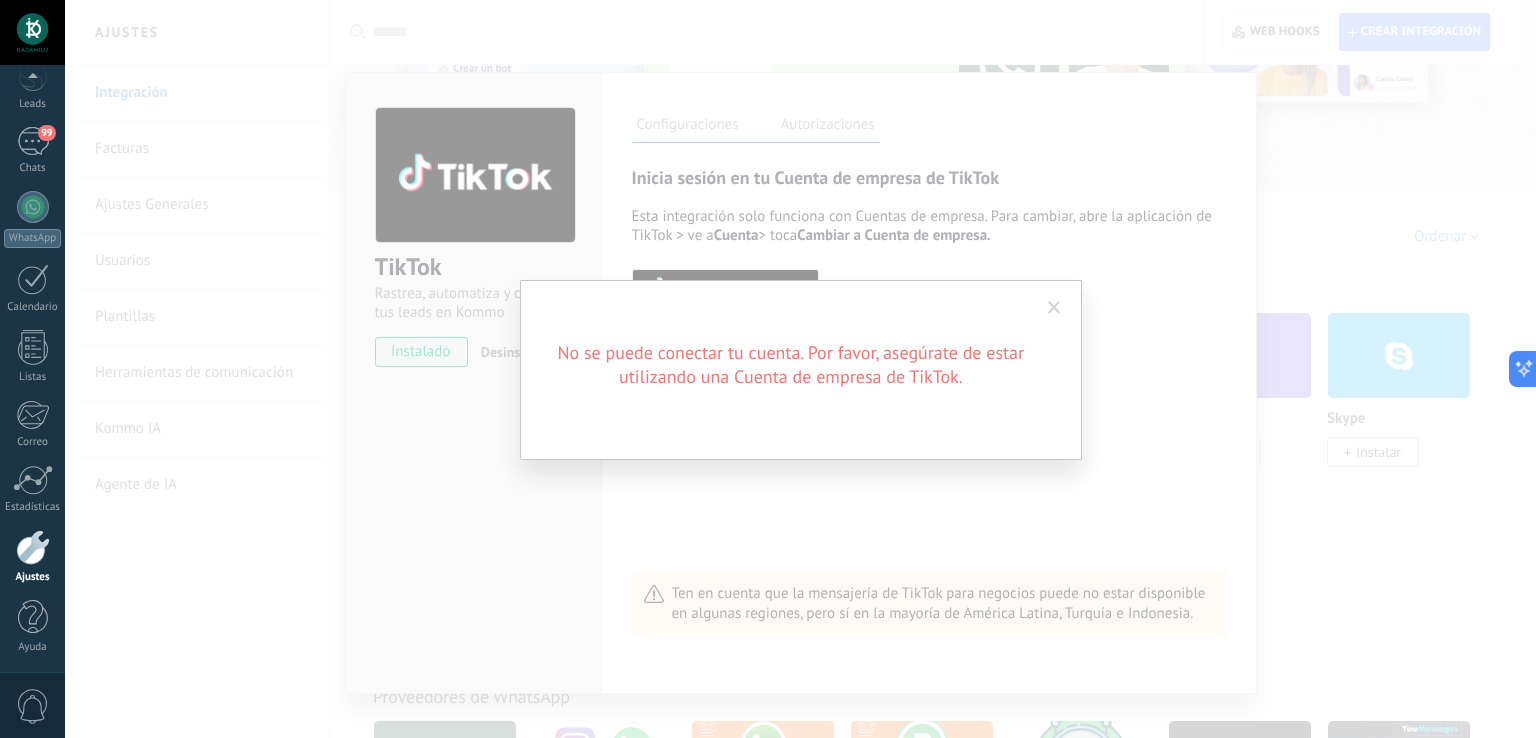 click at bounding box center (1054, 308) 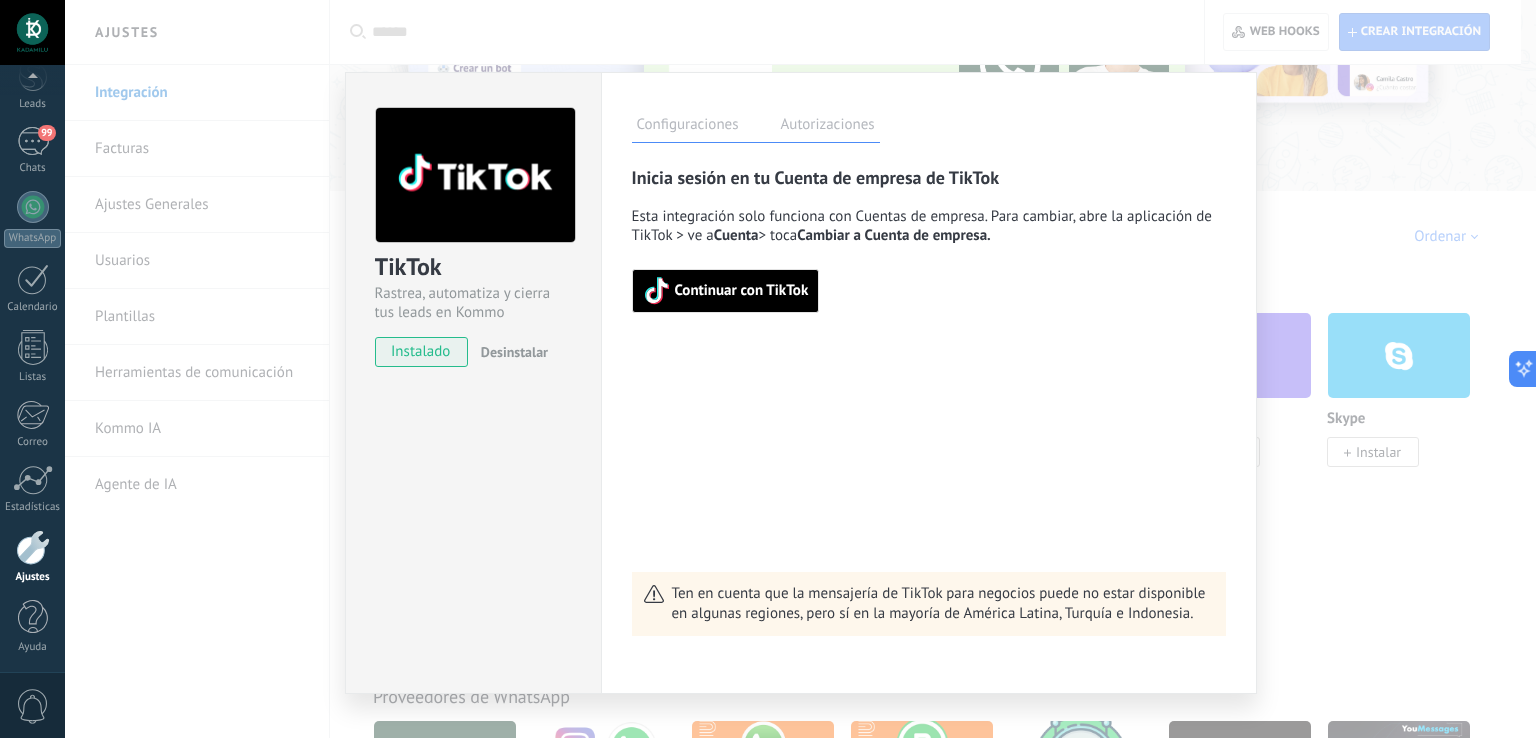 click on "Continuar con TikTok" at bounding box center [742, 291] 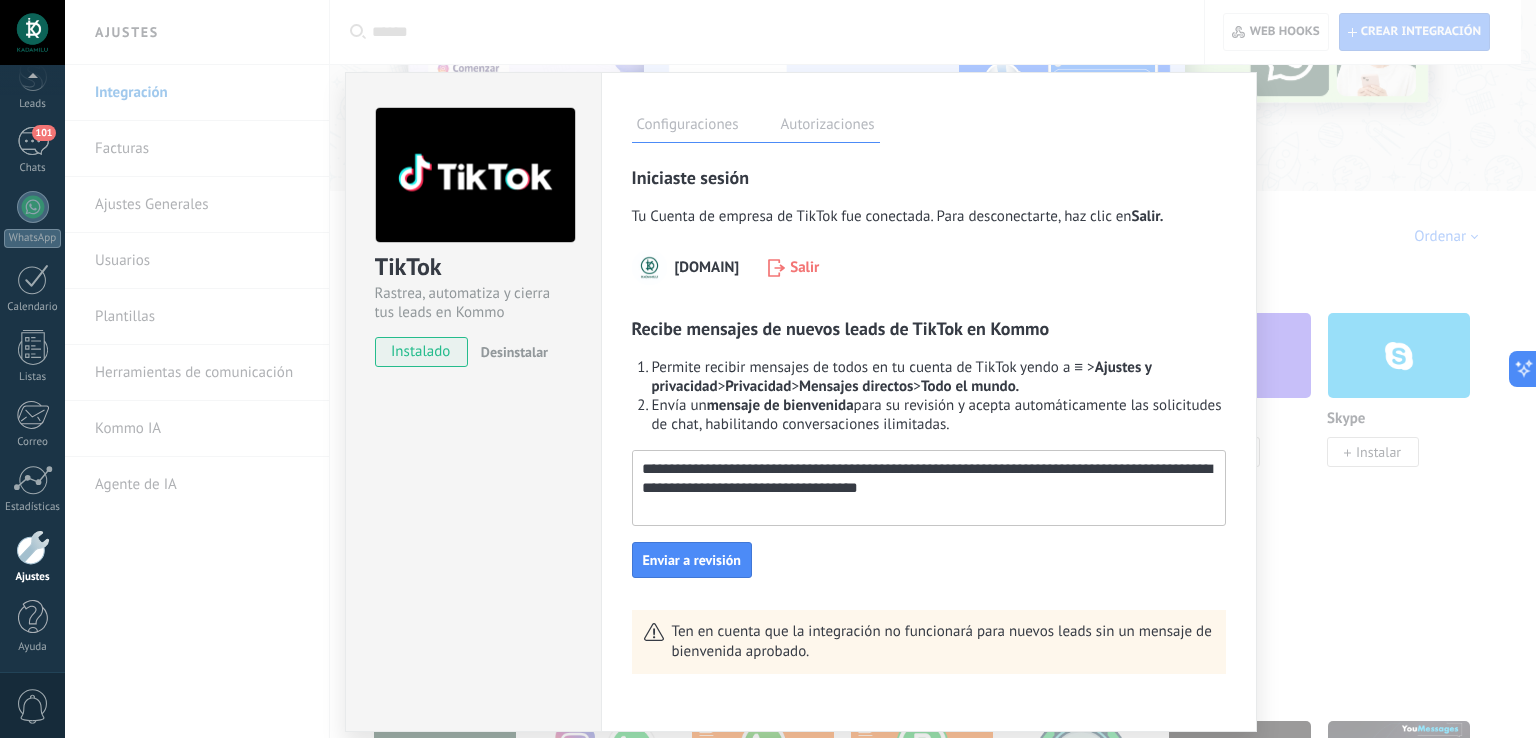 click on "Ten en cuenta que la integración no funcionará para nuevos leads sin un mensaje de bienvenida aprobado." at bounding box center (929, 642) 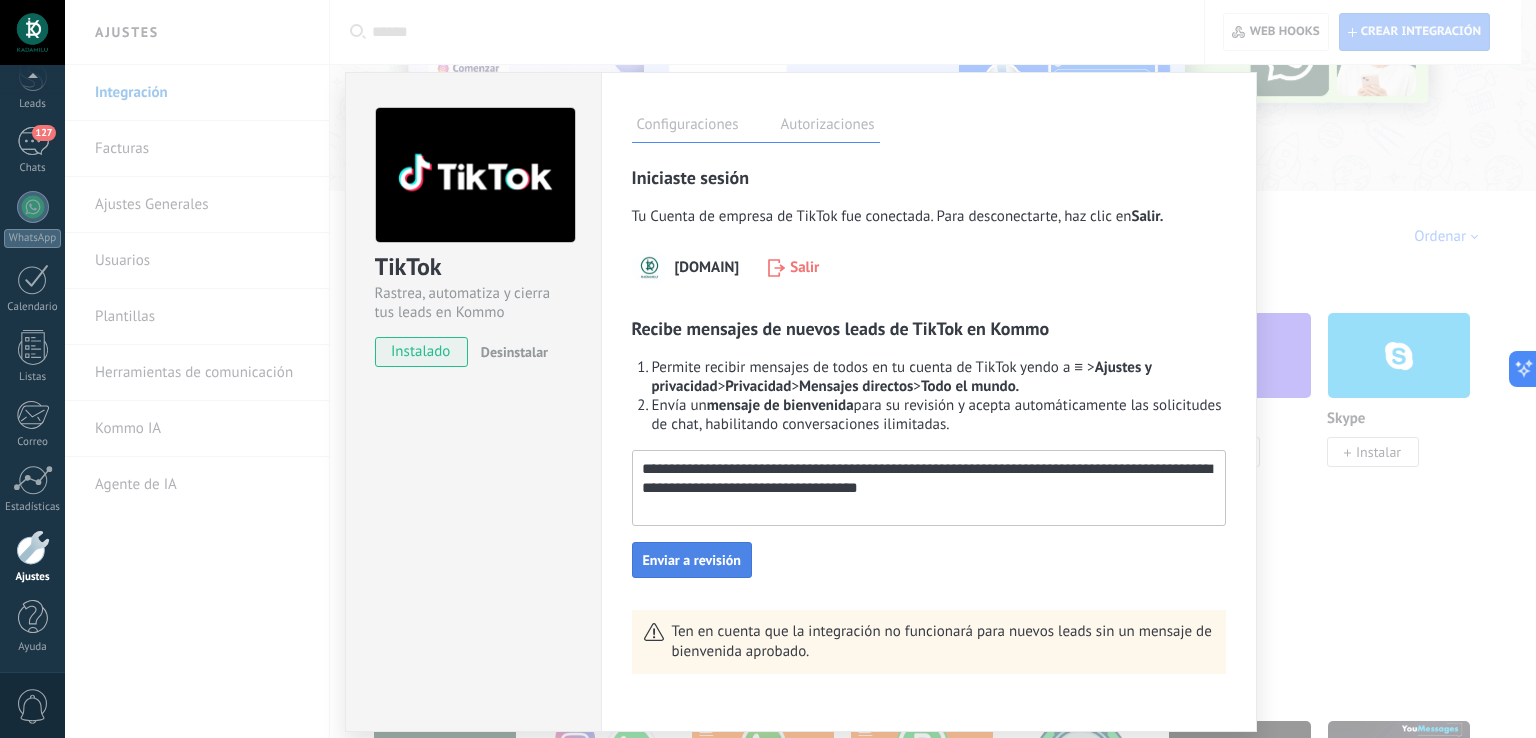click on "Enviar a revisión" at bounding box center (692, 560) 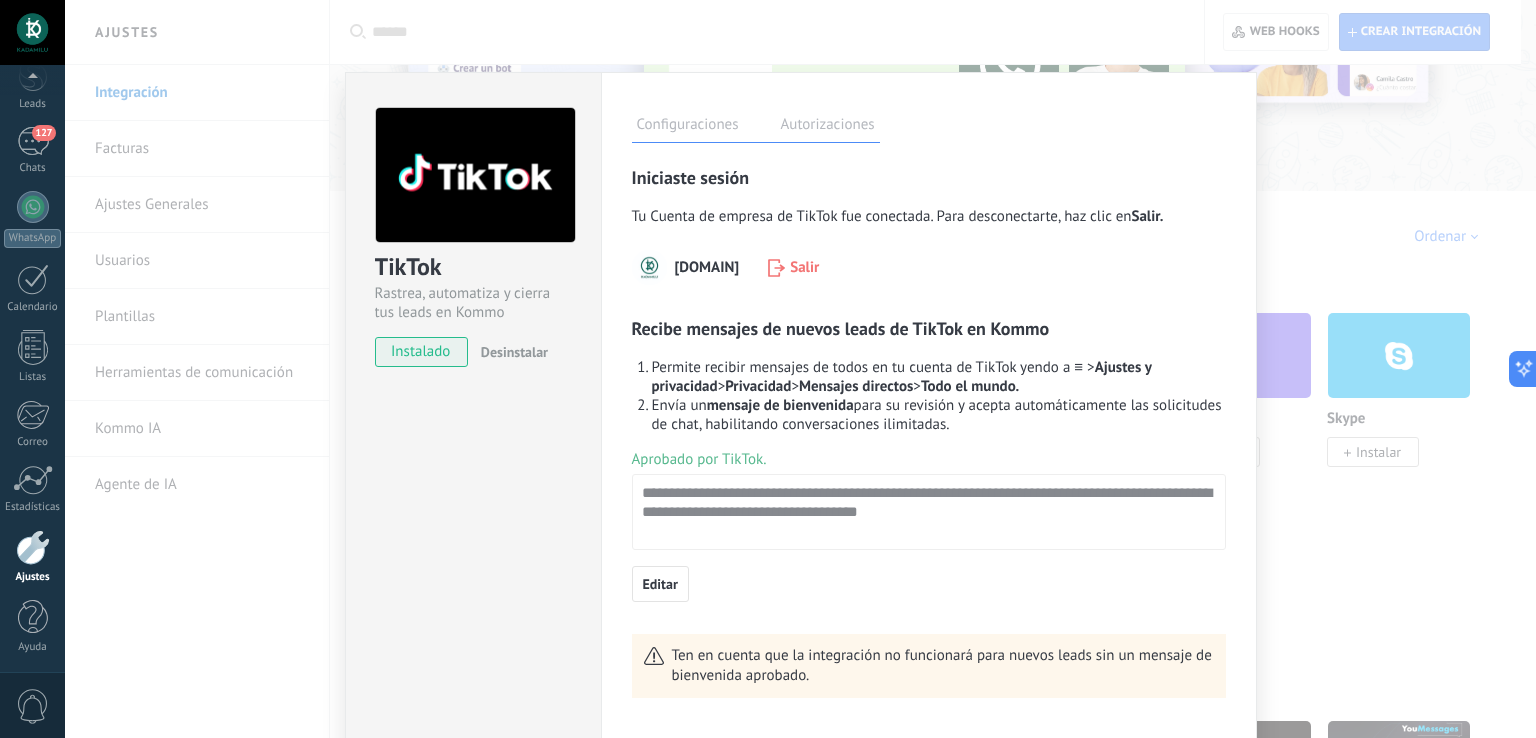 scroll, scrollTop: 0, scrollLeft: 0, axis: both 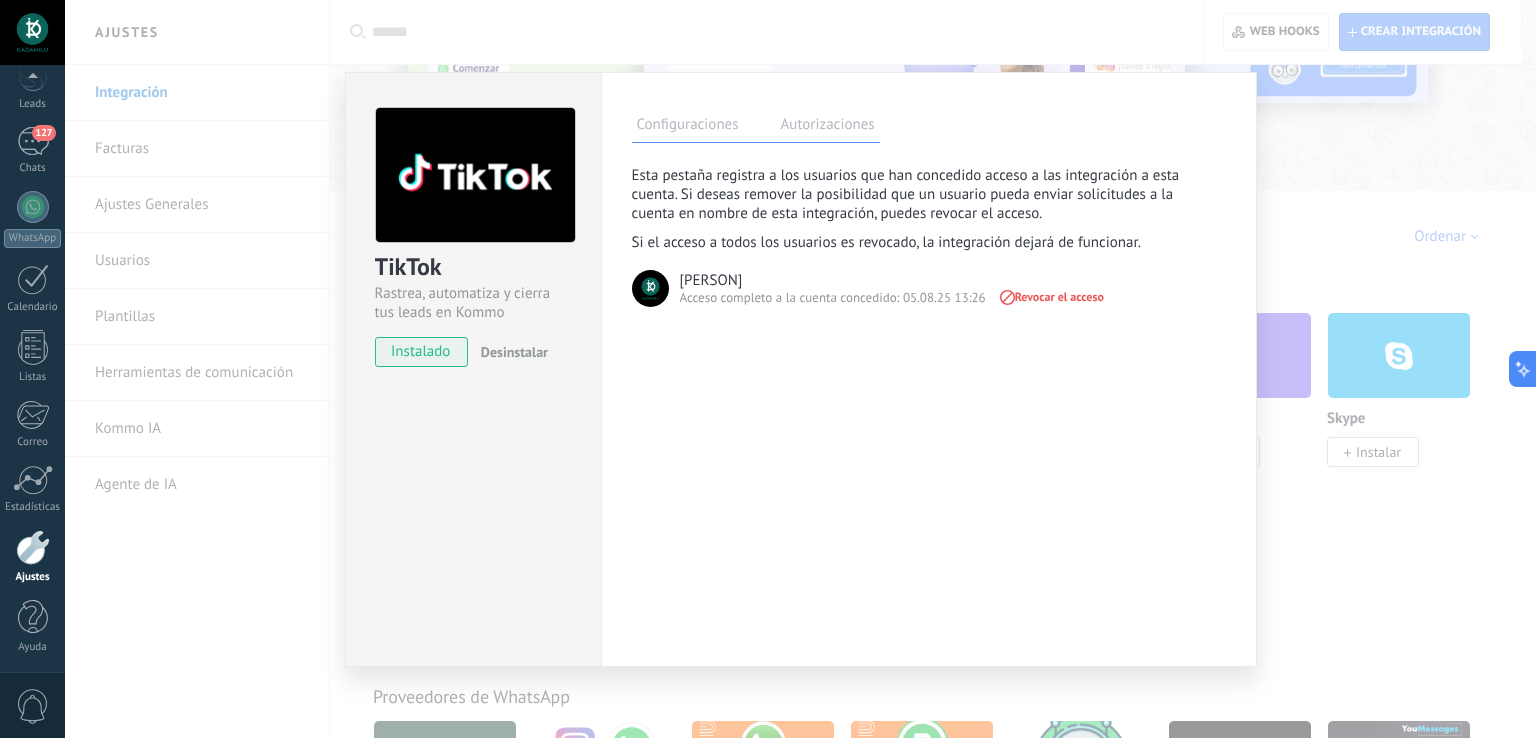 click on "Configuraciones" at bounding box center (688, 127) 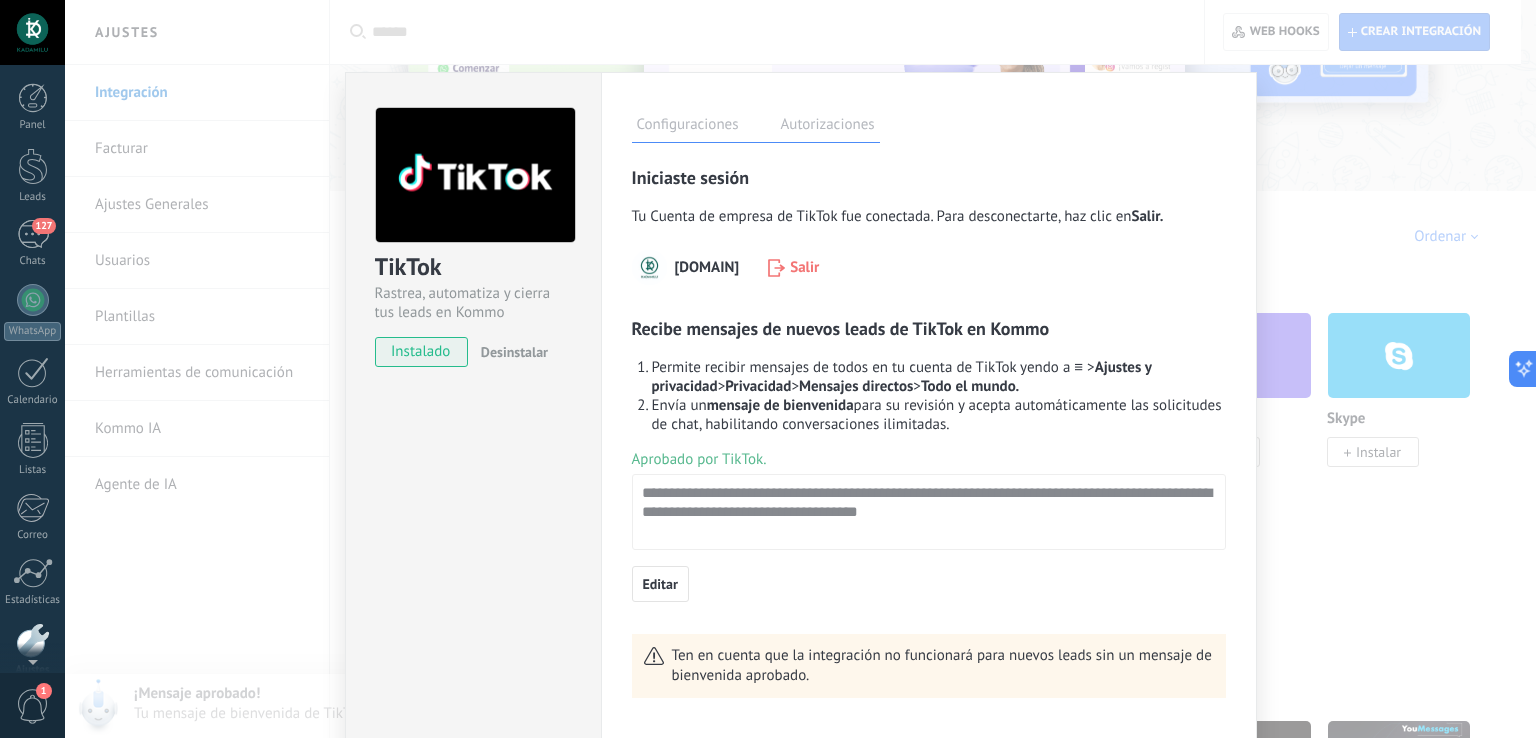 scroll, scrollTop: 93, scrollLeft: 0, axis: vertical 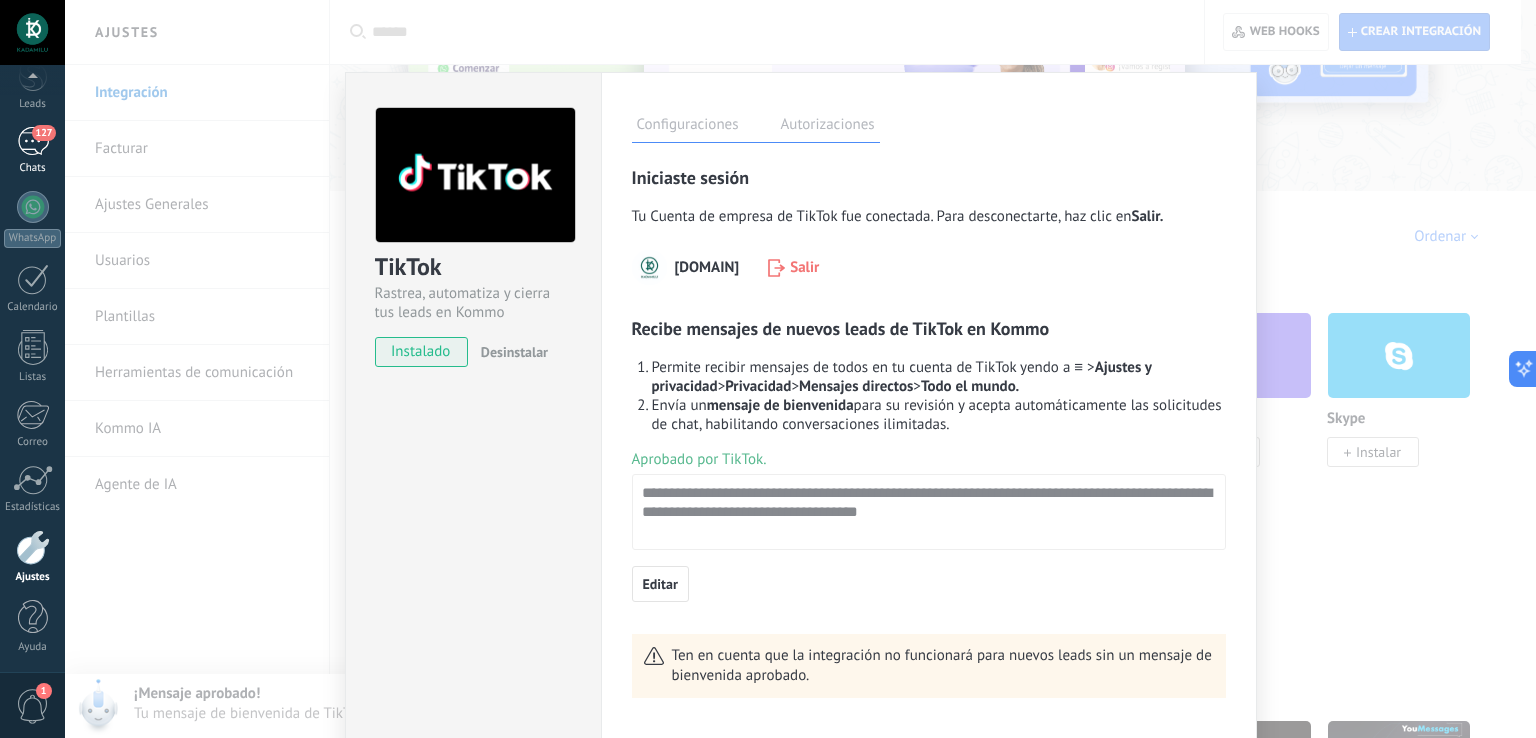 click on "127" at bounding box center (33, 141) 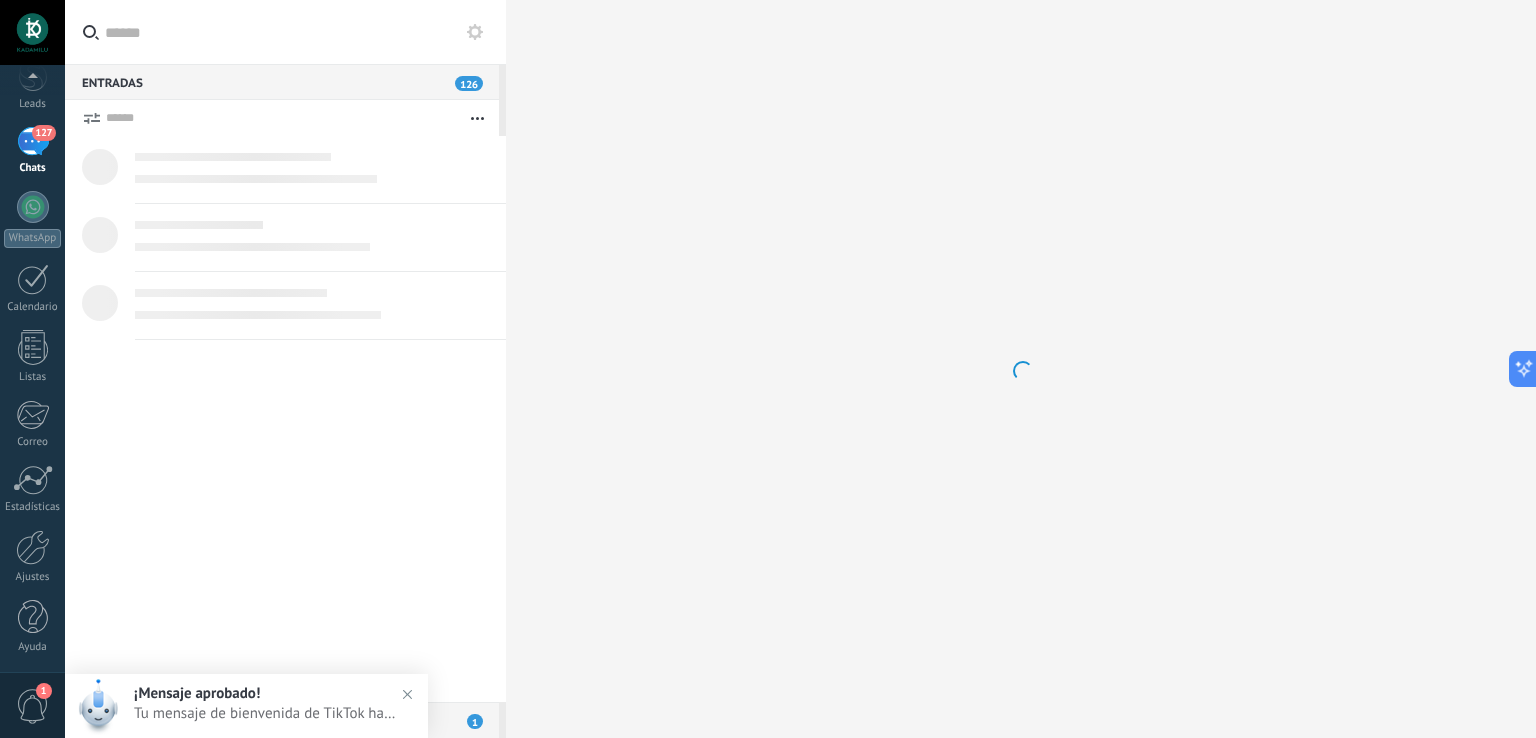 scroll, scrollTop: 0, scrollLeft: 0, axis: both 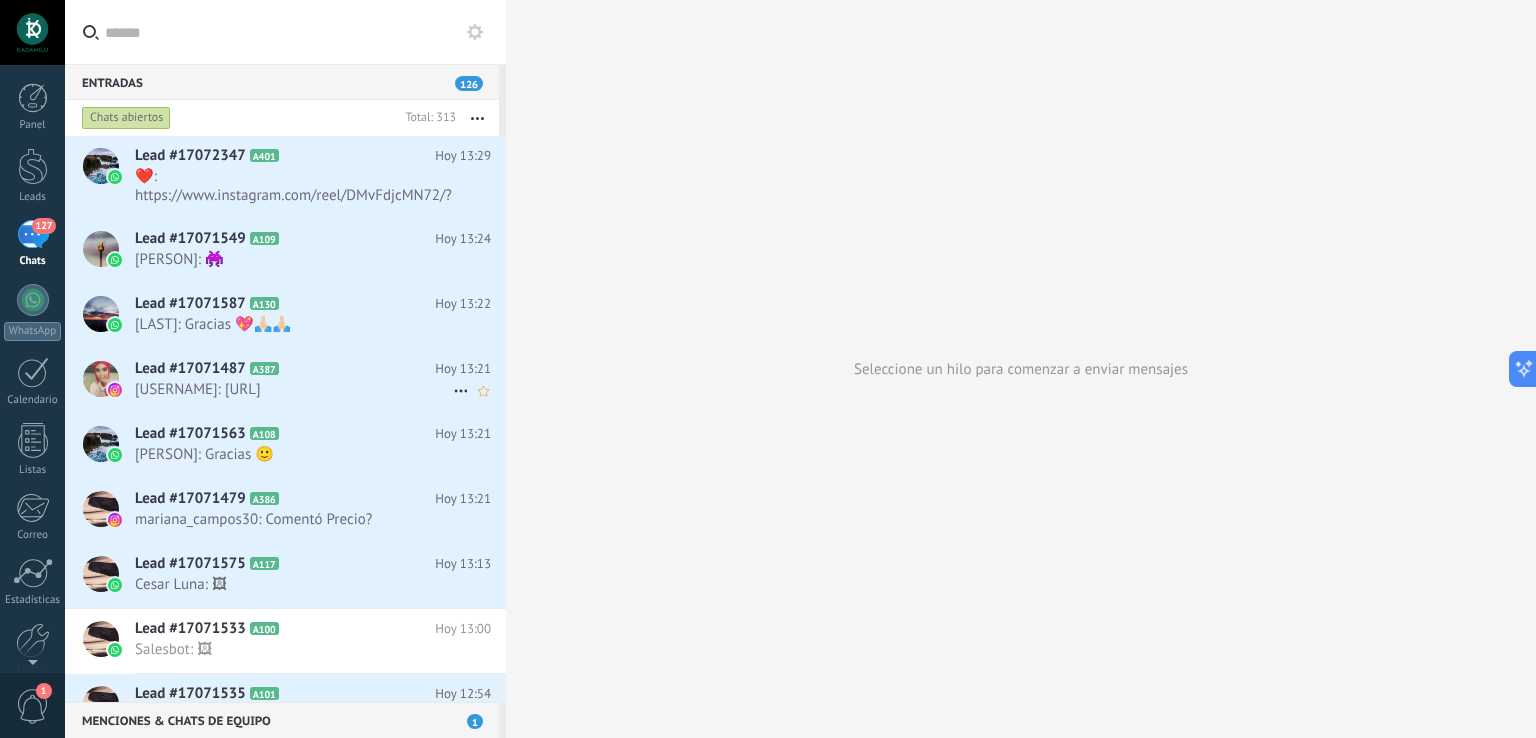 click on "[USERNAME]: [URL]" at bounding box center (294, 389) 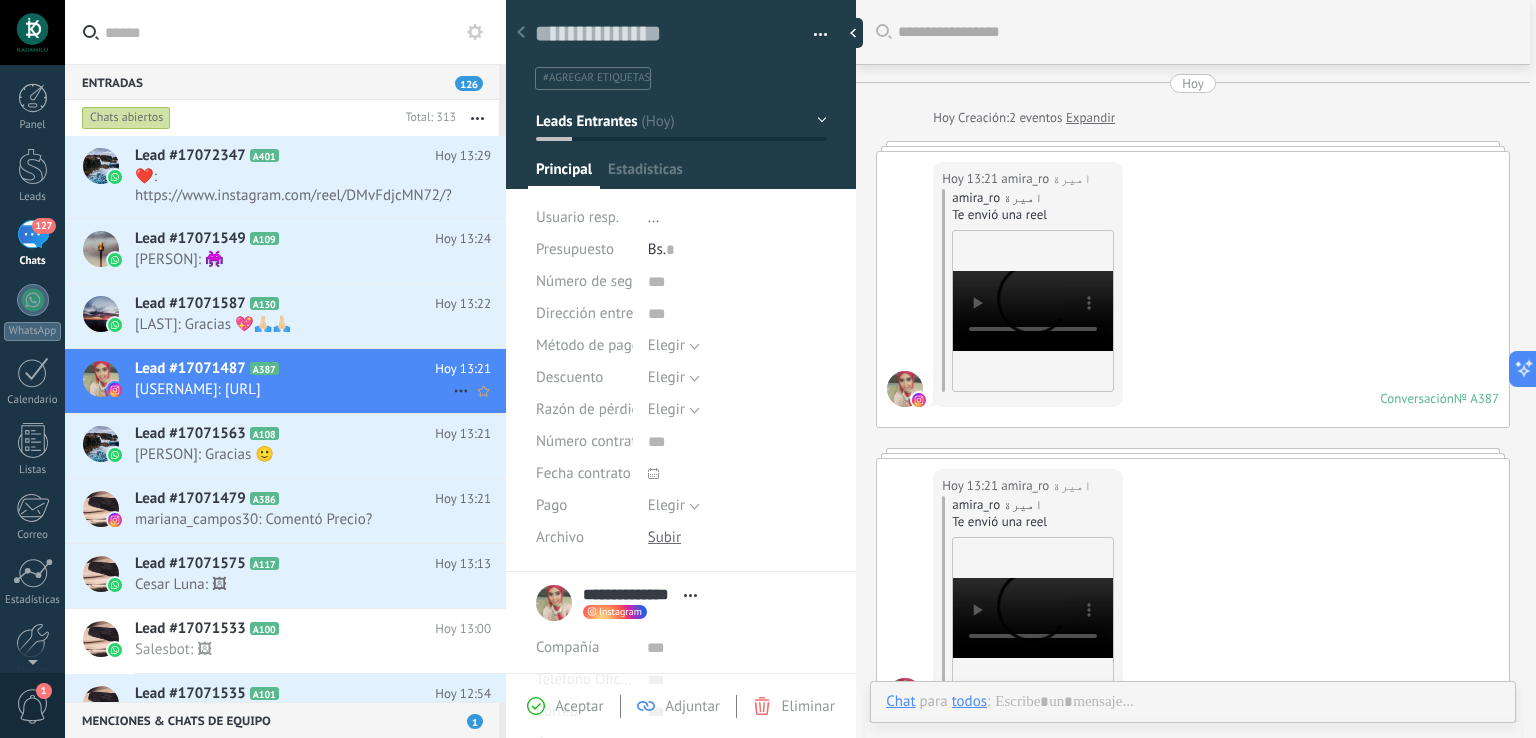 scroll, scrollTop: 29, scrollLeft: 0, axis: vertical 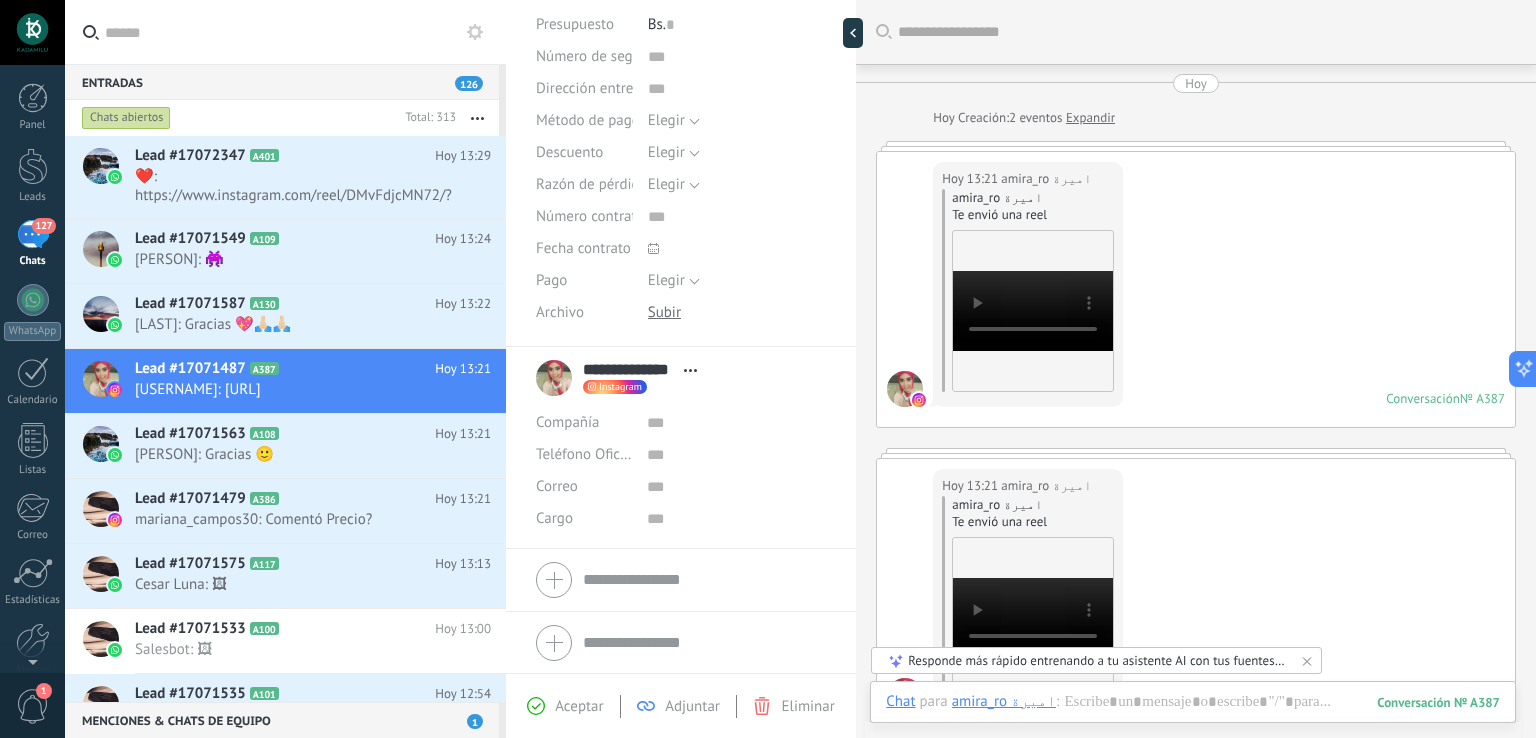click on "Expandir" at bounding box center (1090, 118) 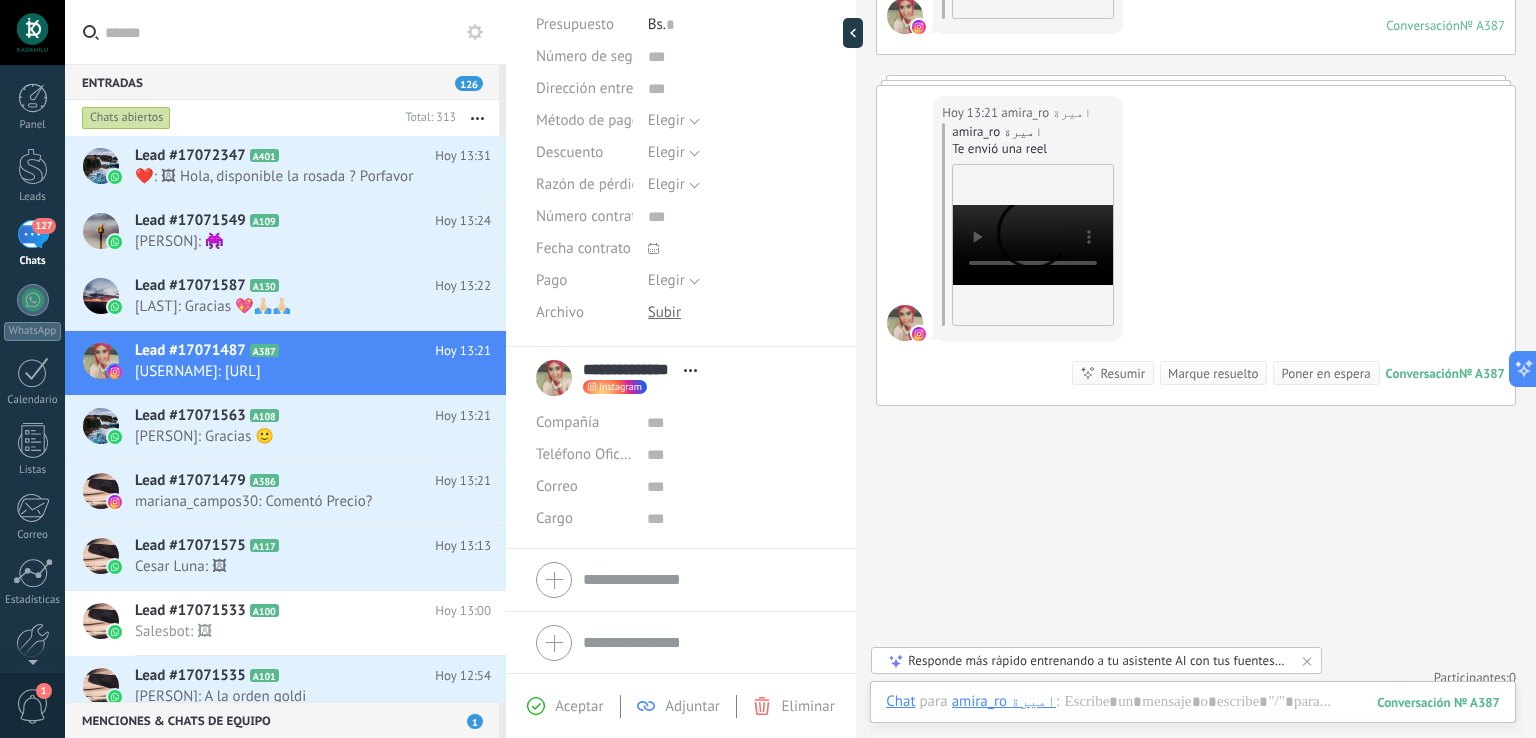 scroll, scrollTop: 414, scrollLeft: 0, axis: vertical 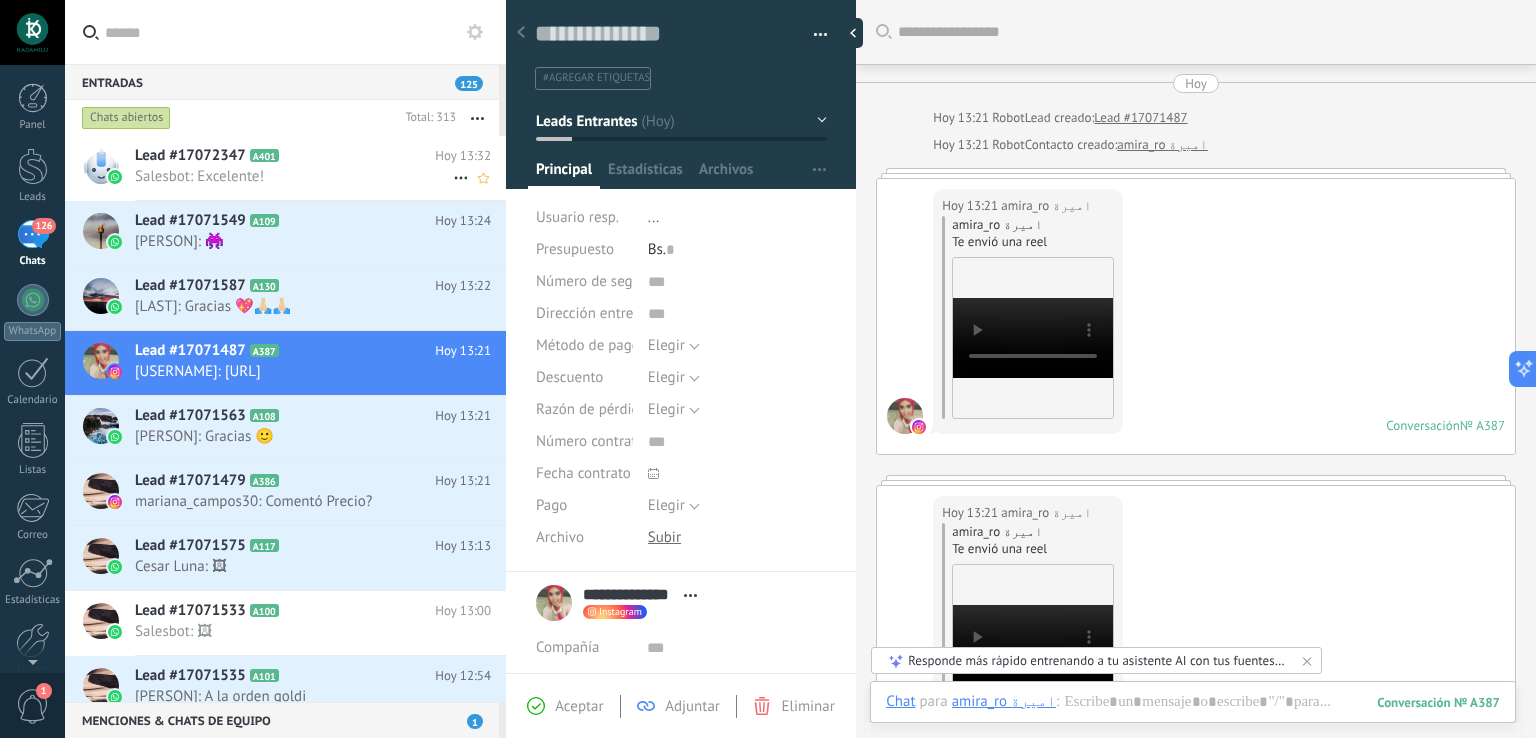 click on "Salesbot: Excelente!" at bounding box center (294, 176) 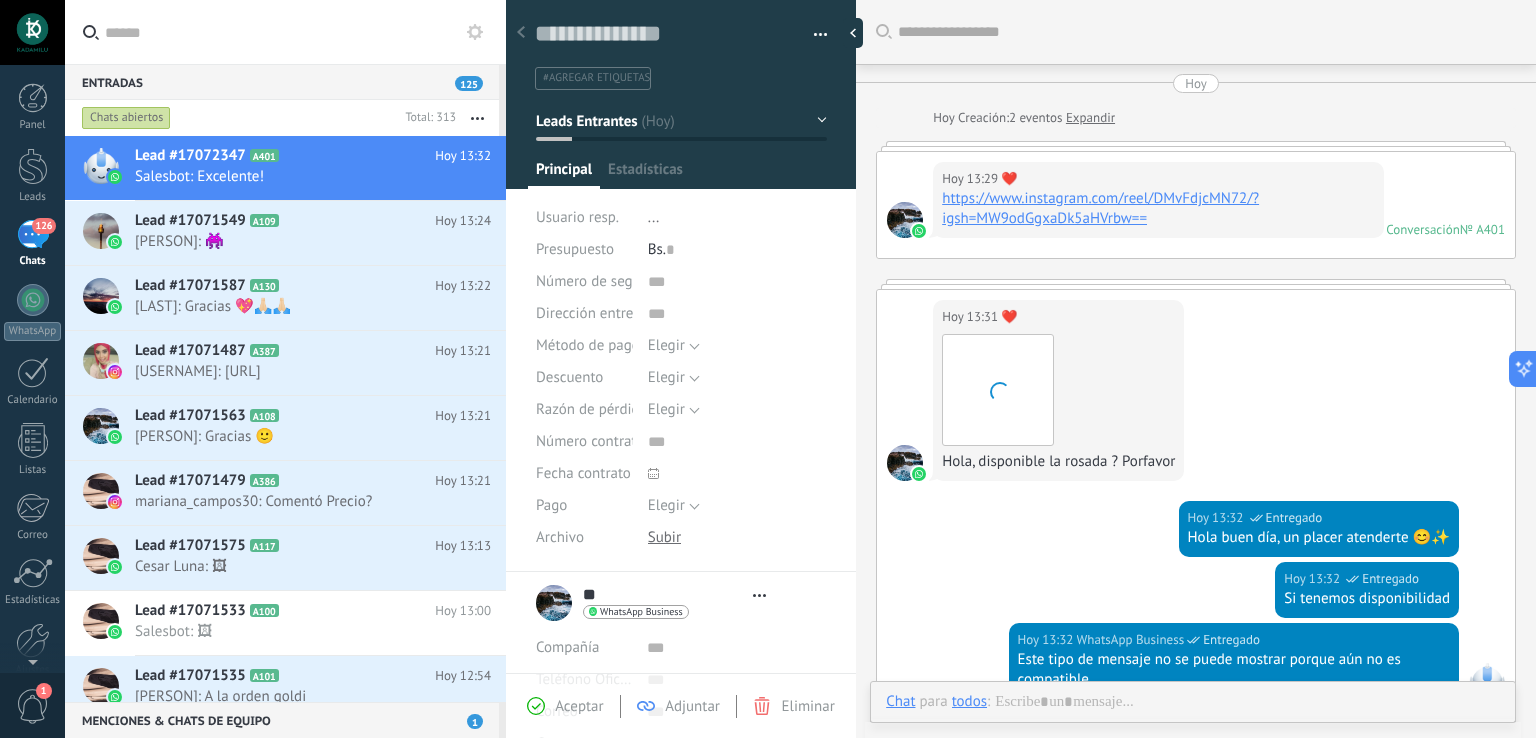 type on "**********" 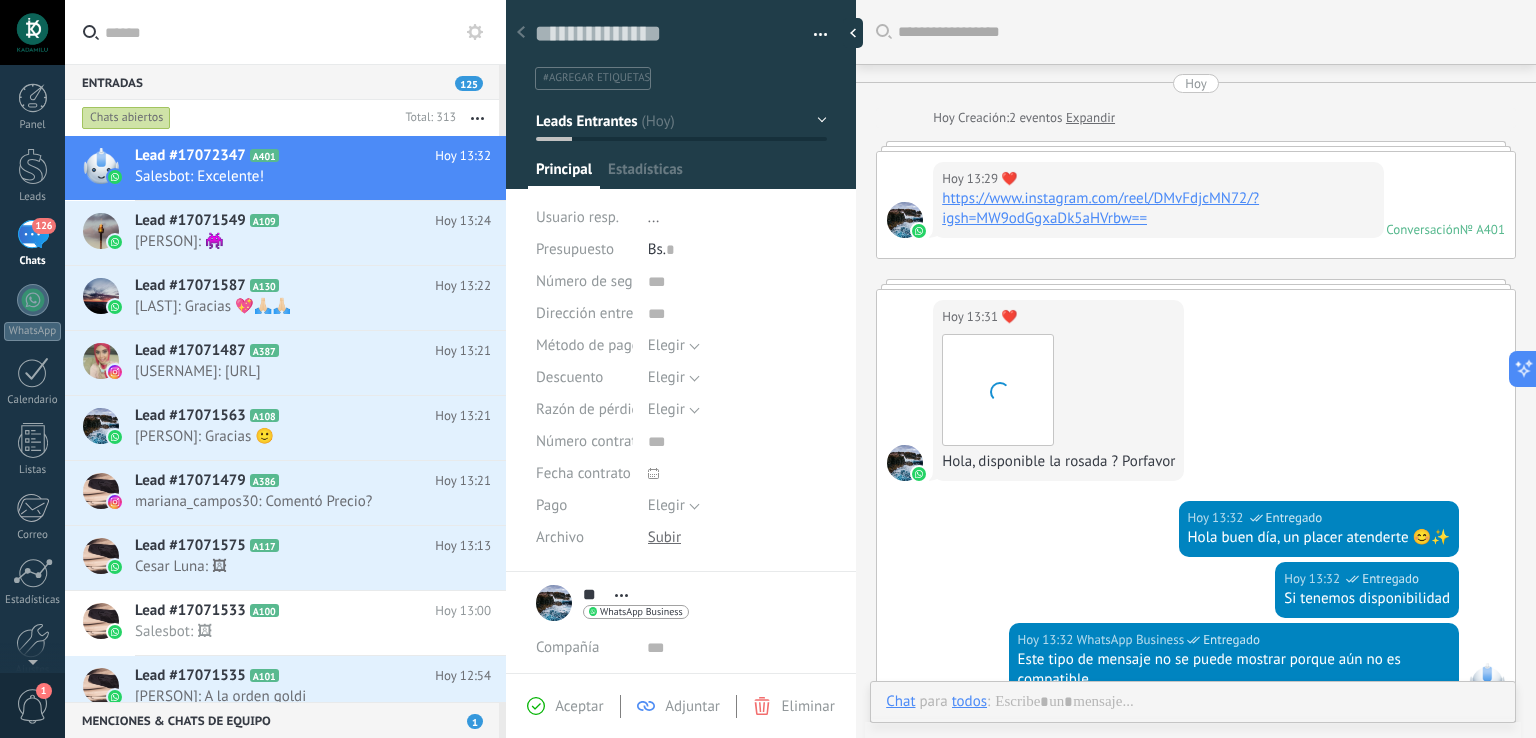 scroll, scrollTop: 29, scrollLeft: 0, axis: vertical 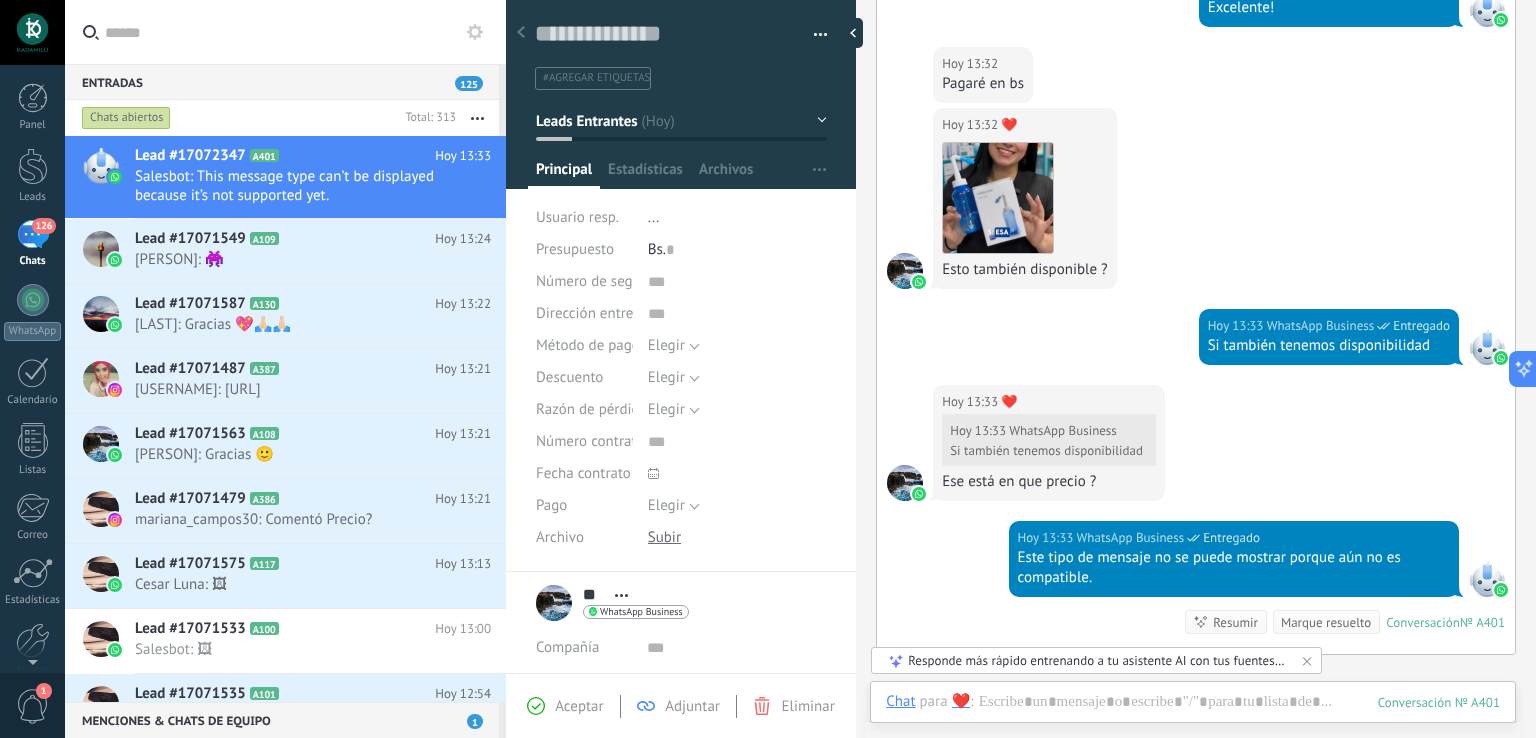 click on "1" at bounding box center [33, 706] 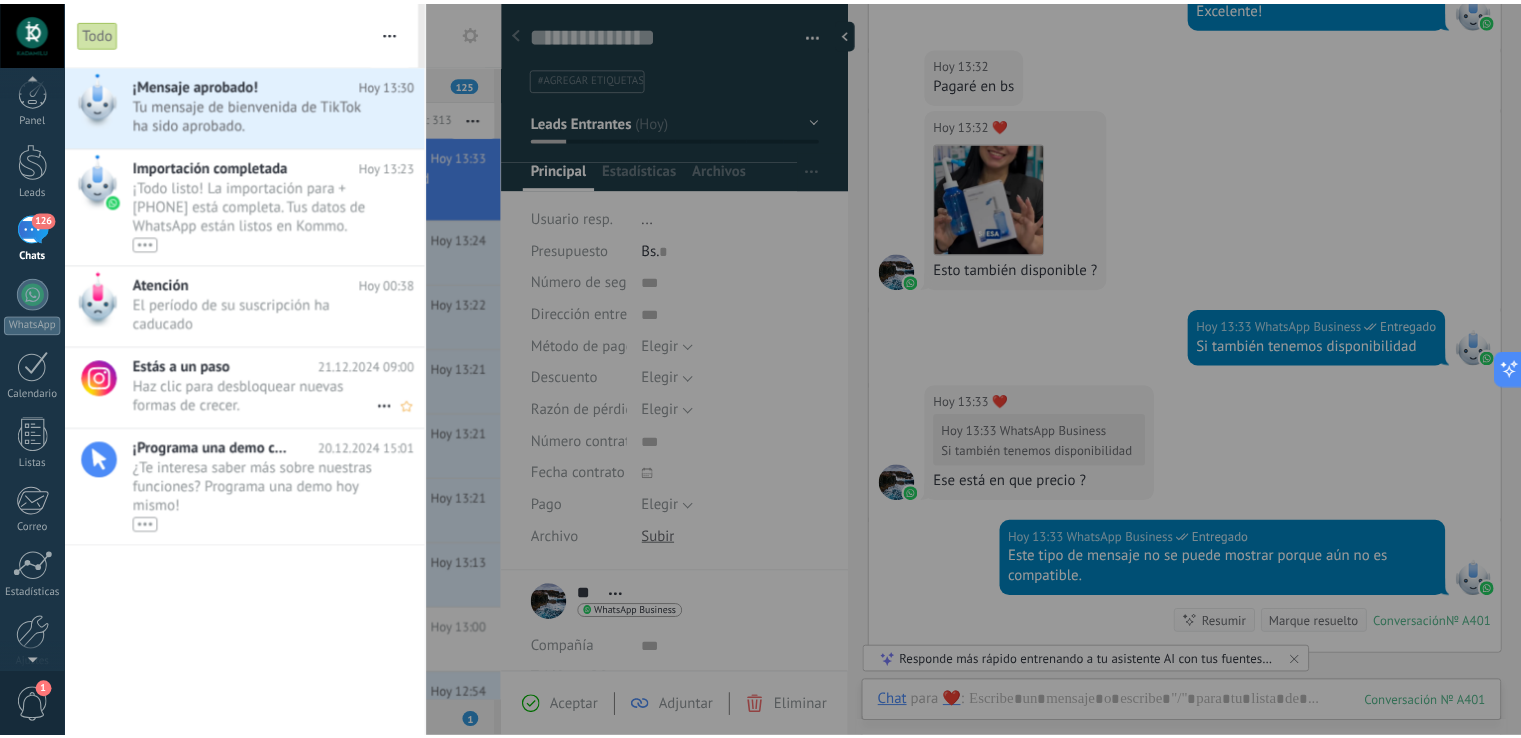 scroll, scrollTop: 0, scrollLeft: 0, axis: both 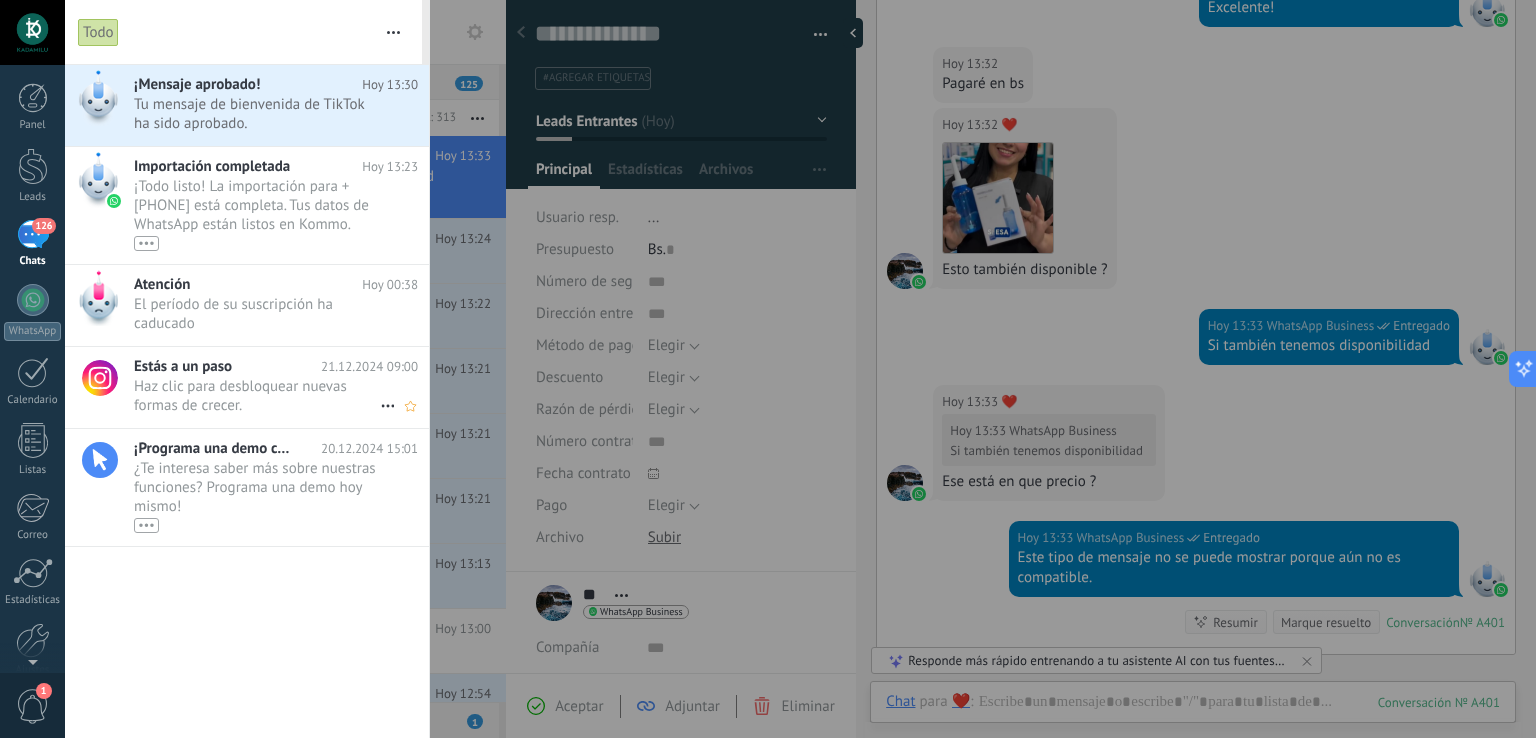 click on "Estás a un paso" at bounding box center [183, 366] 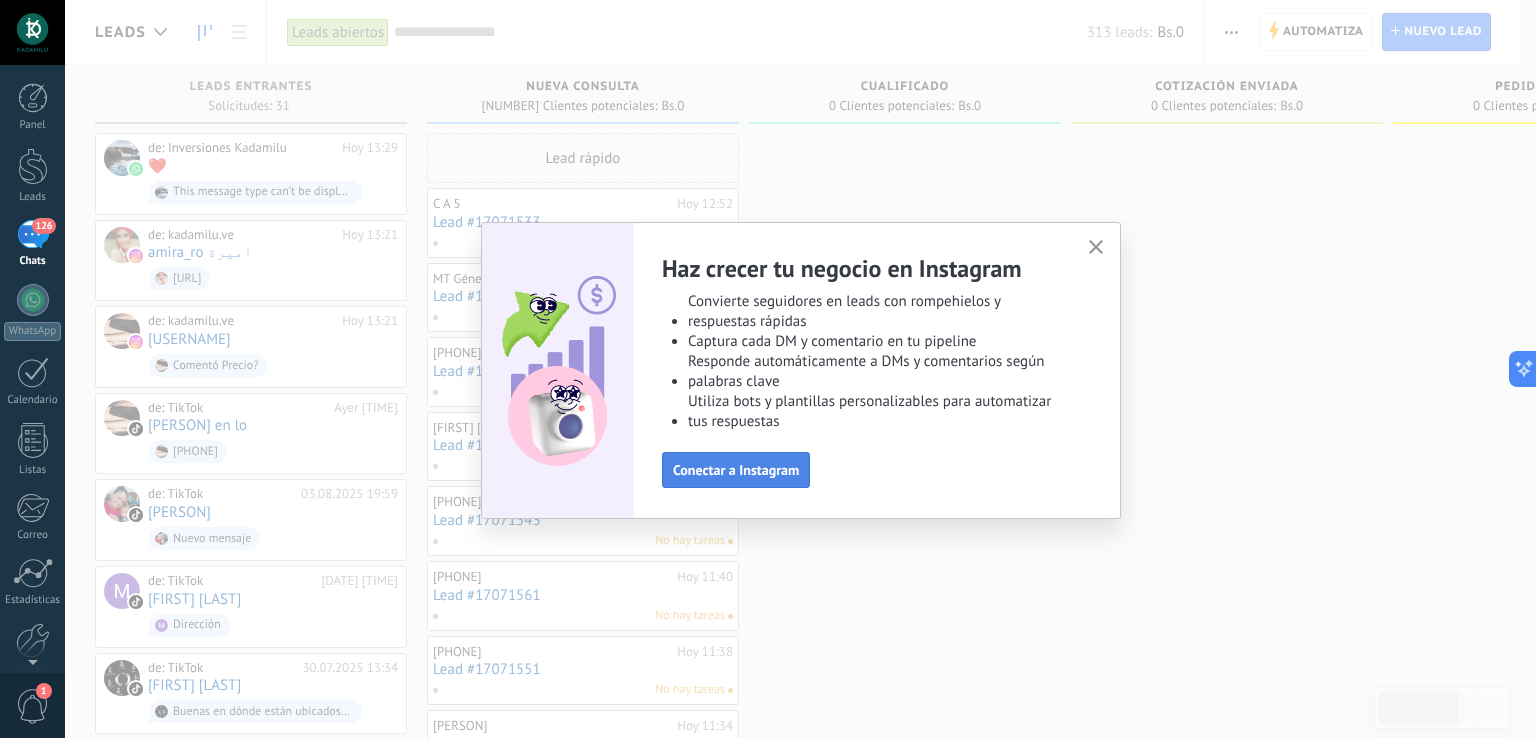click on "Conectar a Instagram" at bounding box center [736, 470] 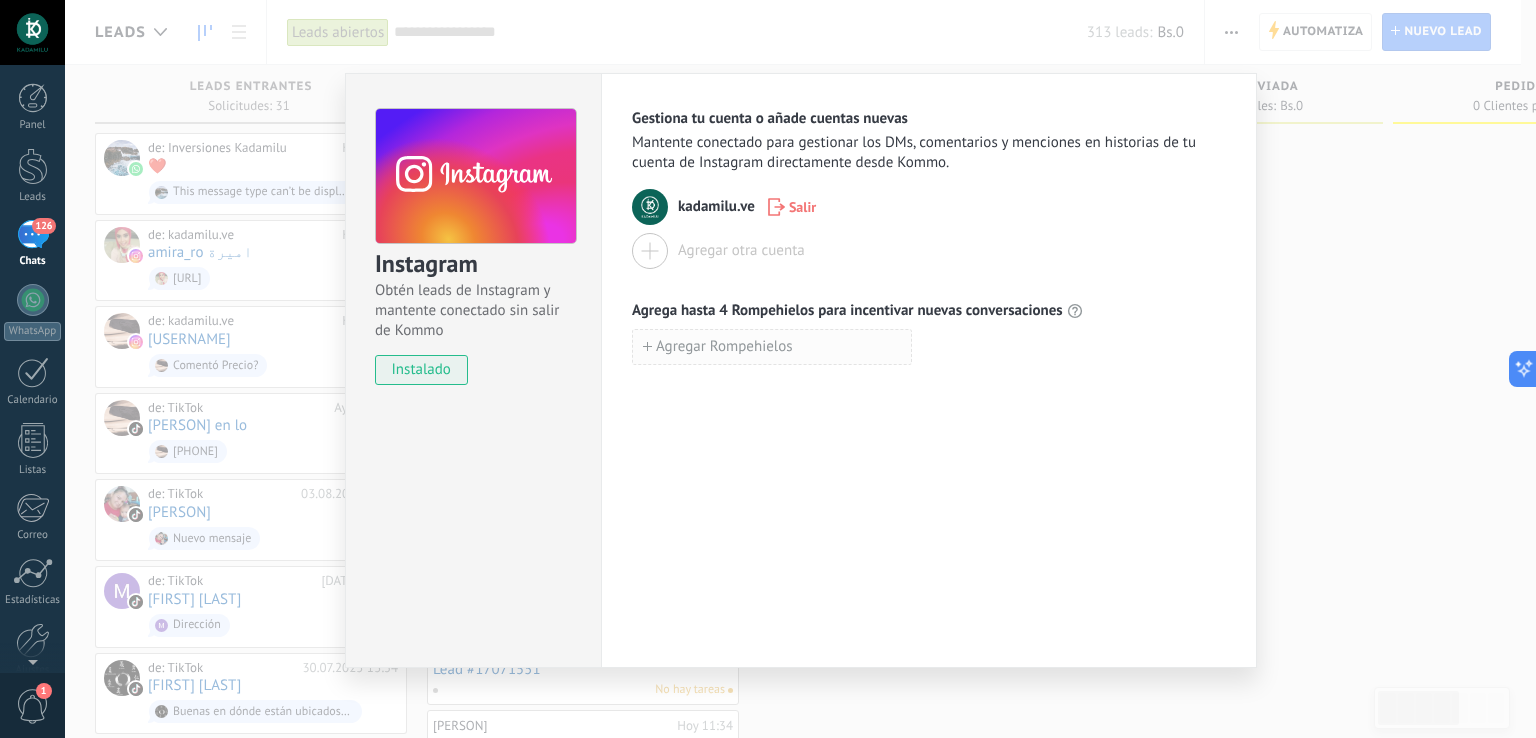 click on "Agregar Rompehielos" at bounding box center (724, 347) 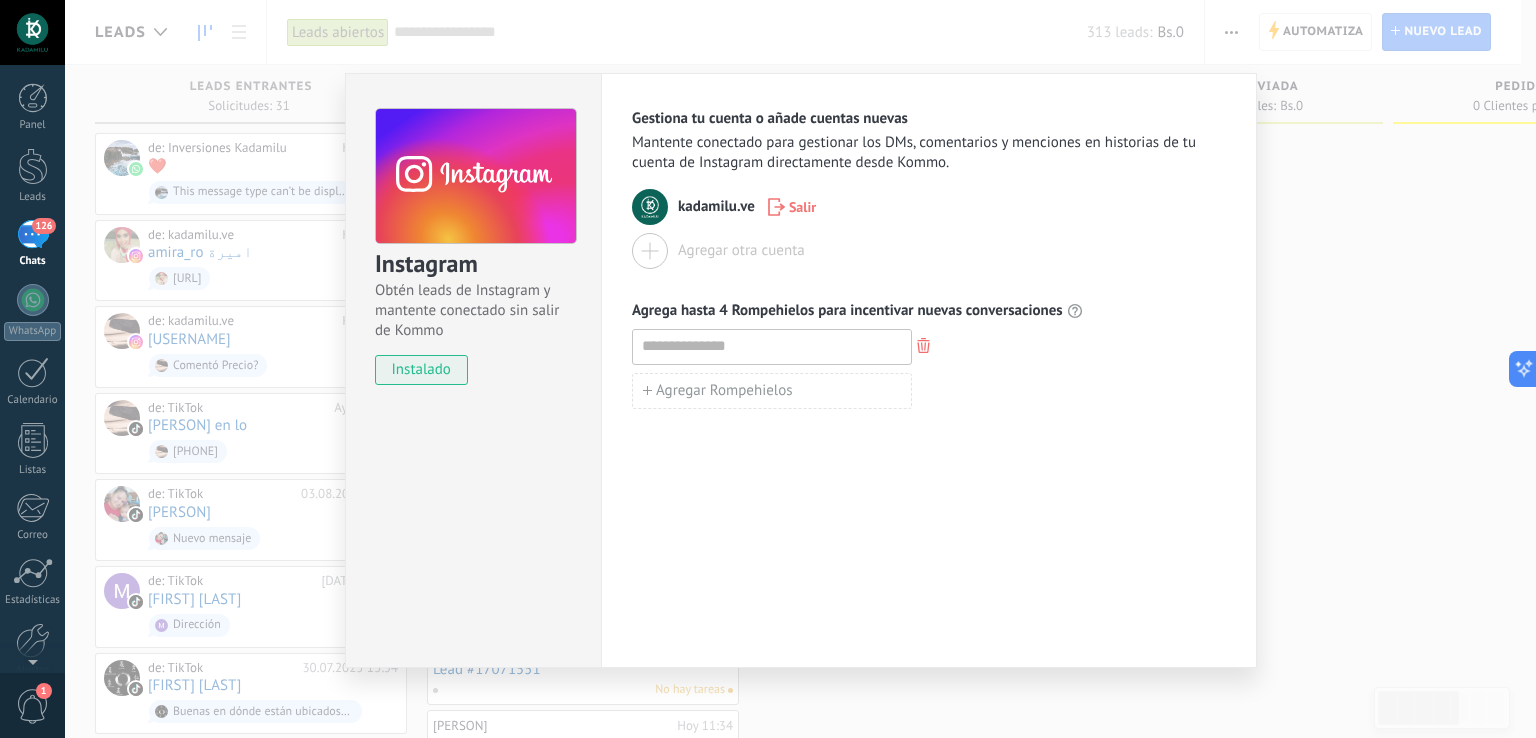 click on "Gestiona tu cuenta o añade cuentas nuevas Mantente conectado para gestionar los DMs, comentarios y menciones en historias de tu cuenta de Instagram directamente desde Kommo. [DOMAIN] Salir Agregar otra cuenta Agrega hasta 4 Rompehielos para incentivar nuevas conversaciones Agregar Rompehielos" at bounding box center [929, 370] 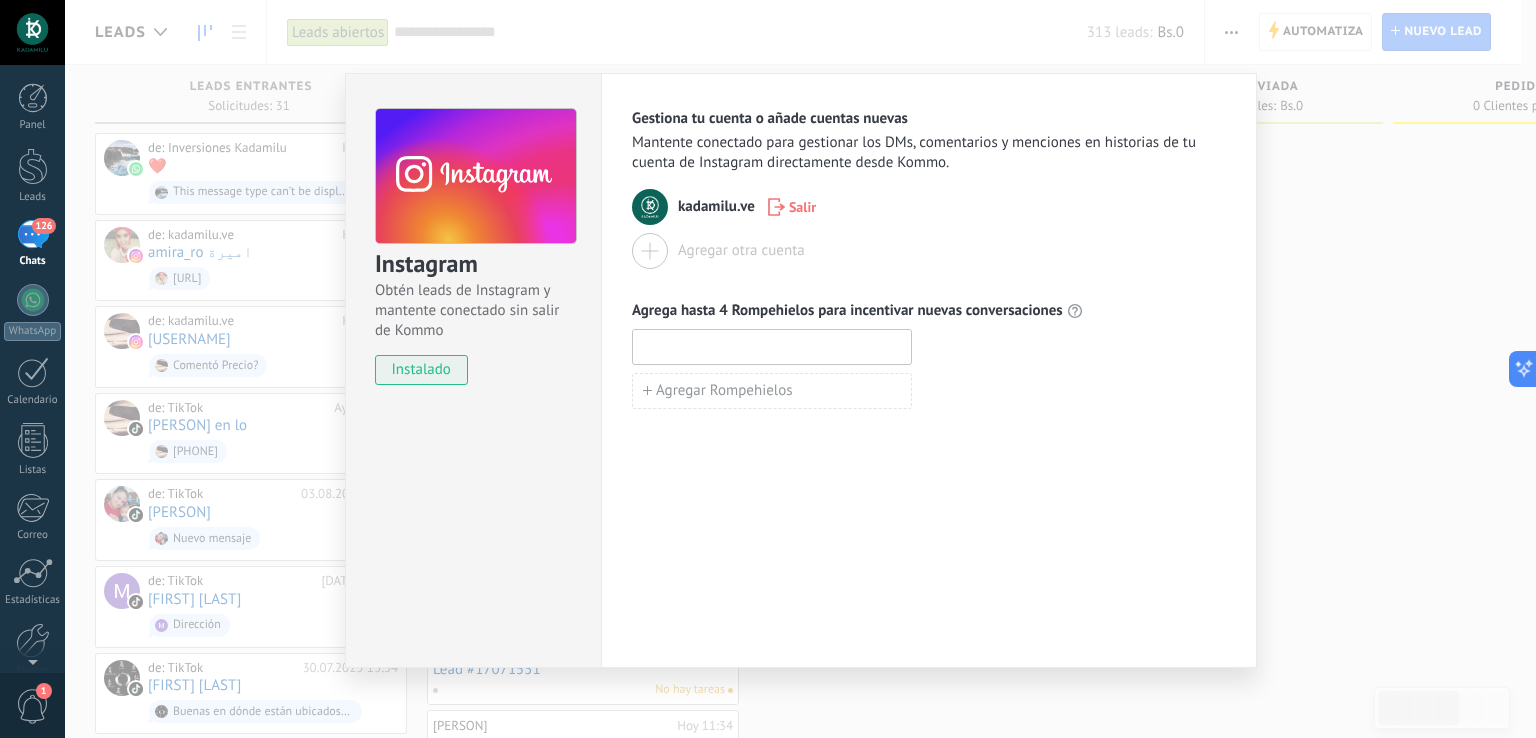 click at bounding box center (772, 346) 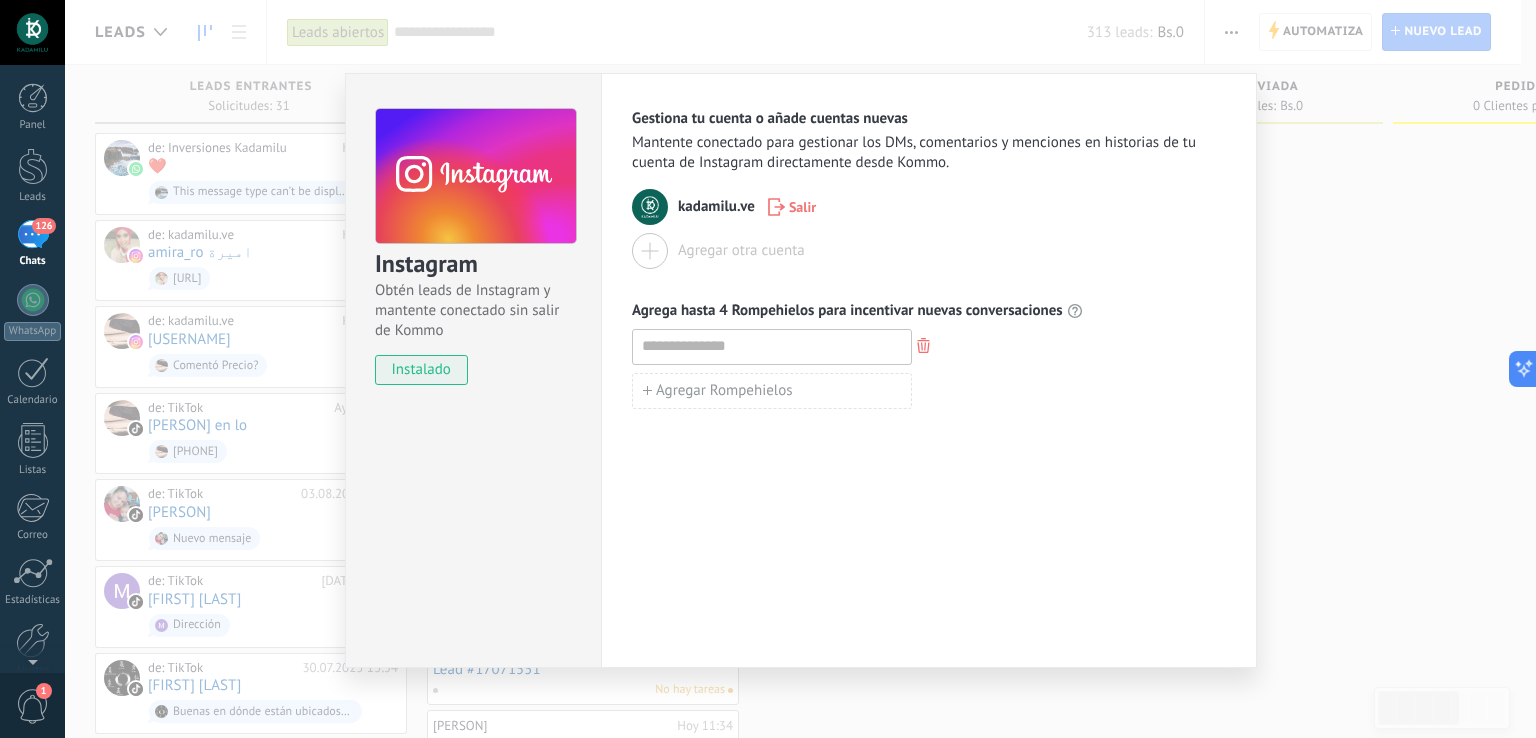 click on "Gestiona tu cuenta o añade cuentas nuevas Mantente conectado para gestionar los DMs, comentarios y menciones en historias de tu cuenta de Instagram directamente desde Kommo. [DOMAIN] Salir Agregar otra cuenta Agrega hasta 4 Rompehielos para incentivar nuevas conversaciones Agregar Rompehielos" at bounding box center (929, 370) 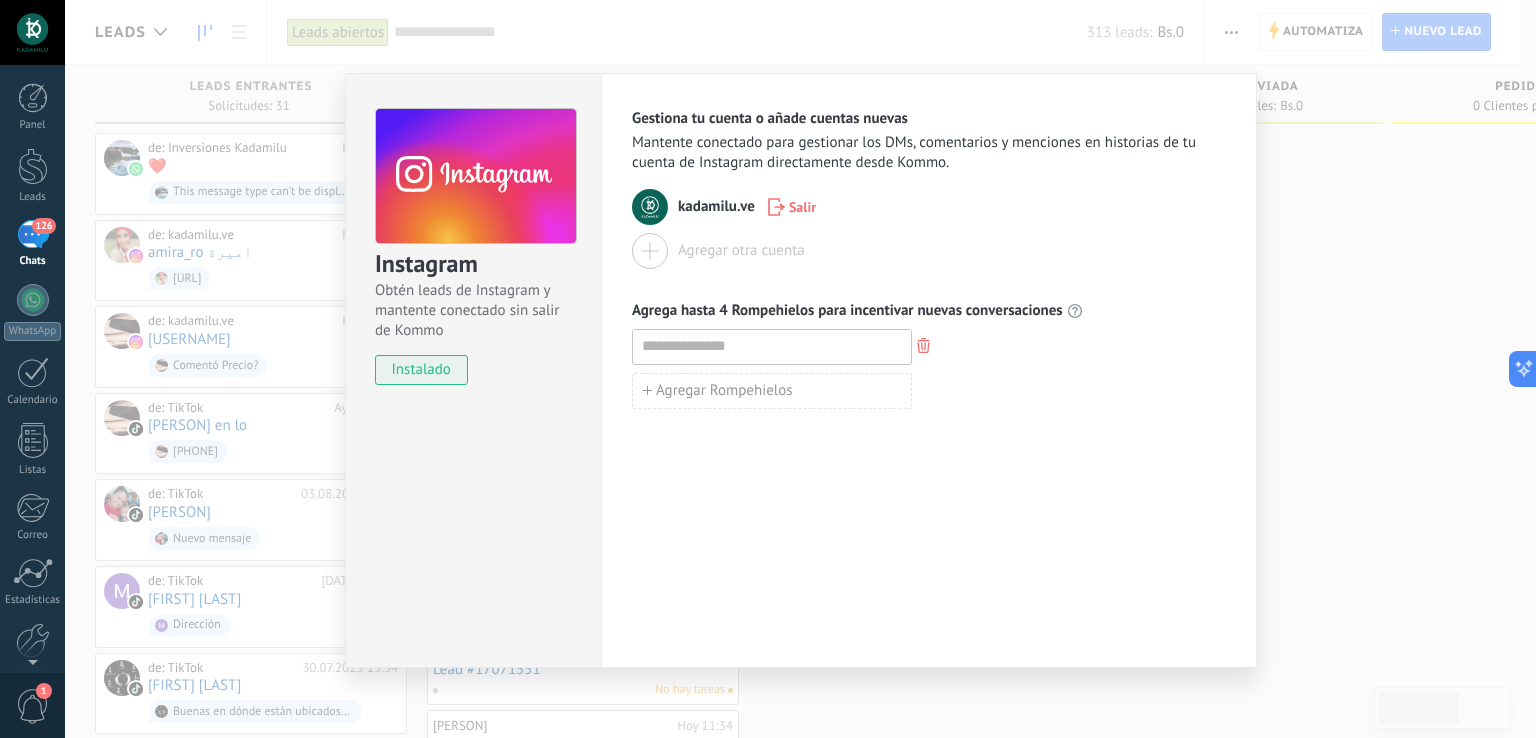 click on "Instagram Obtén leads de Instagram y mantente conectado sin salir de Kommo instalado Gestiona tu cuenta o añade cuentas nuevas Mantente conectado para gestionar los DMs, comentarios y menciones en historias de tu cuenta de Instagram directamente desde Kommo. [DOMAIN] Salir Agregar otra cuenta Agrega hasta 4 Rompehielos para incentivar nuevas conversaciones Agregar Rompehielos" at bounding box center [800, 369] 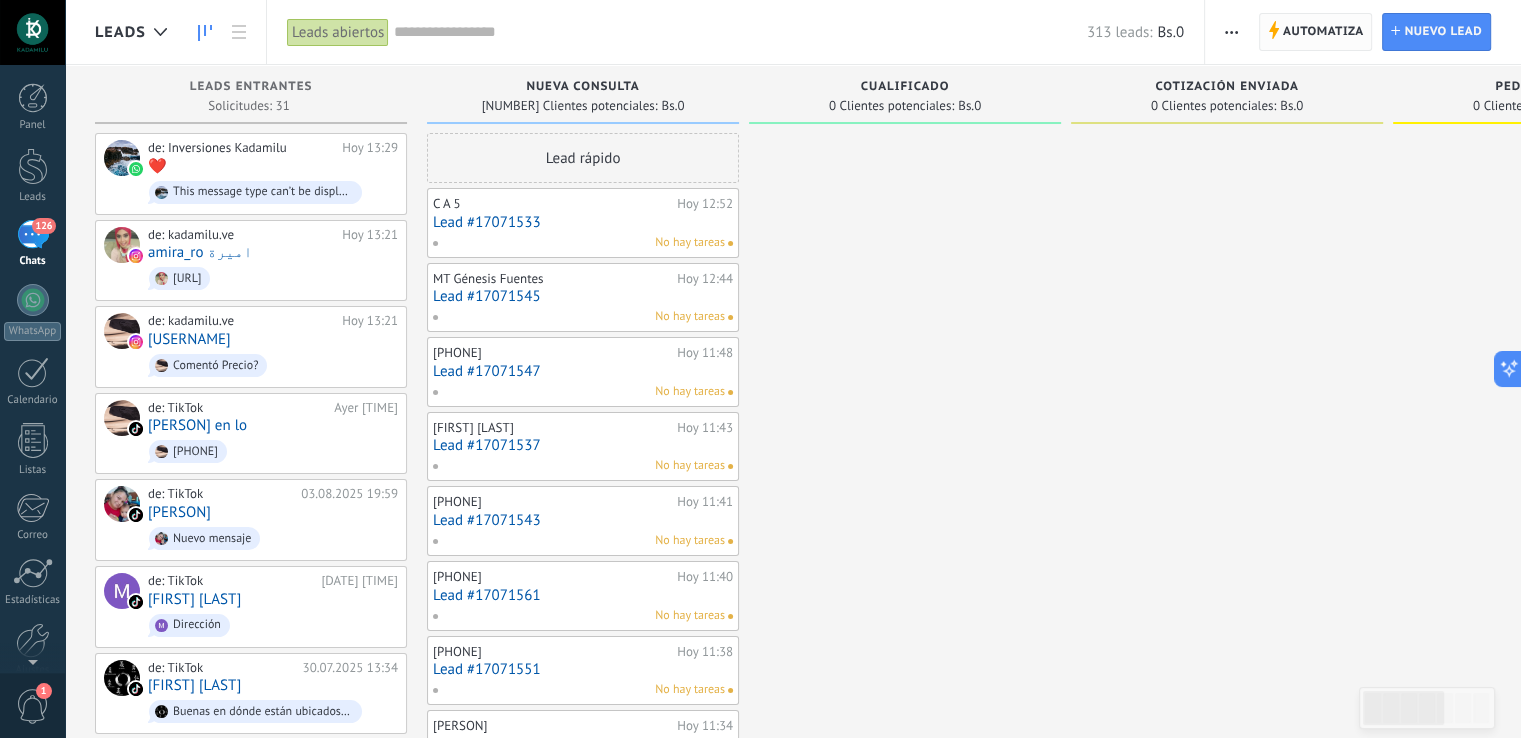 click on "Automatiza" at bounding box center (1323, 32) 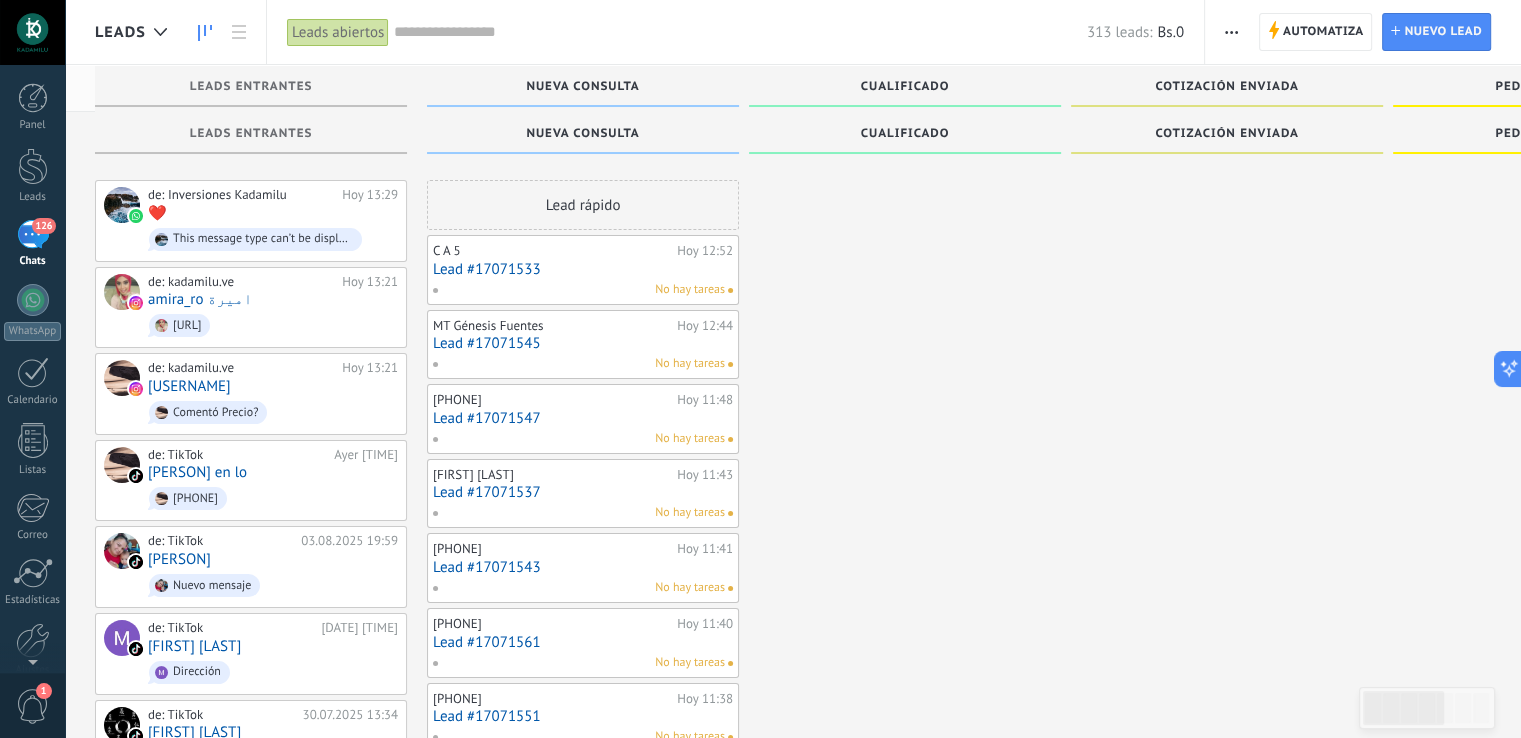scroll, scrollTop: 0, scrollLeft: 0, axis: both 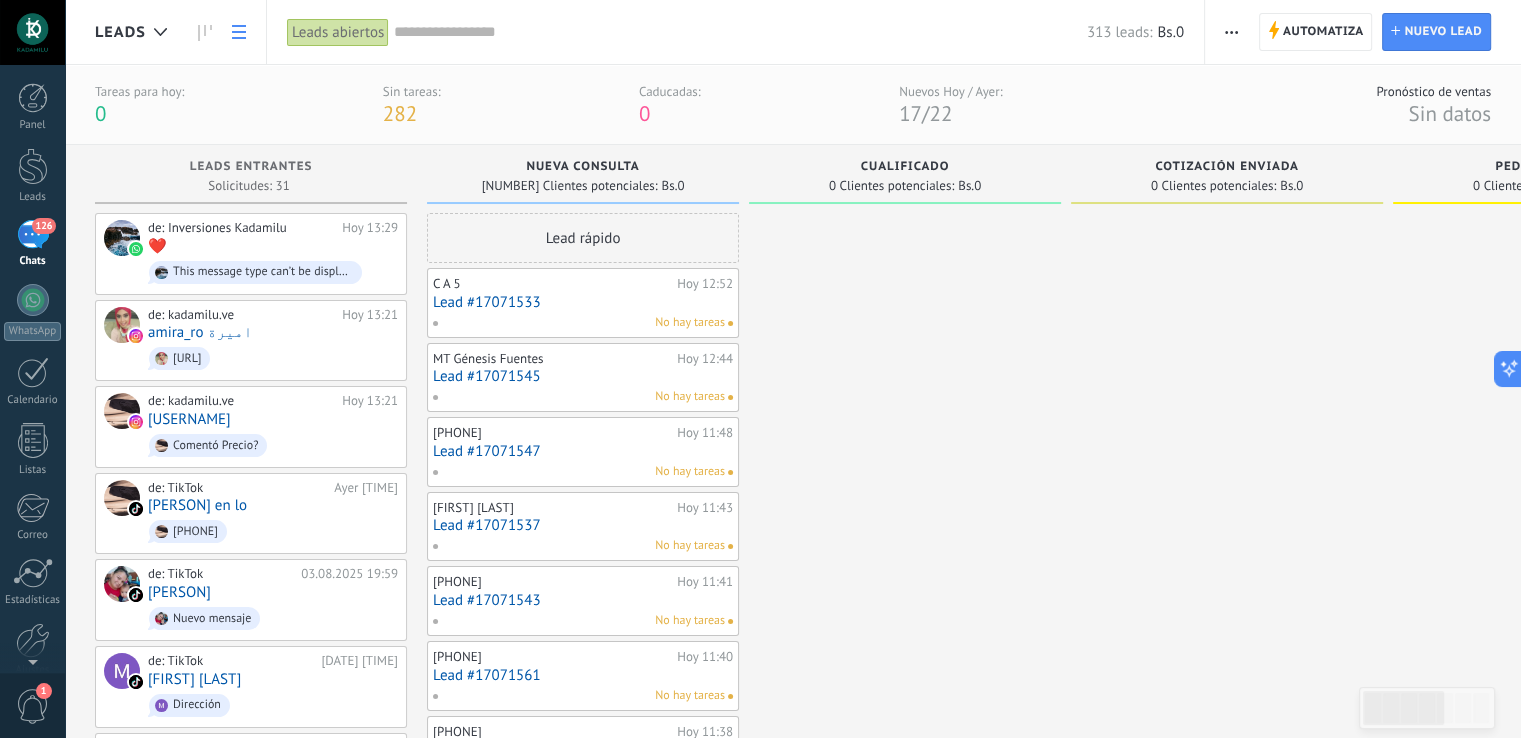 click 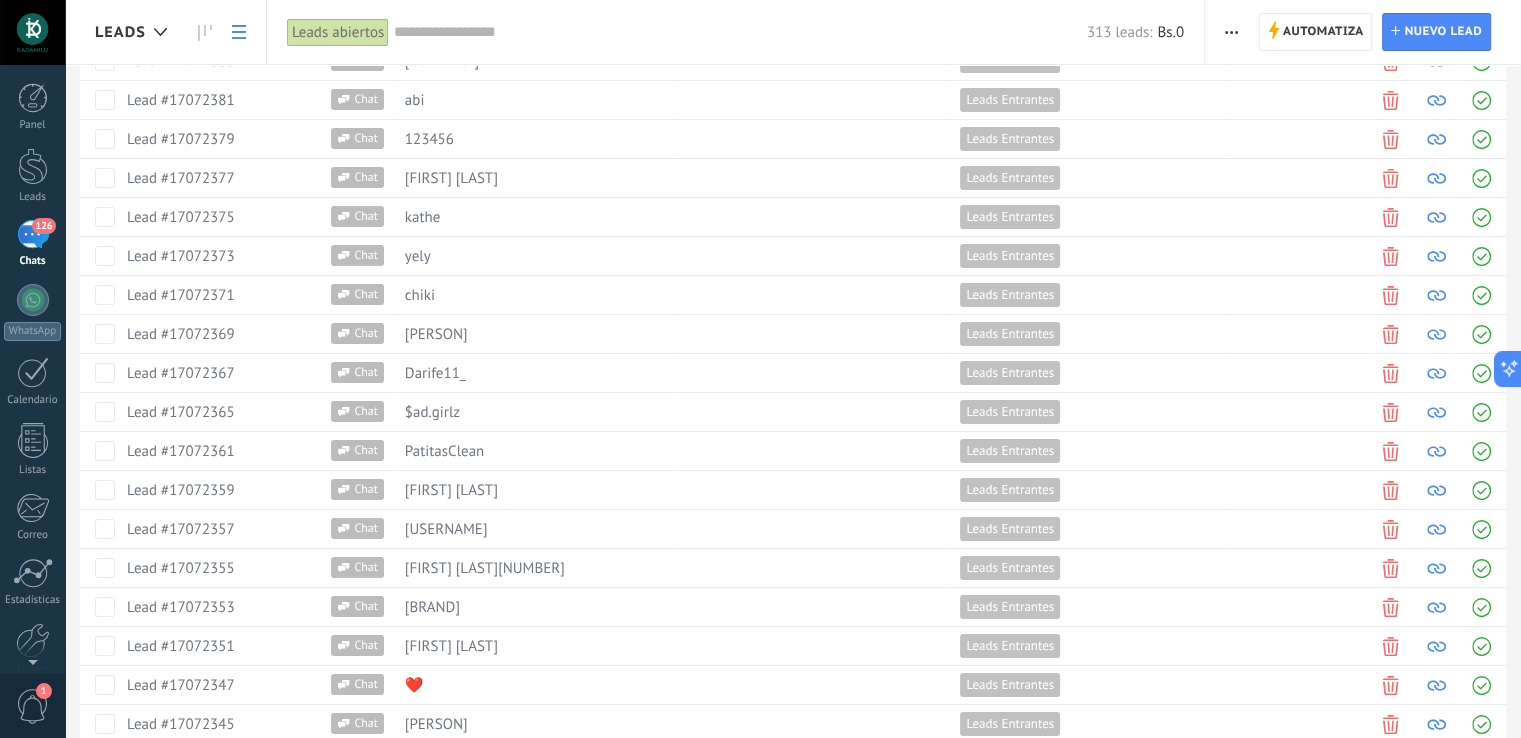 scroll, scrollTop: 0, scrollLeft: 0, axis: both 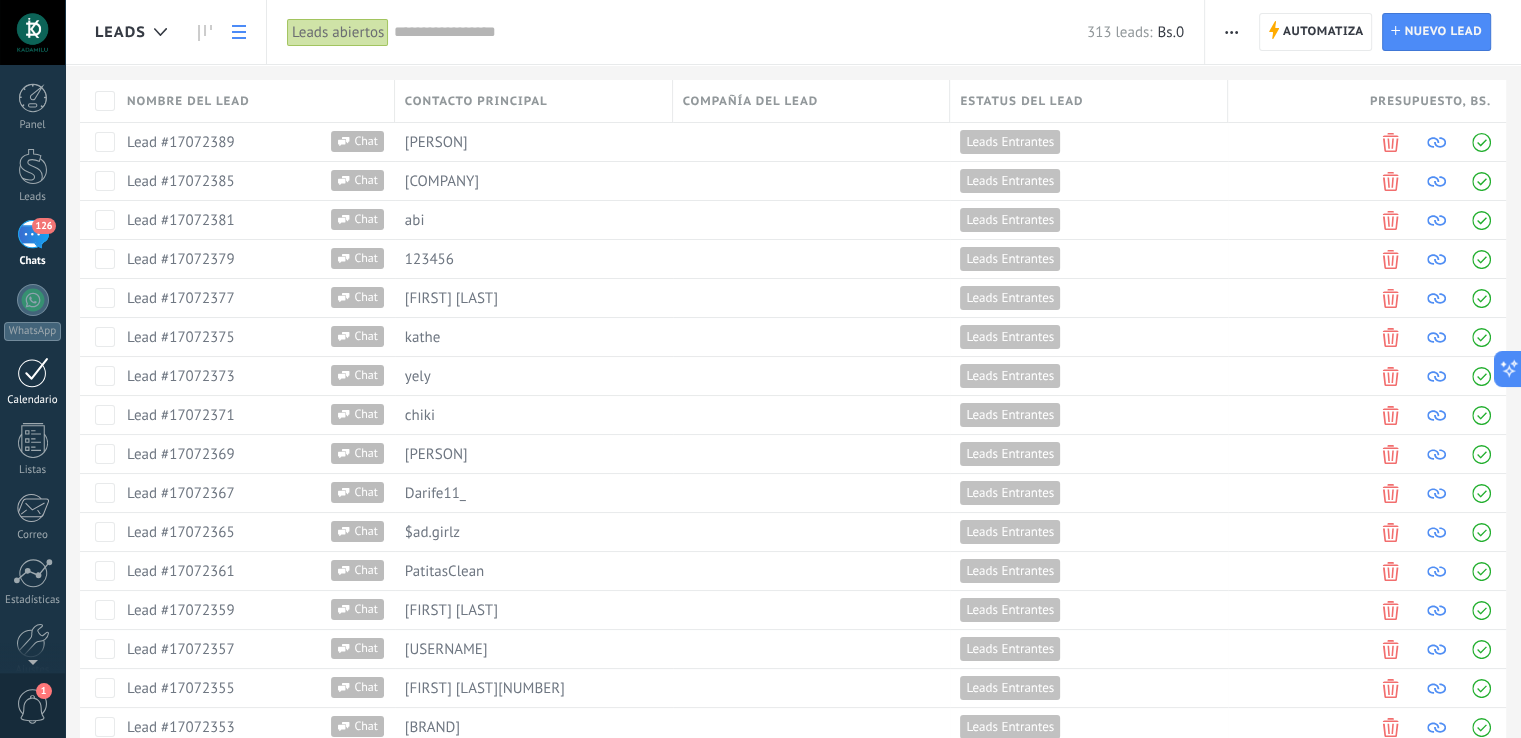 click at bounding box center [33, 372] 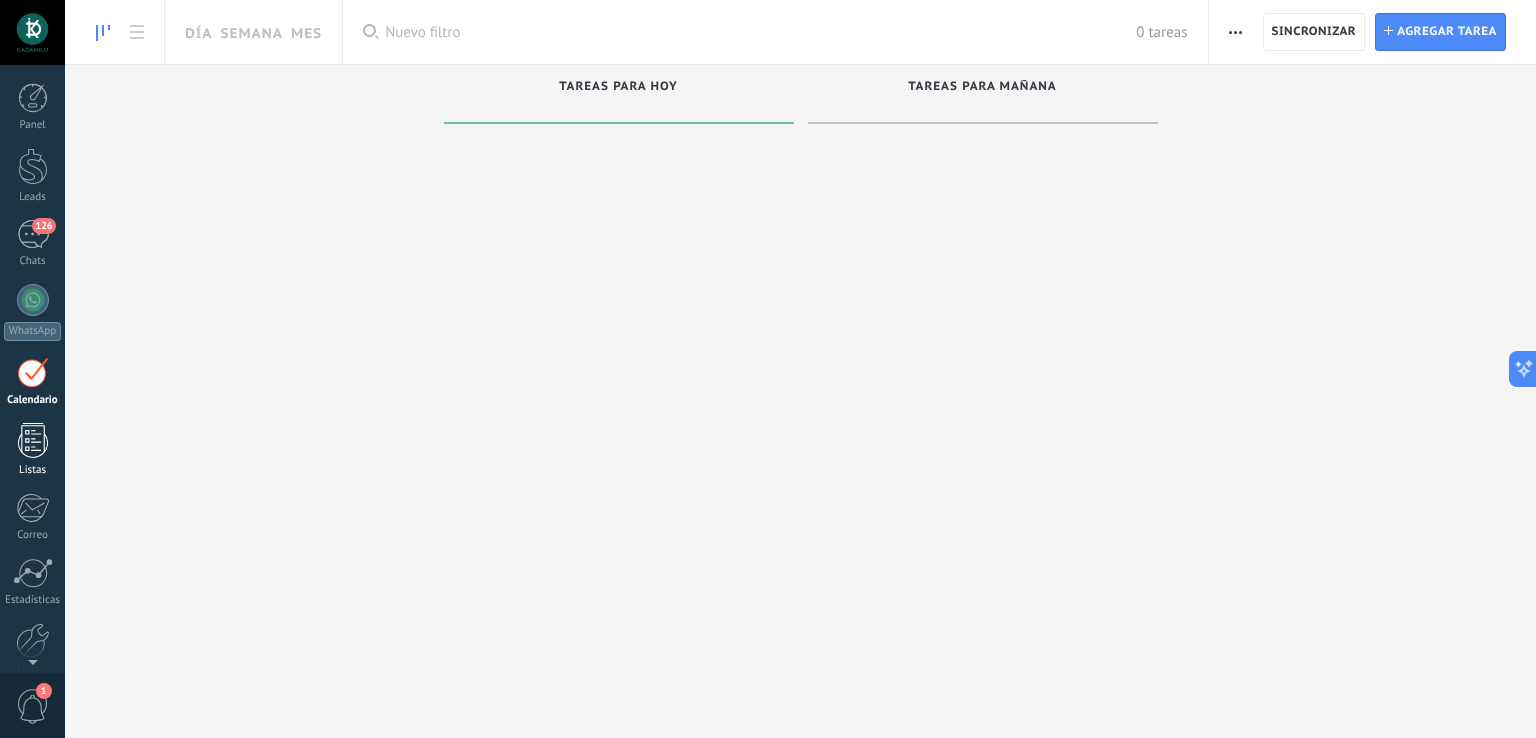 click at bounding box center [33, 440] 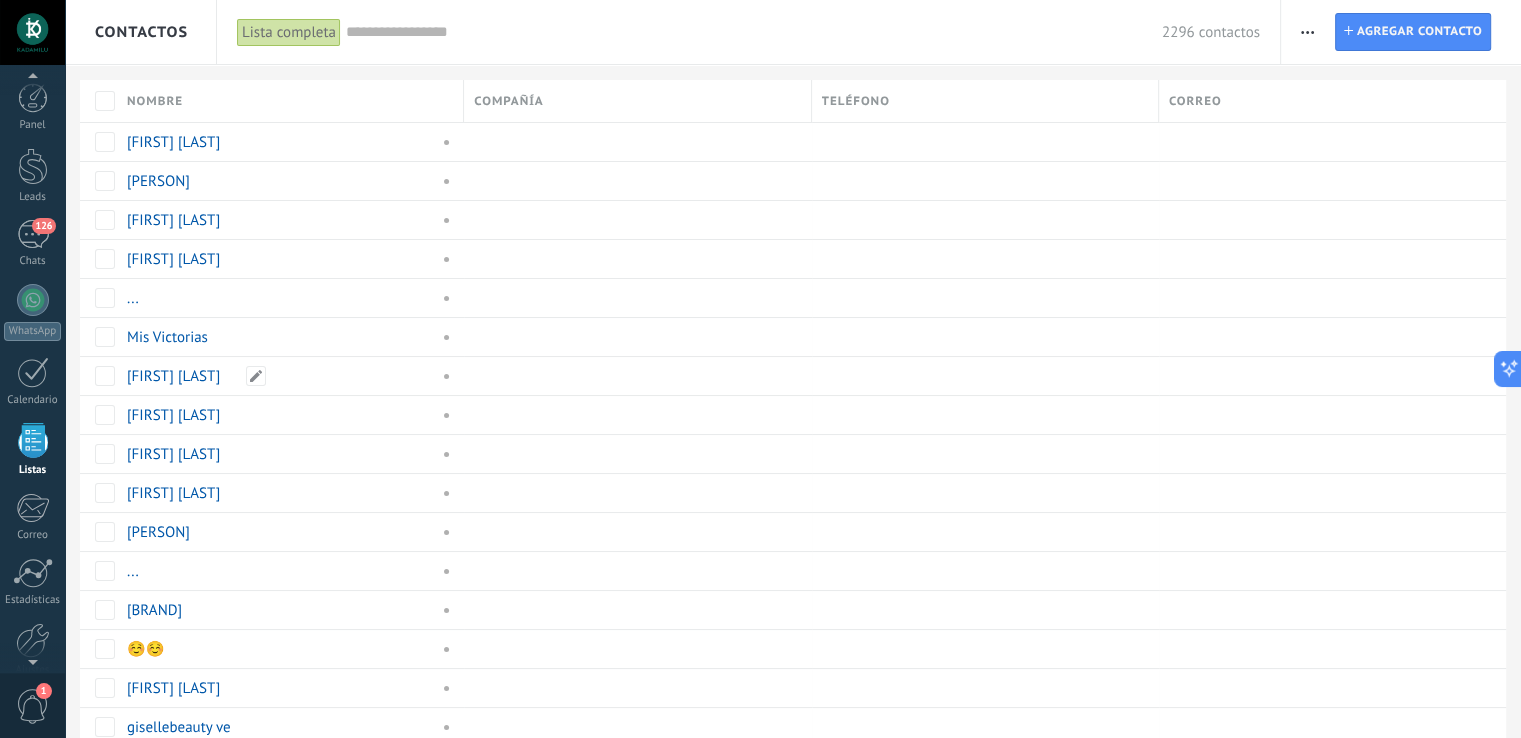 scroll, scrollTop: 51, scrollLeft: 0, axis: vertical 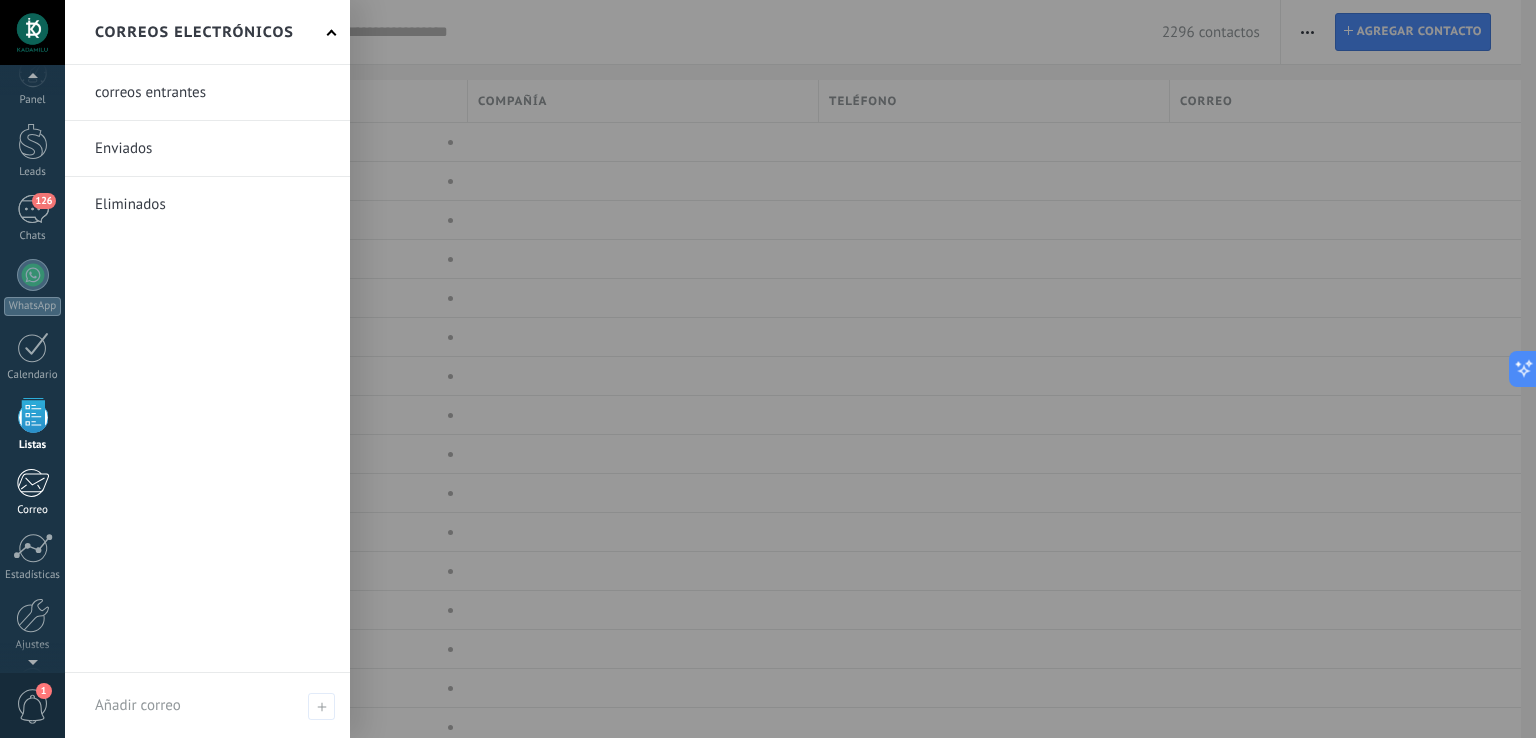 click on "Correo" at bounding box center (32, 492) 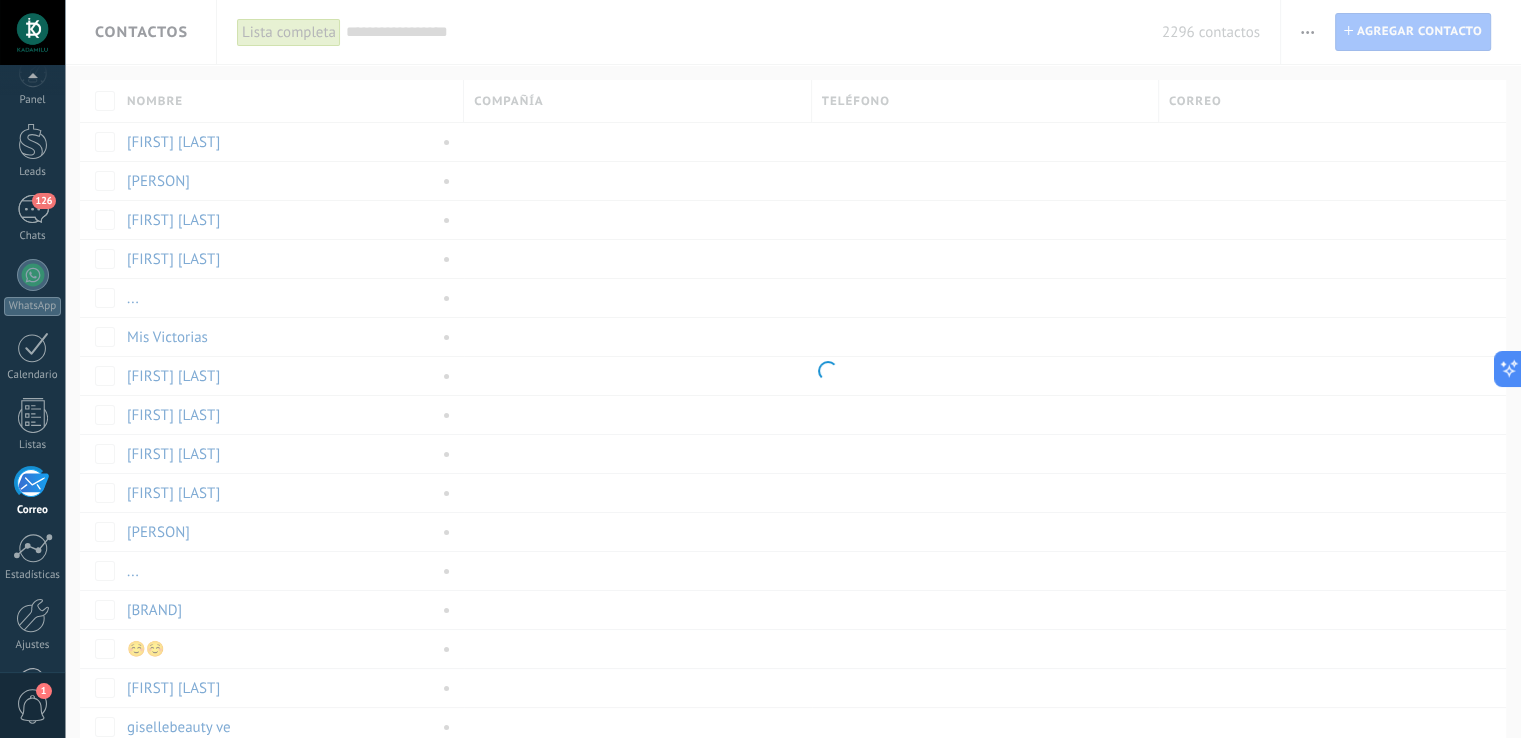 scroll, scrollTop: 93, scrollLeft: 0, axis: vertical 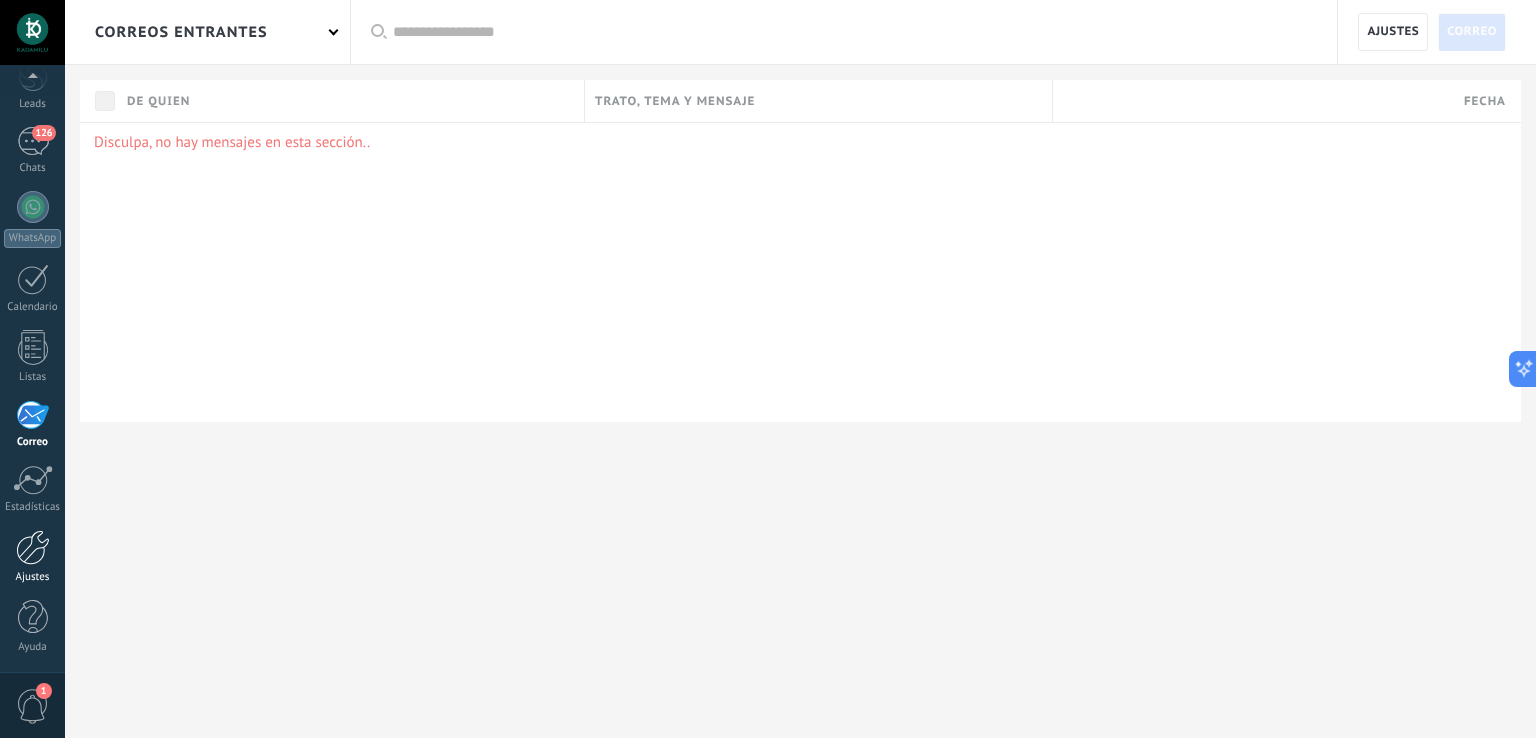 click at bounding box center (33, 547) 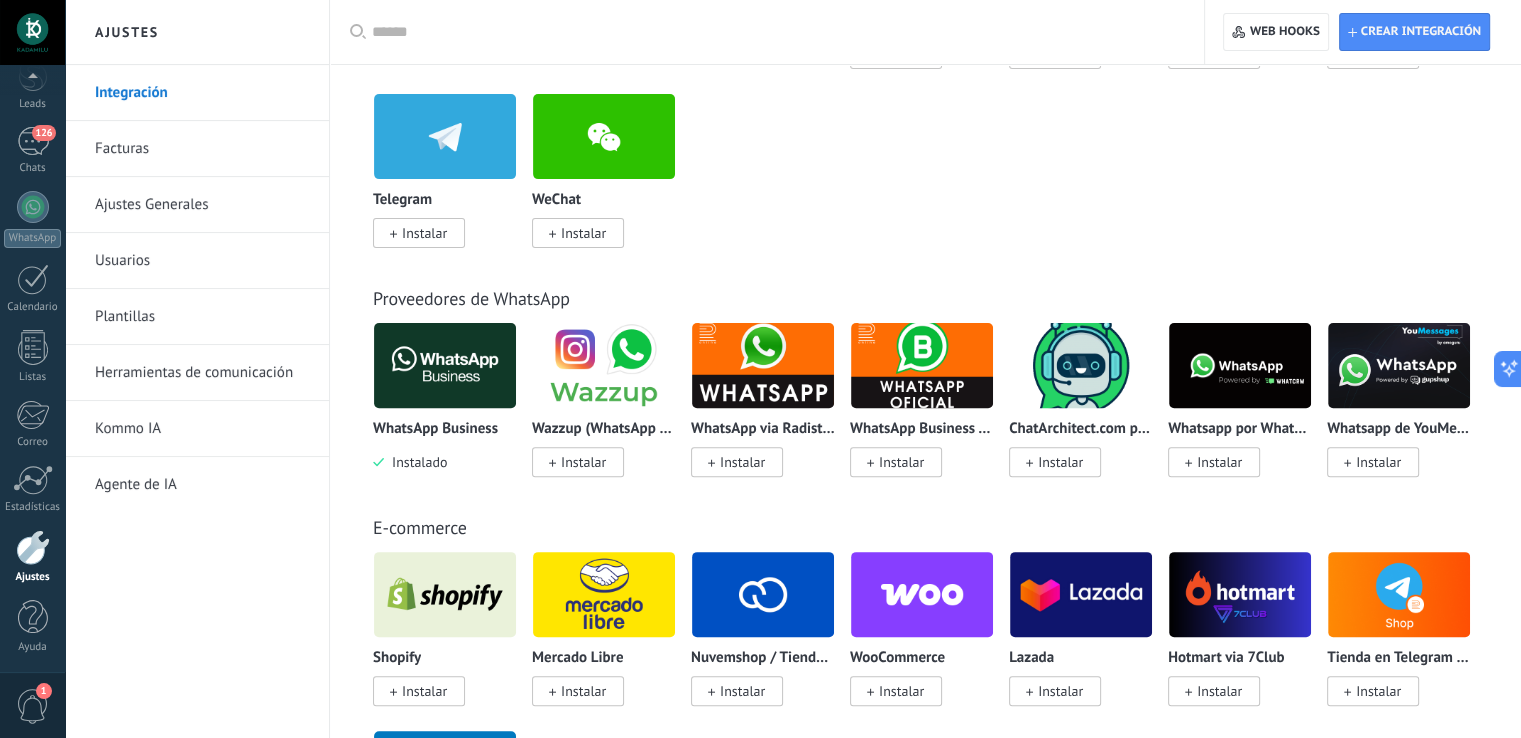 scroll, scrollTop: 600, scrollLeft: 0, axis: vertical 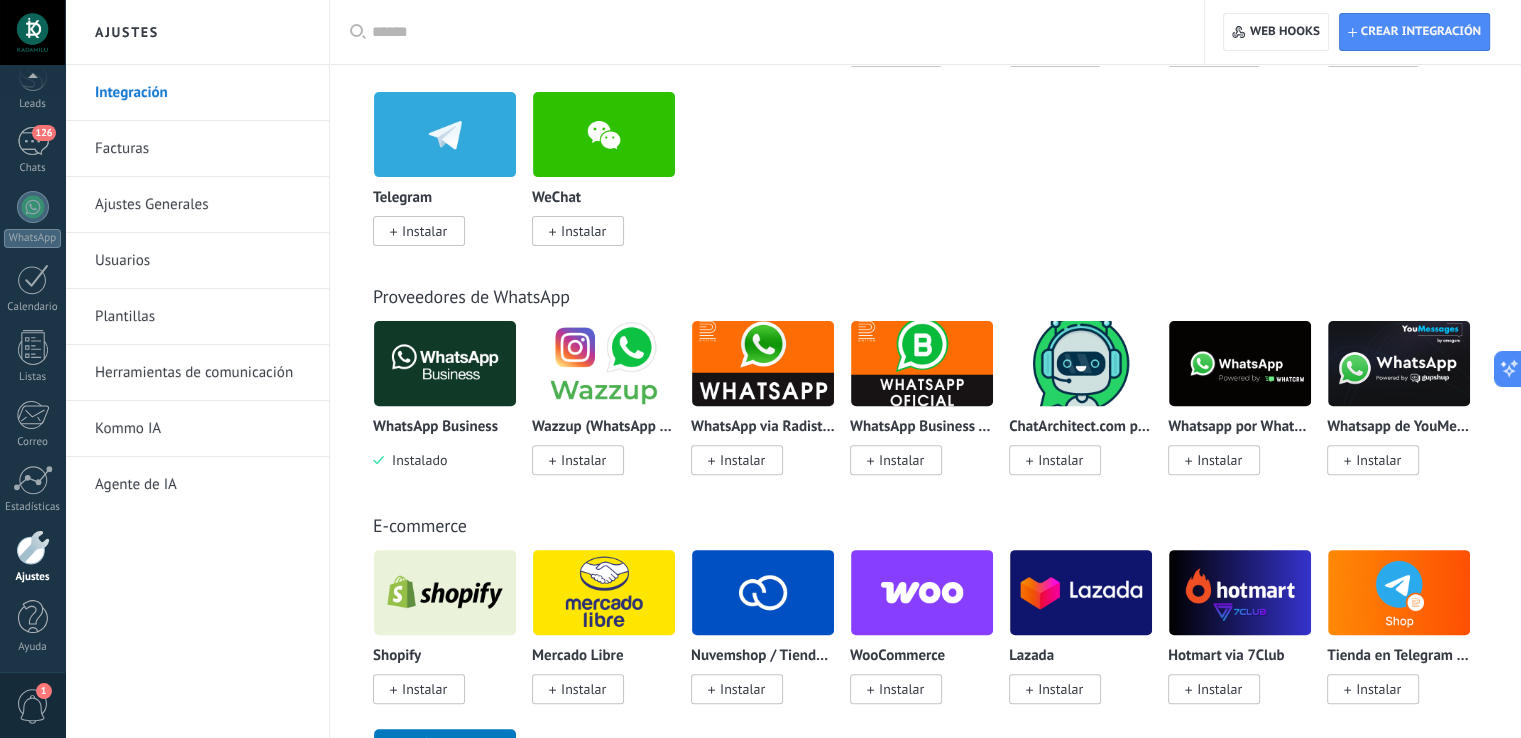 click at bounding box center [604, 363] 